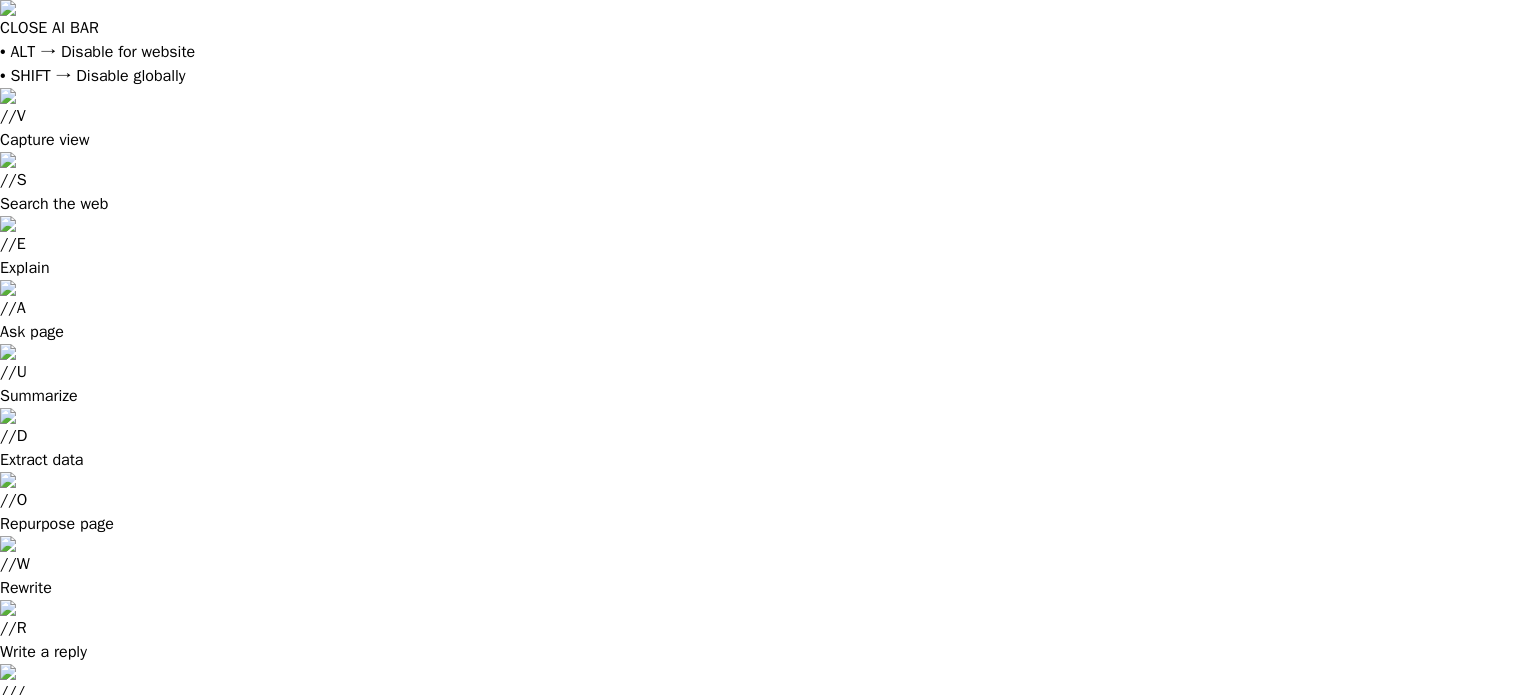 scroll, scrollTop: 0, scrollLeft: 0, axis: both 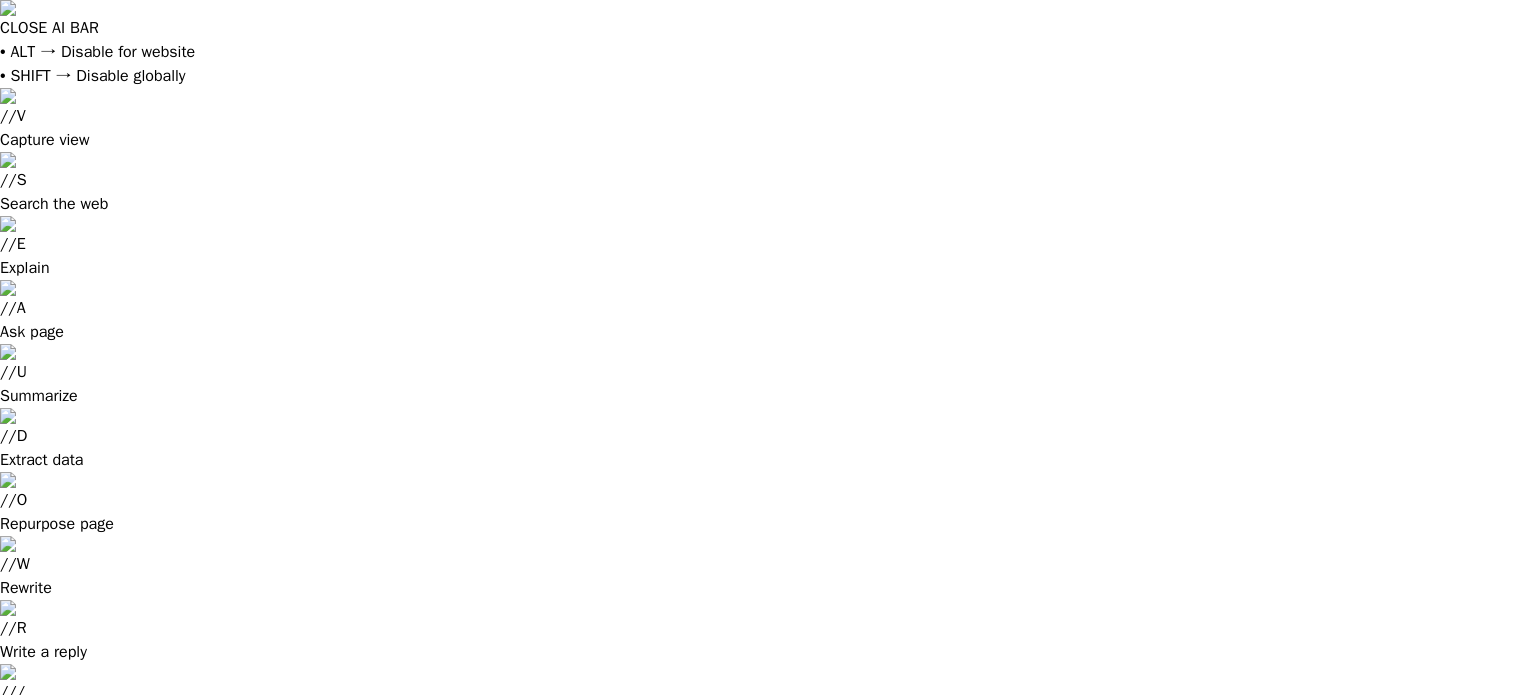 click on "Marketing Automation" at bounding box center [201, 1086] 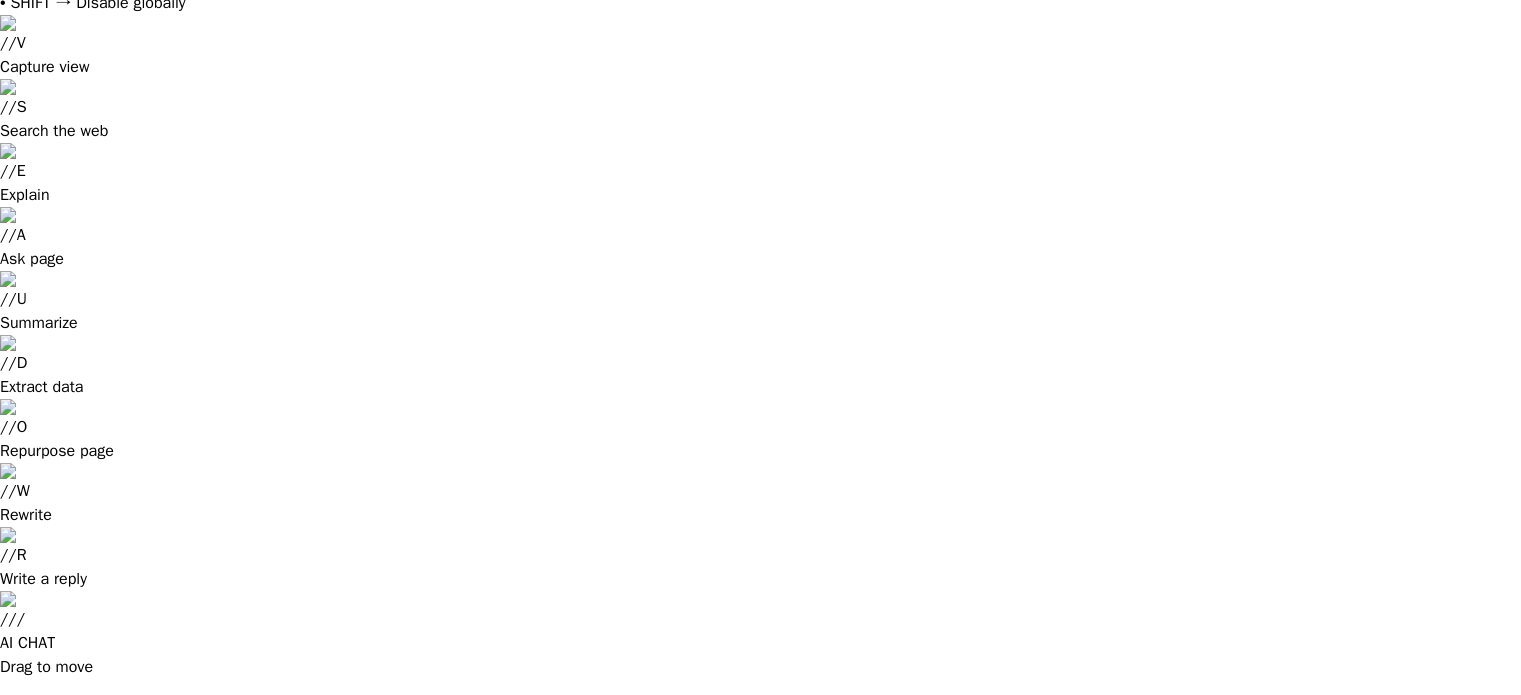scroll, scrollTop: 0, scrollLeft: 0, axis: both 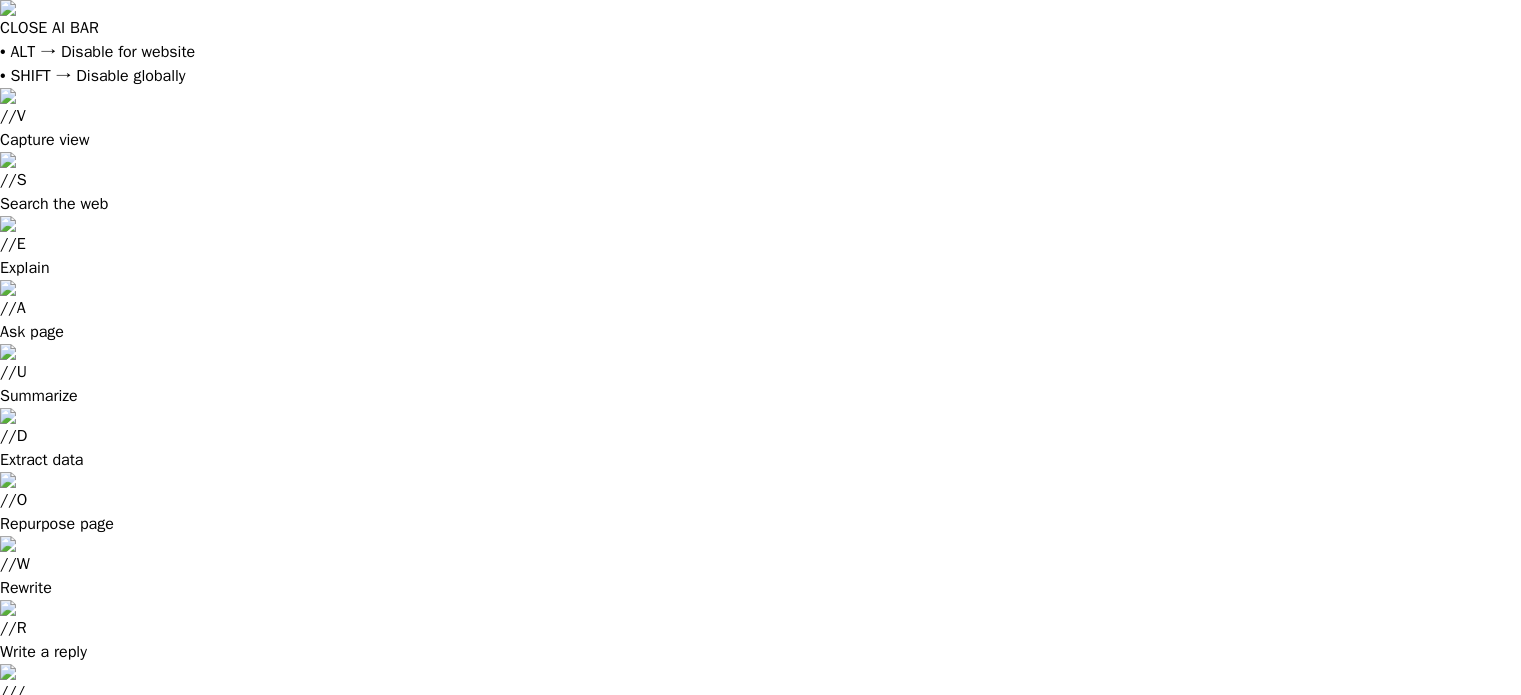 click on "Marketing Automation" at bounding box center (201, 1086) 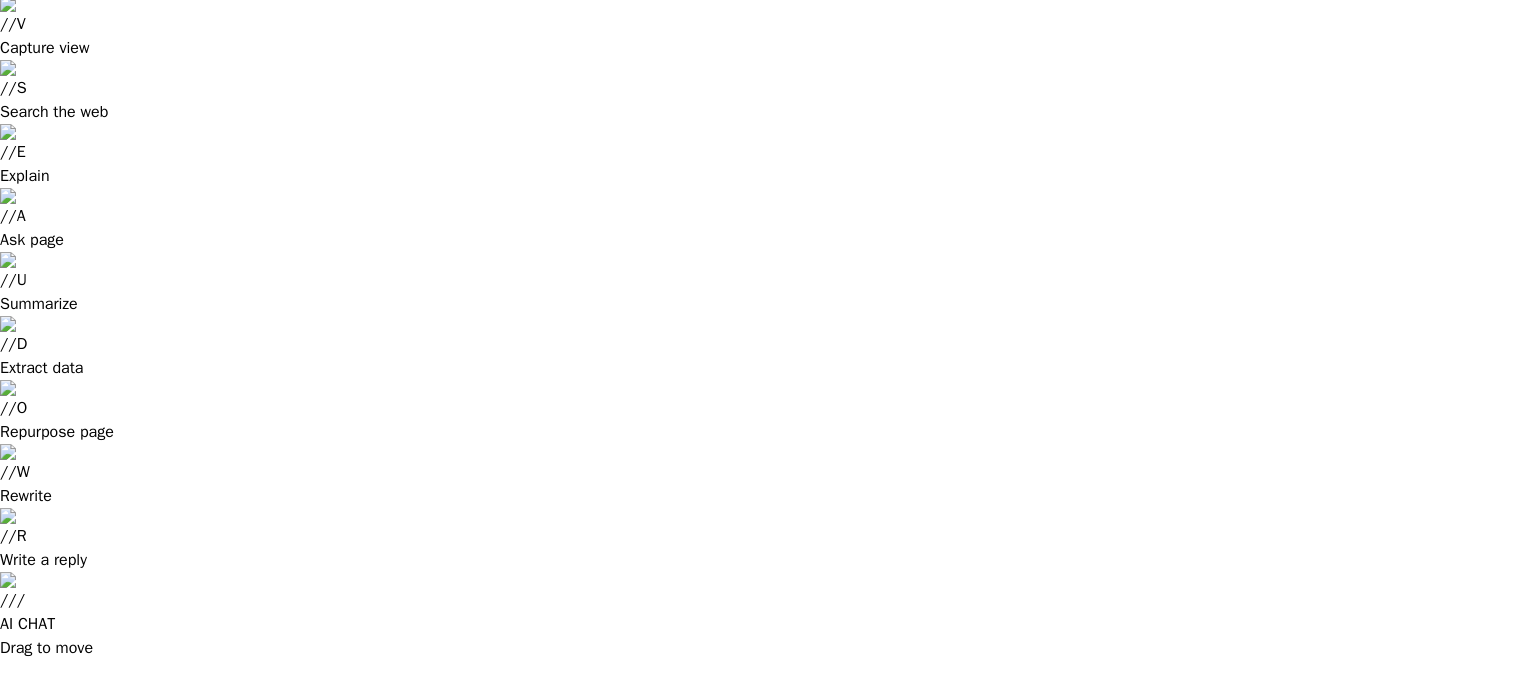 scroll, scrollTop: 100, scrollLeft: 0, axis: vertical 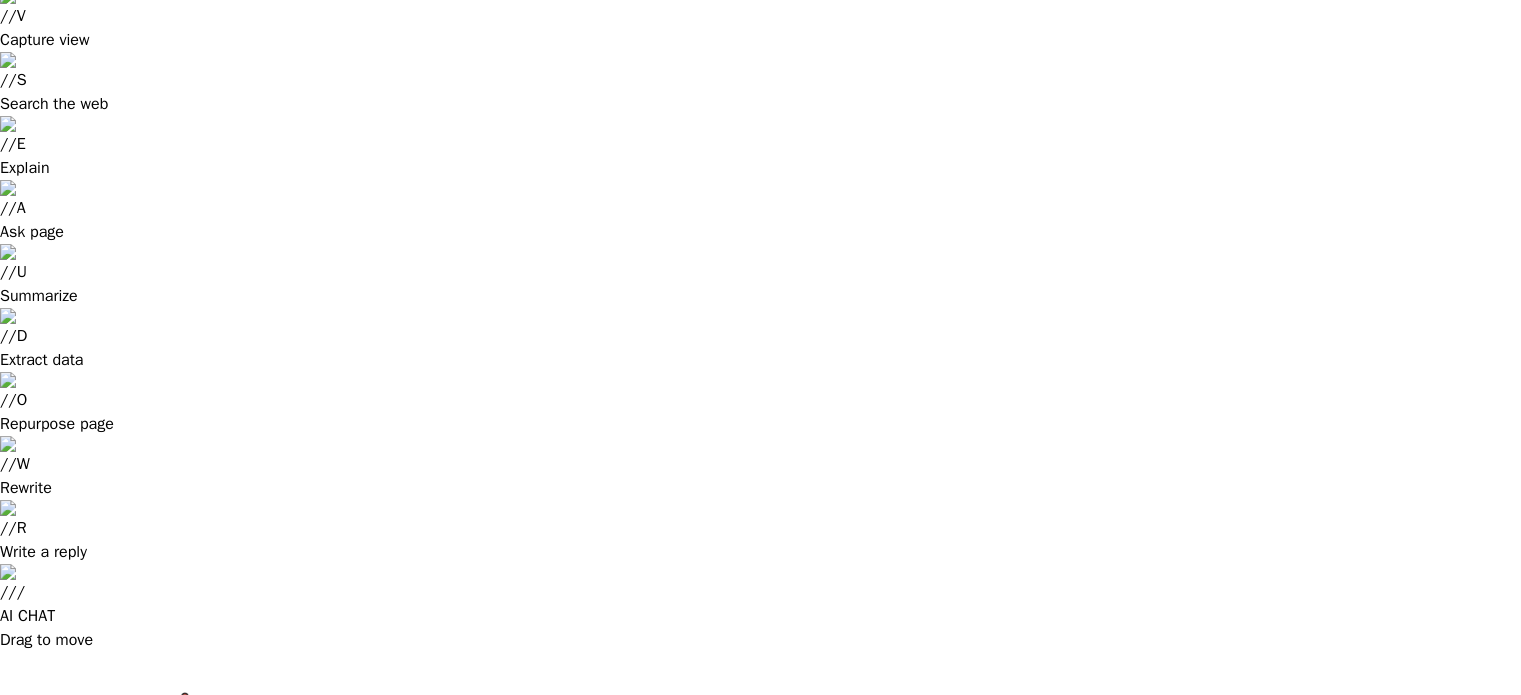 click on "Test This Use Case" at bounding box center (431, 1175) 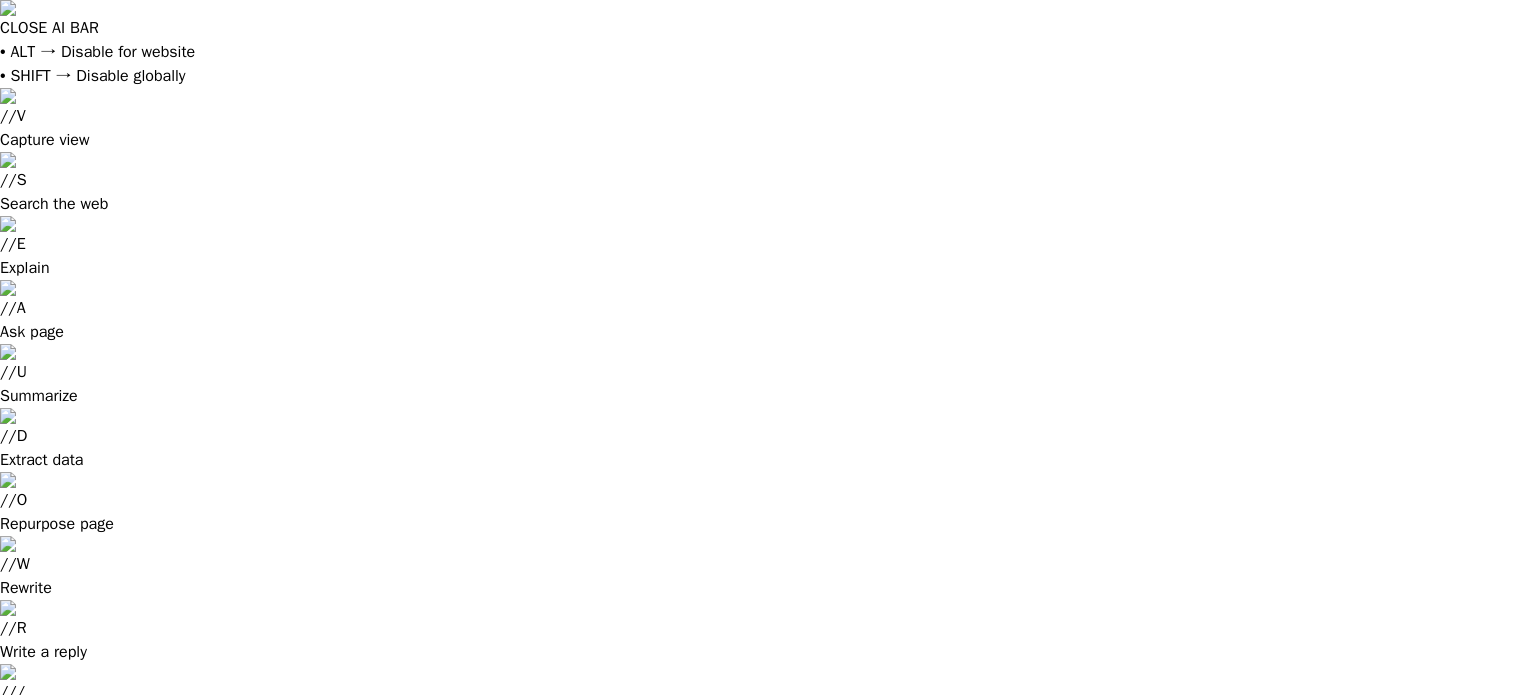scroll, scrollTop: 28, scrollLeft: 0, axis: vertical 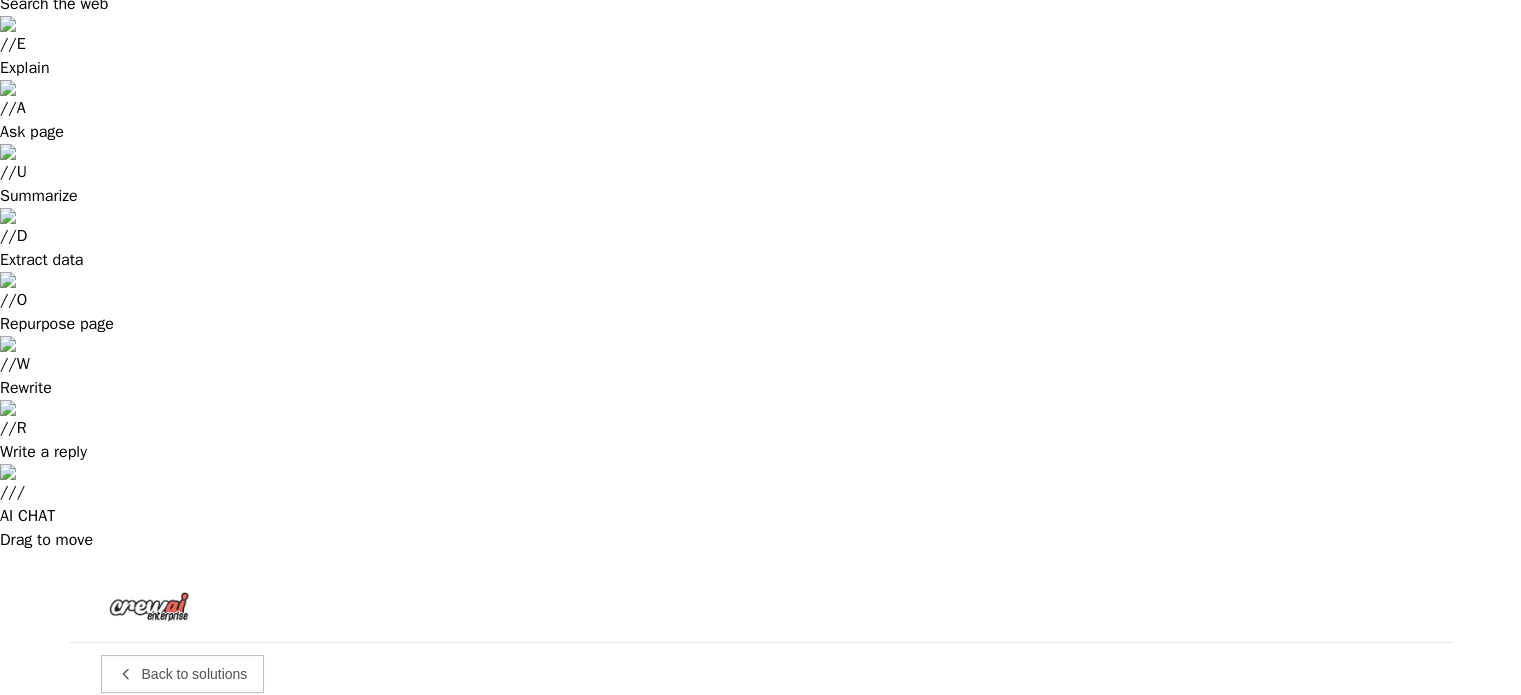 drag, startPoint x: 496, startPoint y: 602, endPoint x: 543, endPoint y: 635, distance: 57.428215 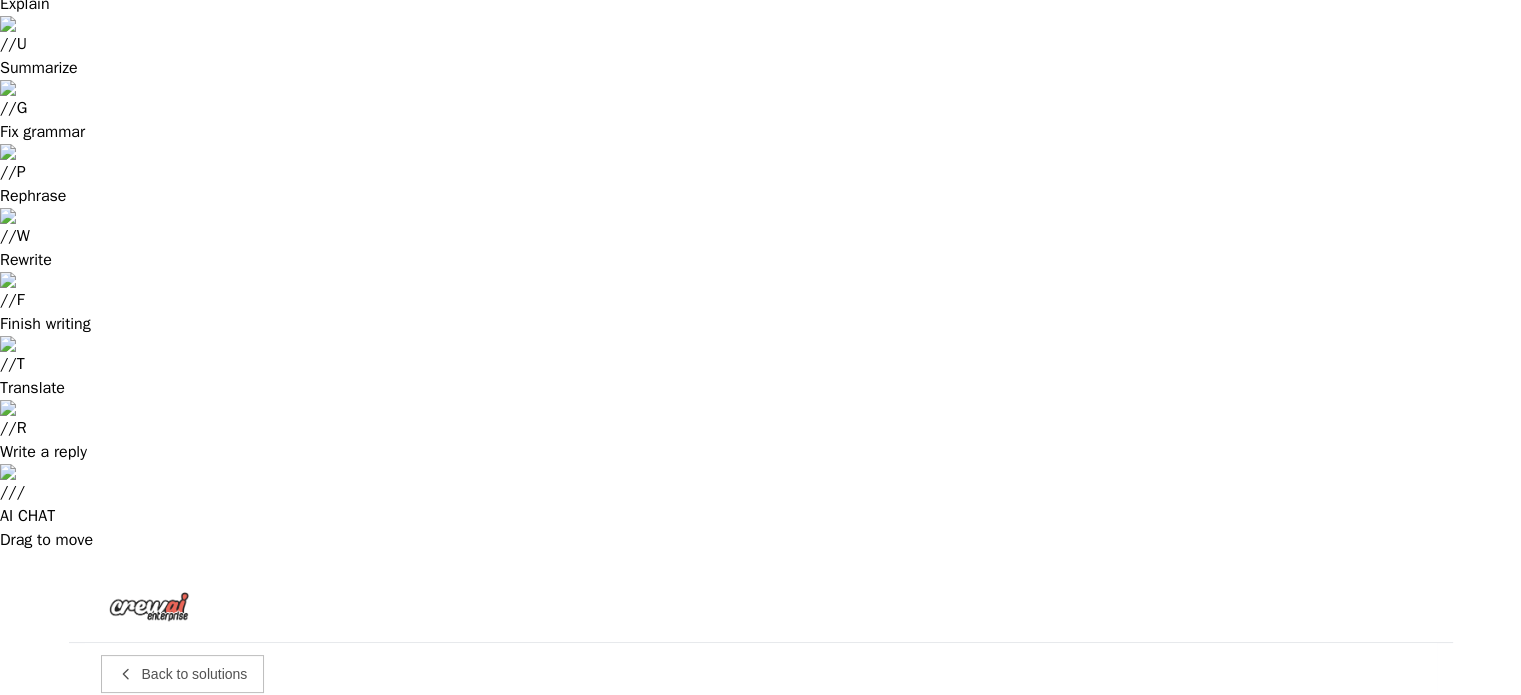 drag, startPoint x: 794, startPoint y: 307, endPoint x: 755, endPoint y: 180, distance: 132.8533 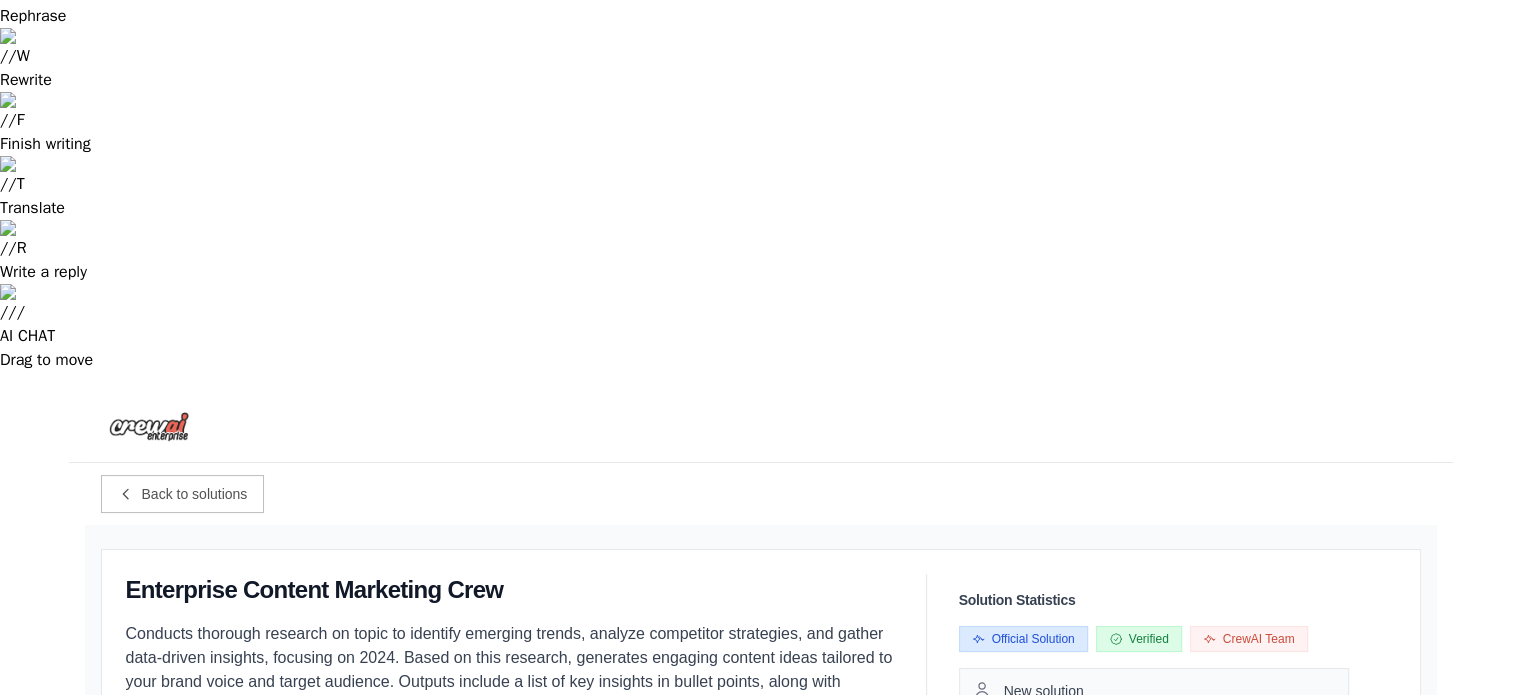 scroll, scrollTop: 400, scrollLeft: 0, axis: vertical 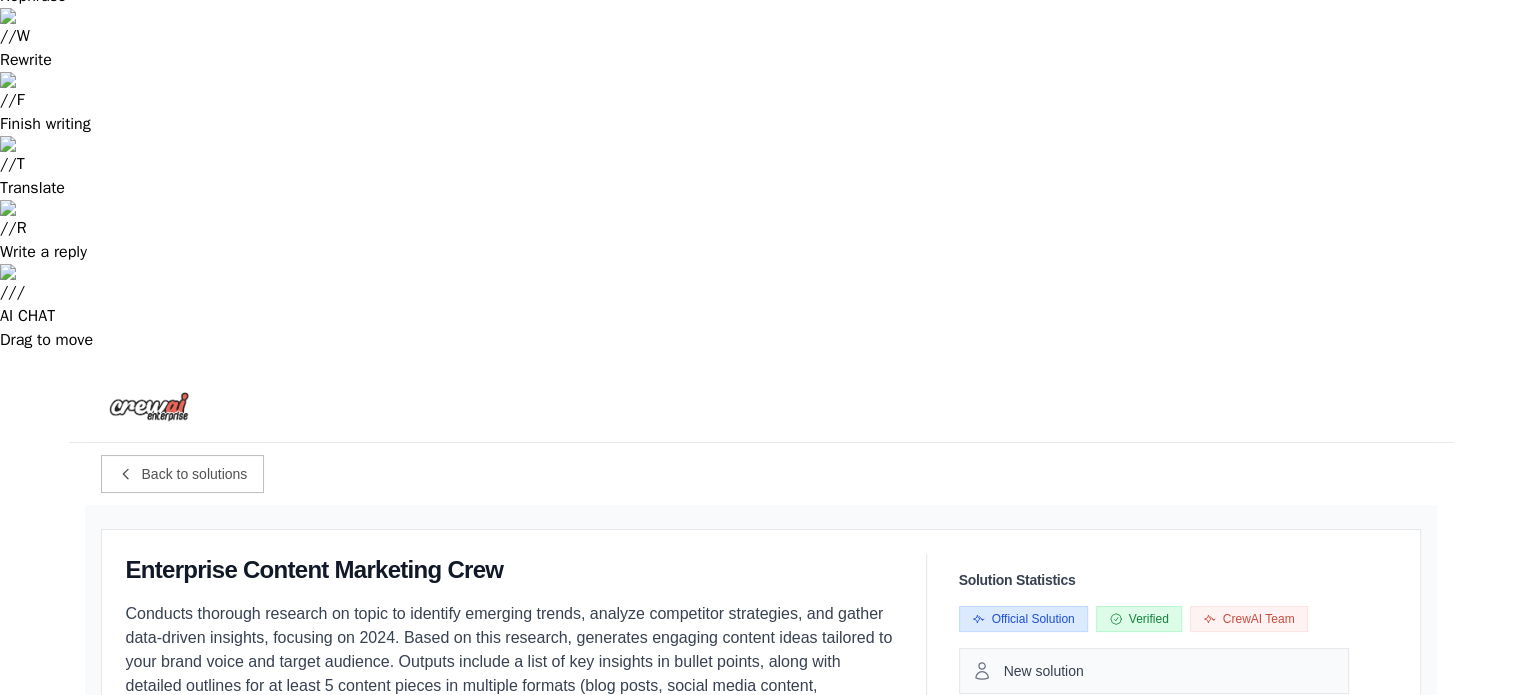 click on "Use this in your company
Download Source Code" at bounding box center [510, 856] 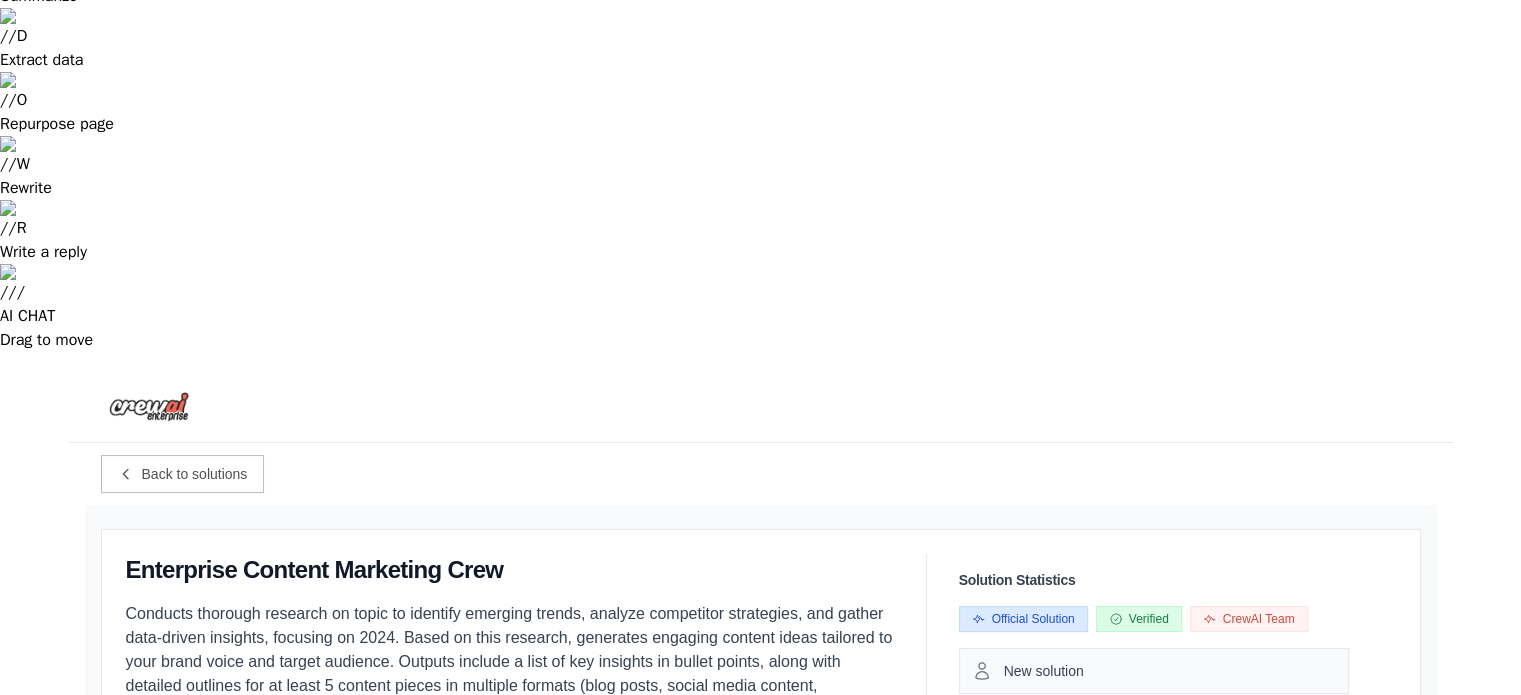 drag, startPoint x: 755, startPoint y: 533, endPoint x: 701, endPoint y: 565, distance: 62.76942 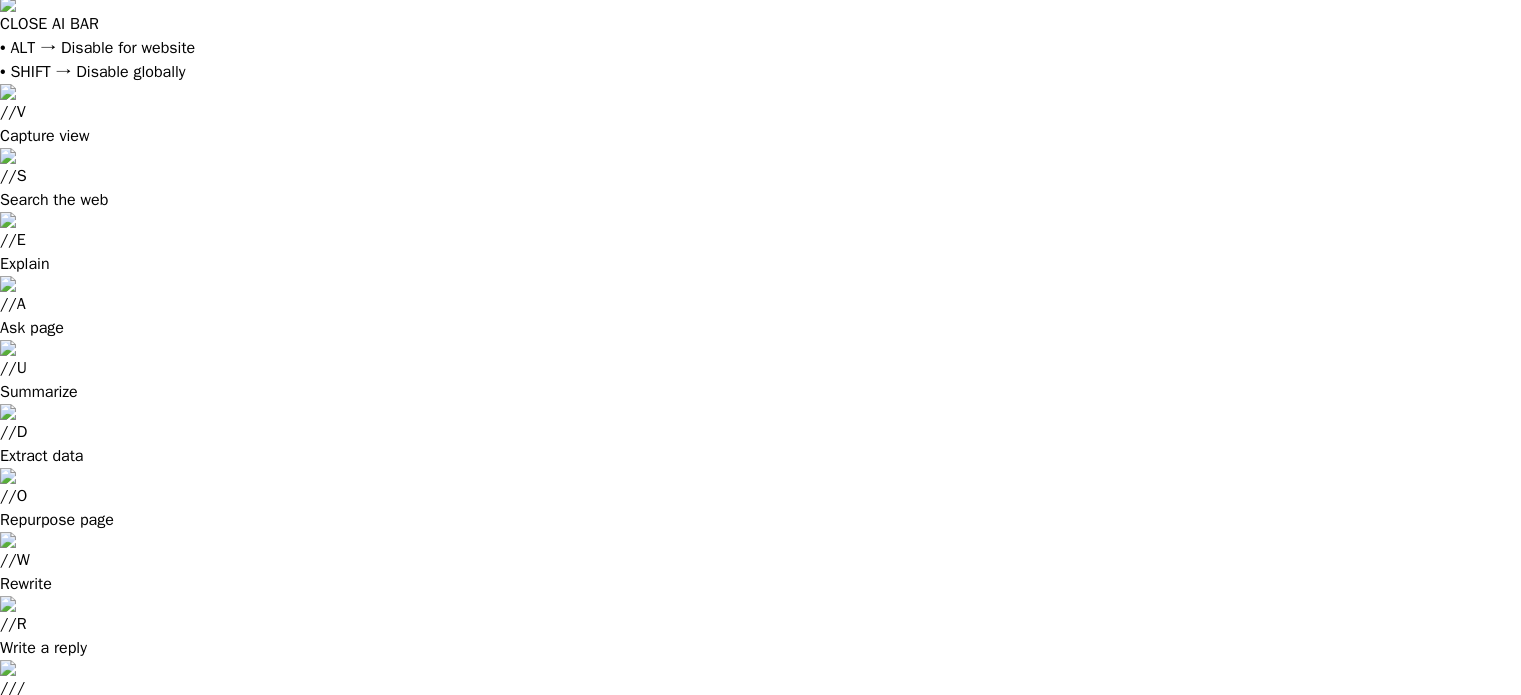 scroll, scrollTop: 0, scrollLeft: 0, axis: both 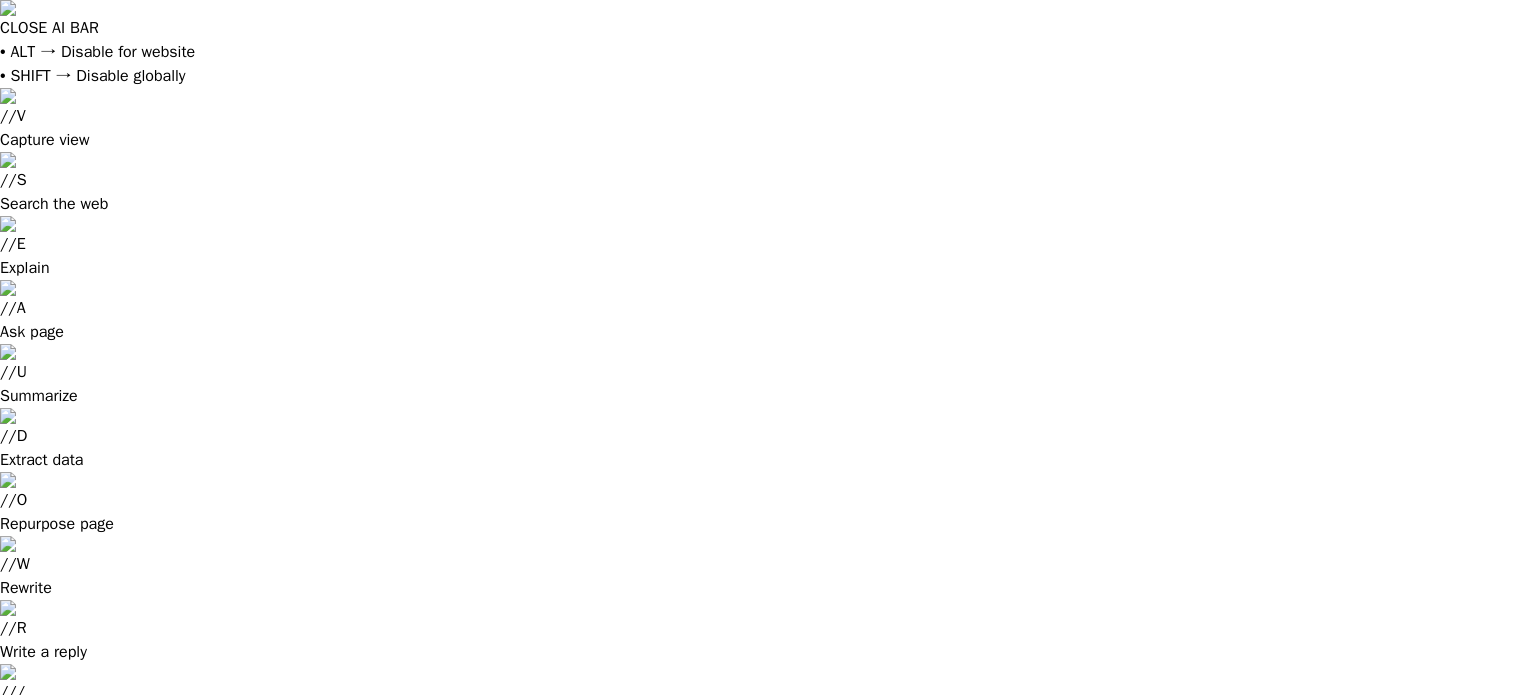 click on "Back to solutions" at bounding box center [195, 874] 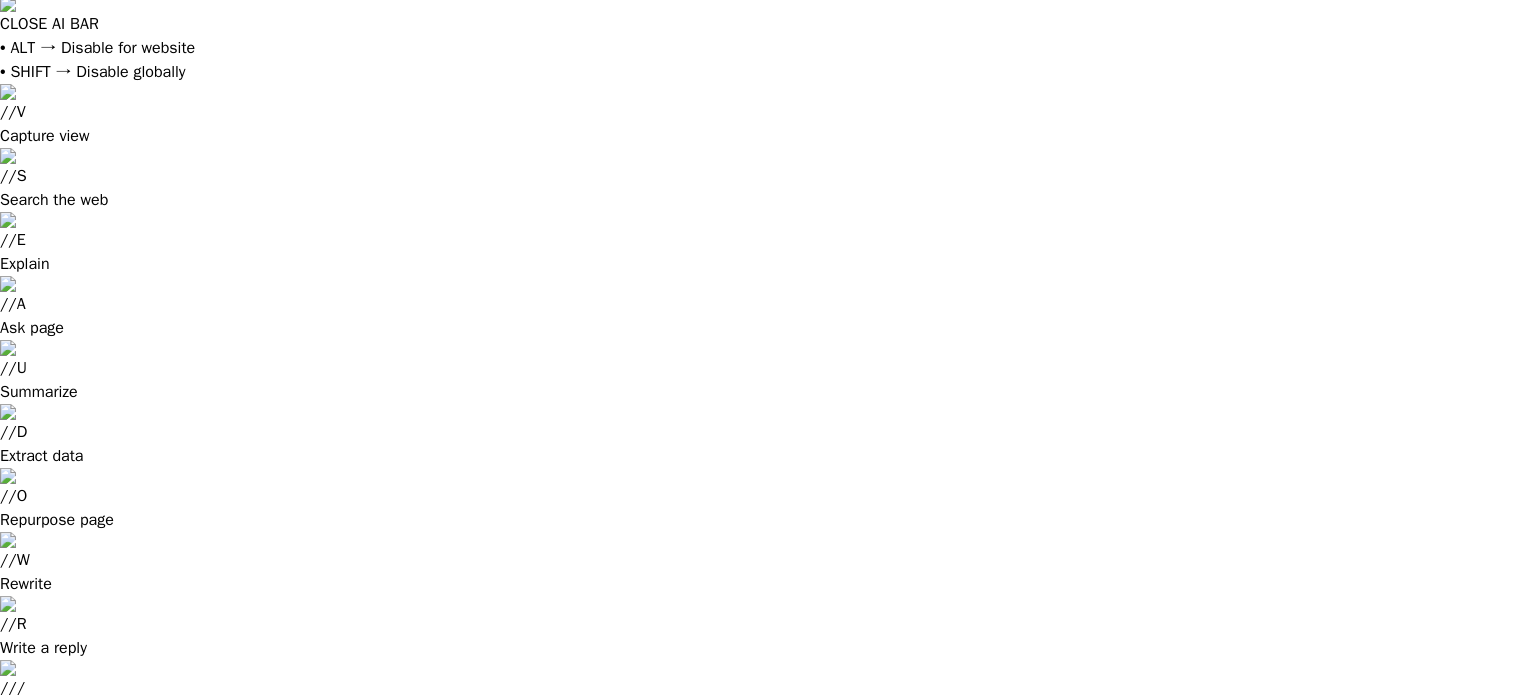 scroll, scrollTop: 0, scrollLeft: 0, axis: both 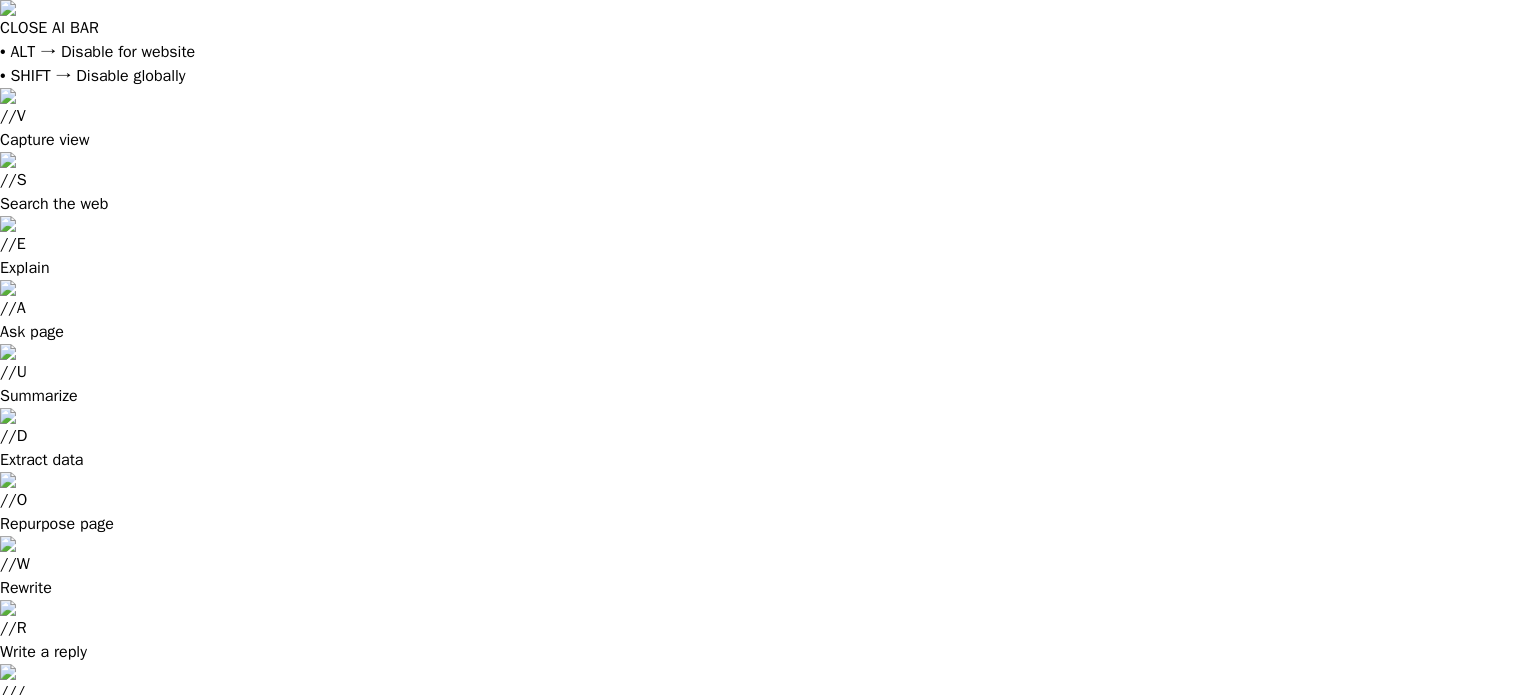 drag, startPoint x: 107, startPoint y: 170, endPoint x: 737, endPoint y: 175, distance: 630.01984 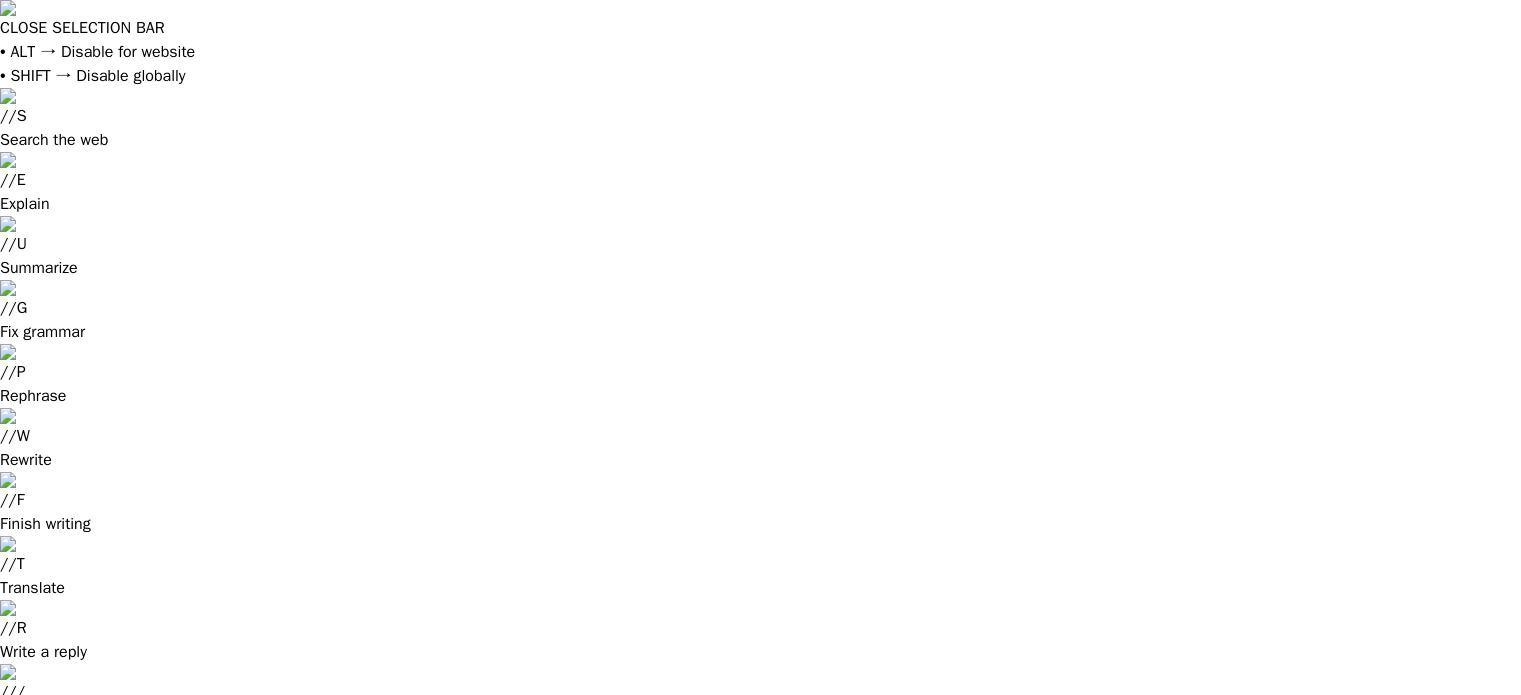 click on "Welcome to CrewAI Enteprise
What will you build today? Let
AI Agents
do the heavy lifting for you." at bounding box center (761, 911) 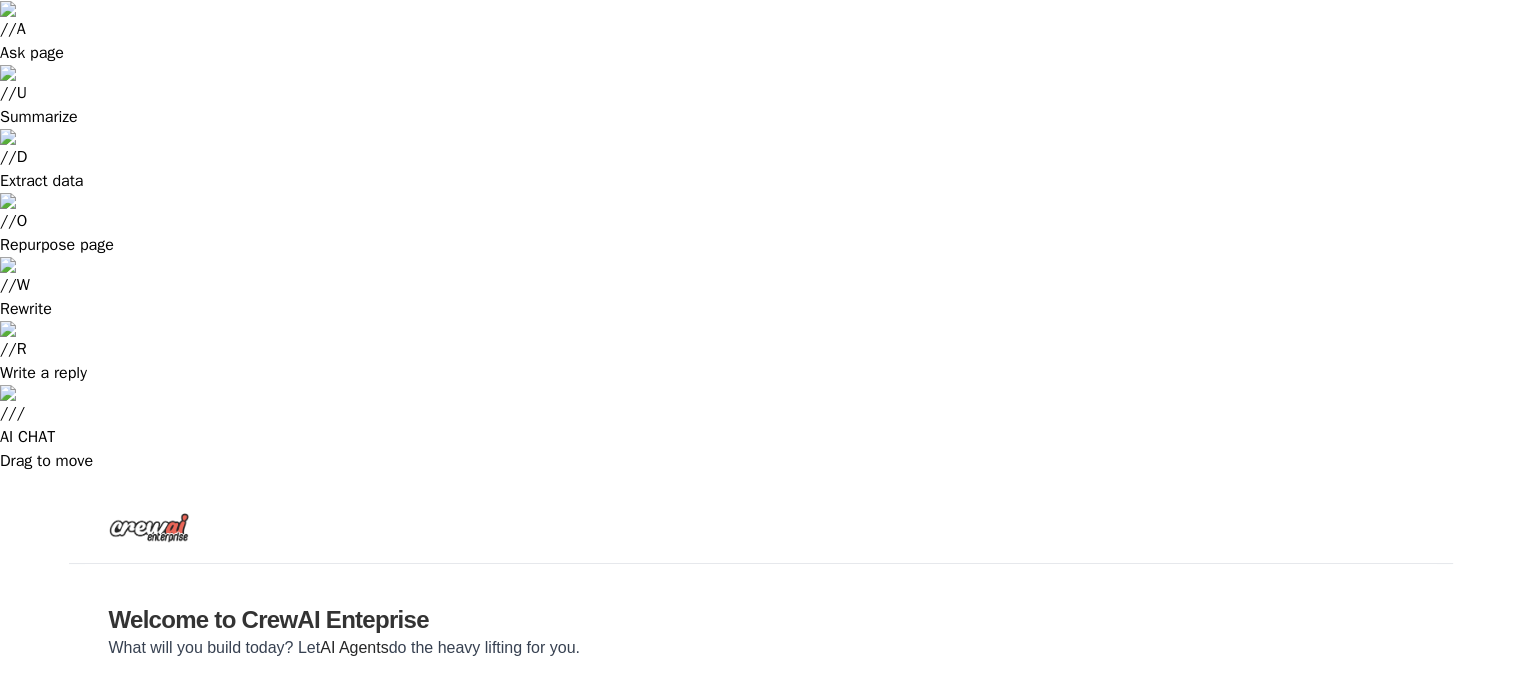 scroll, scrollTop: 300, scrollLeft: 0, axis: vertical 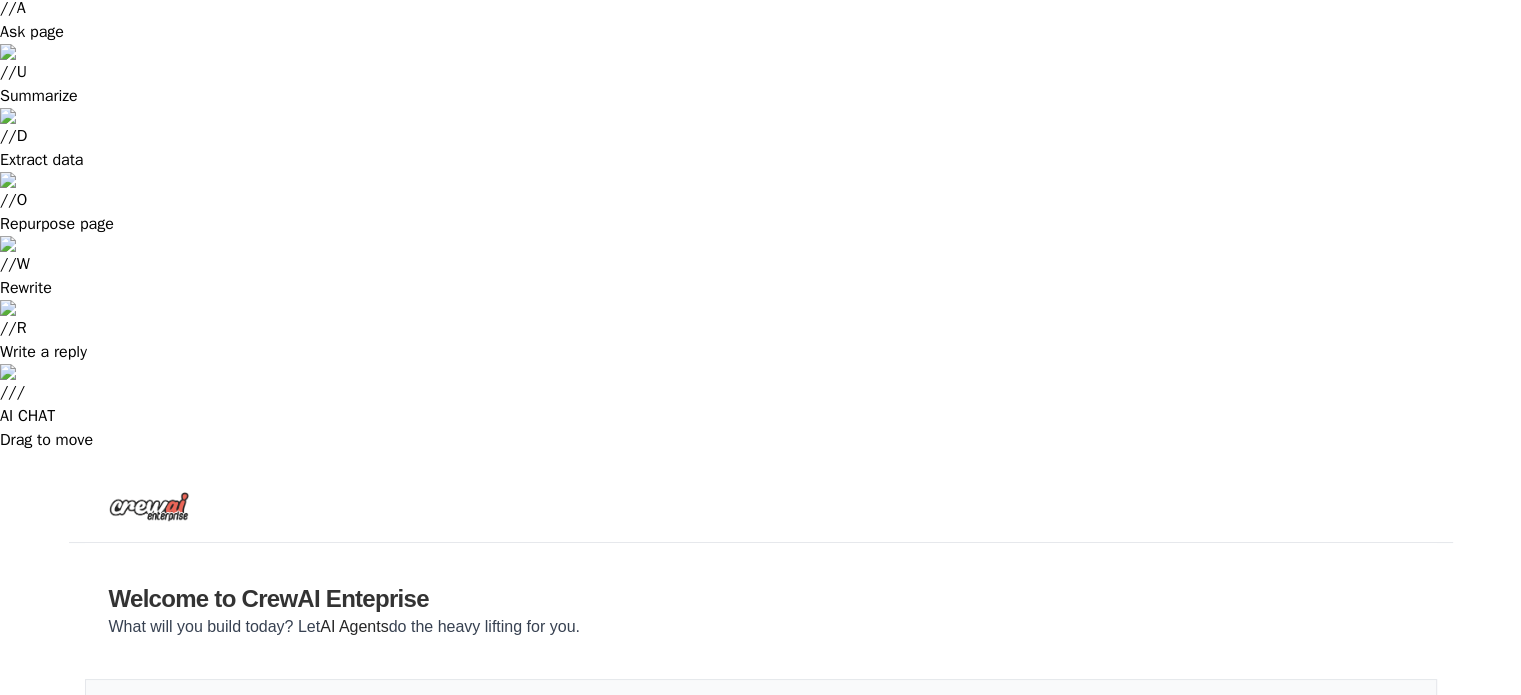 click on "Test This Use Case" at bounding box center (431, 975) 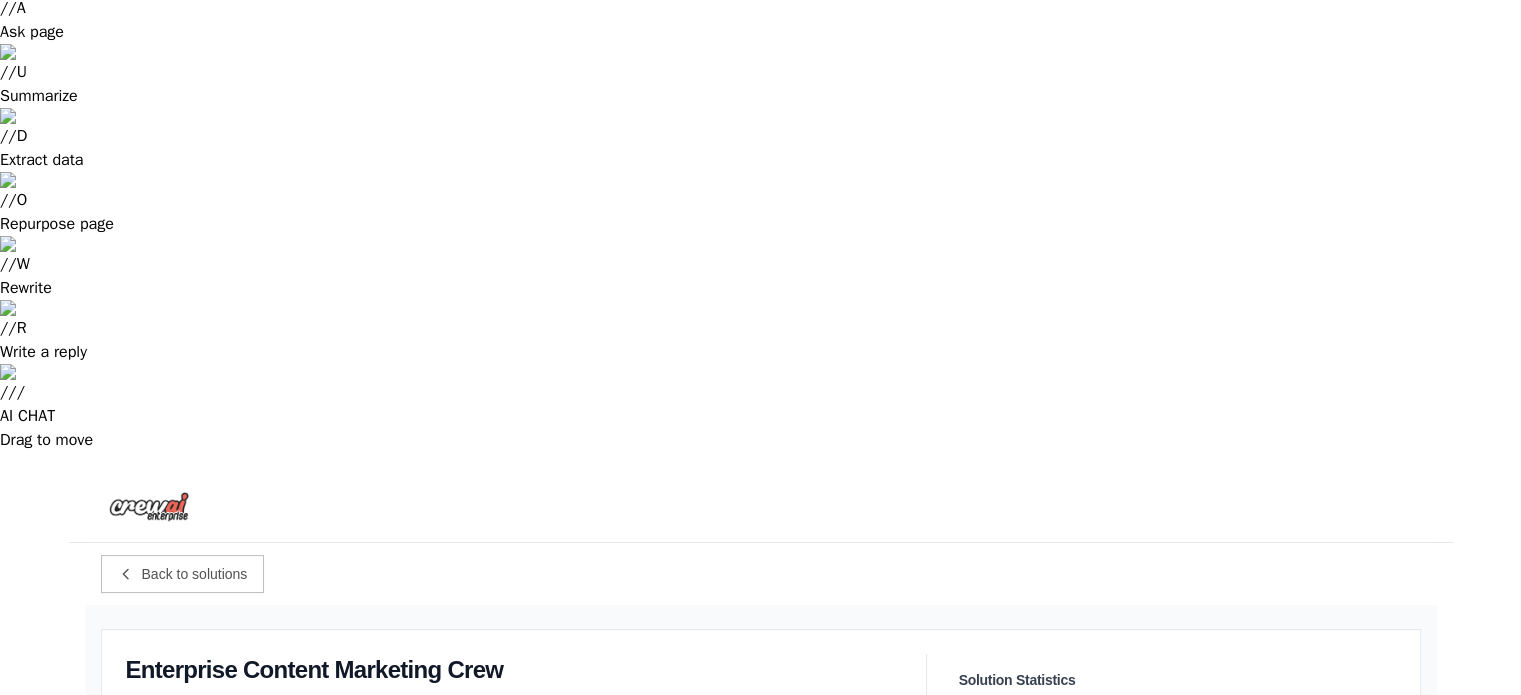 scroll, scrollTop: 0, scrollLeft: 0, axis: both 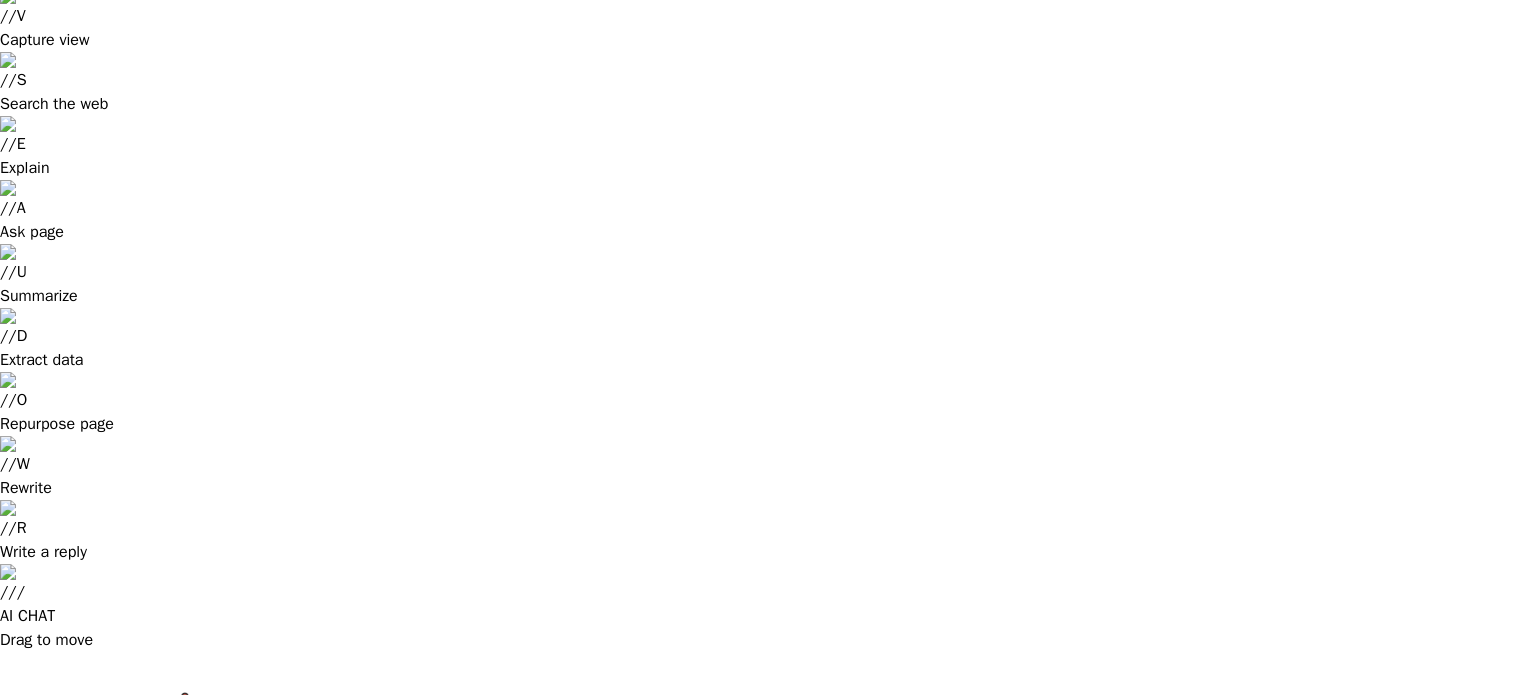 click on "Use this in your company" at bounding box center [239, 1165] 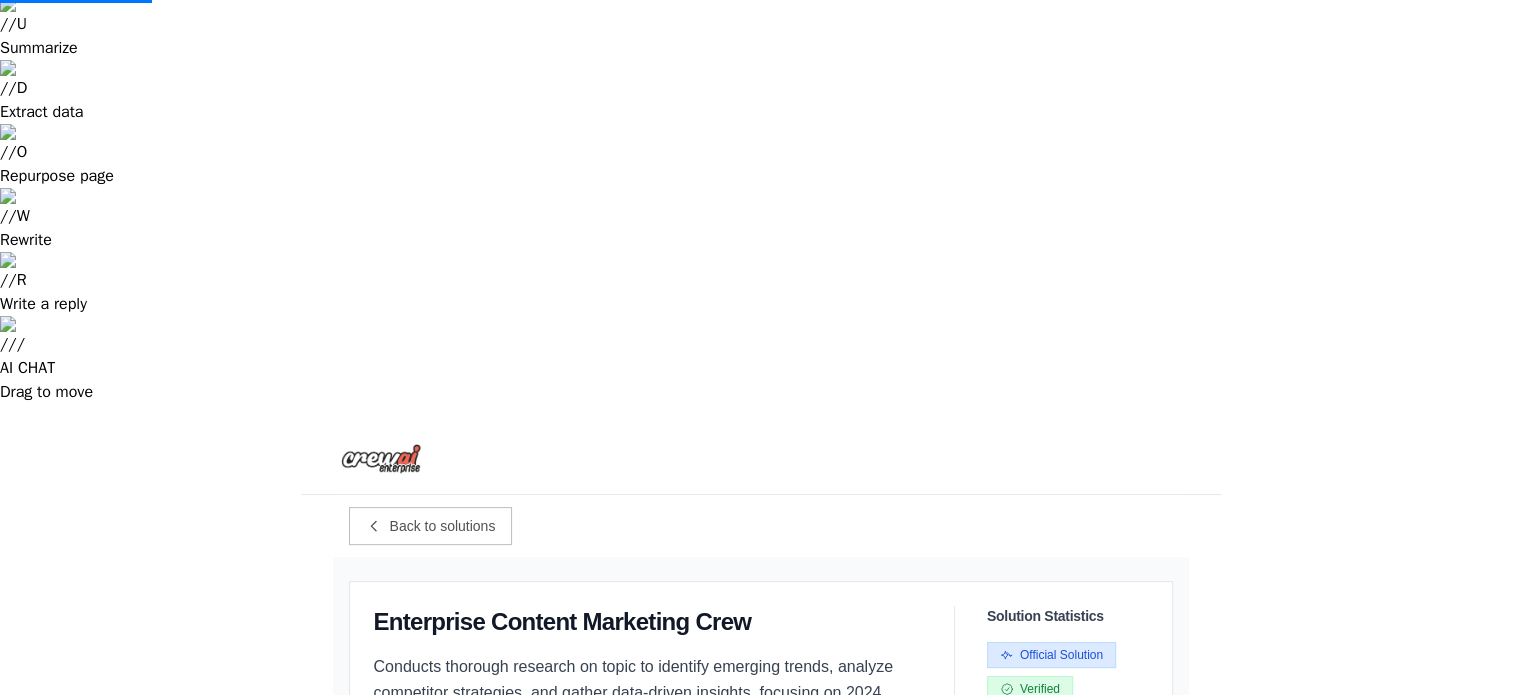 scroll, scrollTop: 400, scrollLeft: 0, axis: vertical 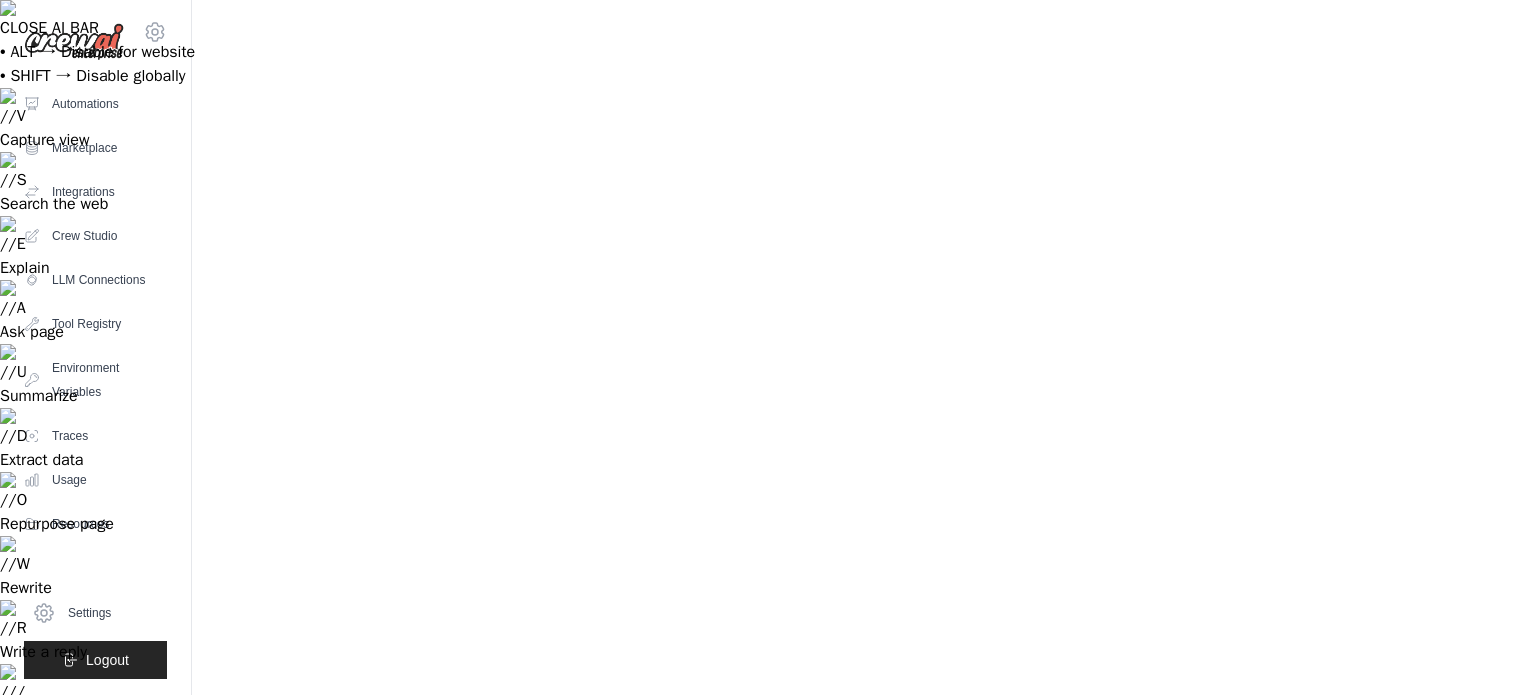 click on "Required Integrations" at bounding box center (864, 1010) 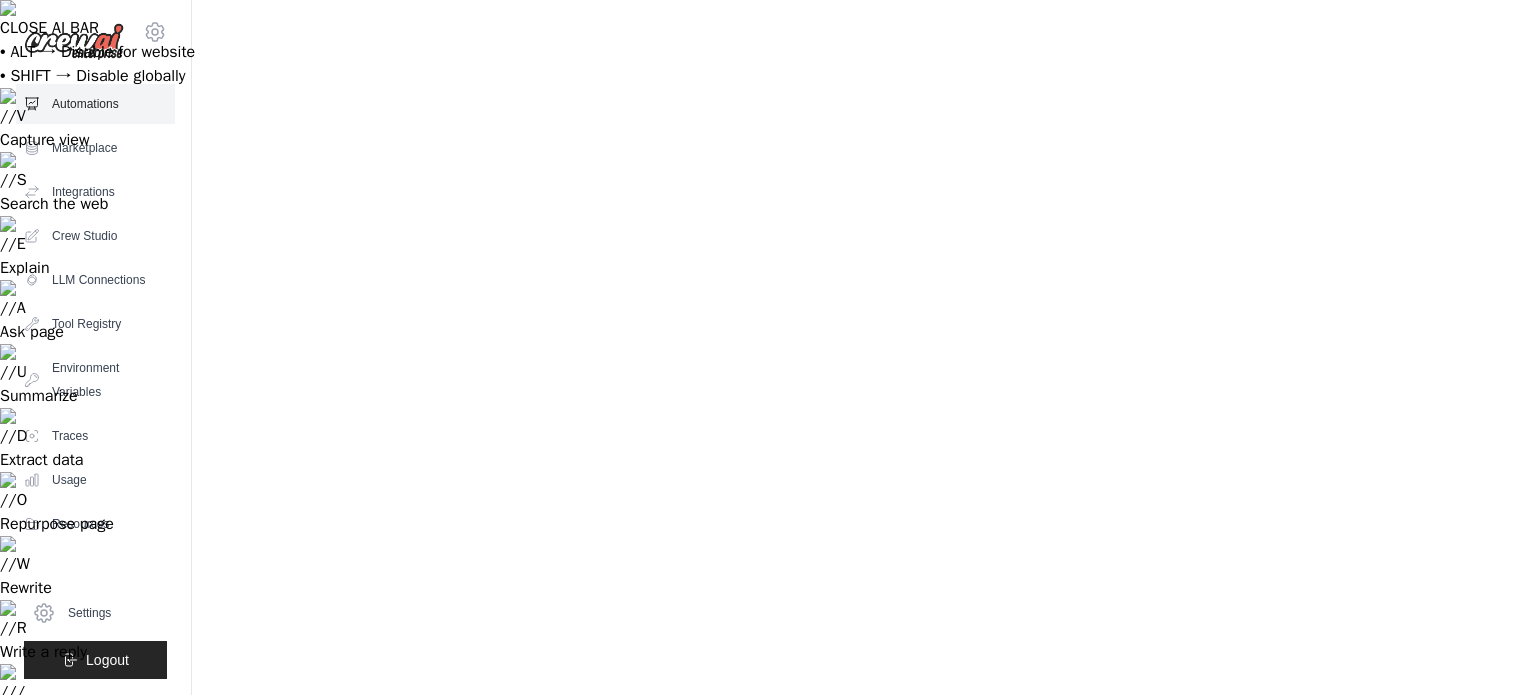 click on "Automations" at bounding box center [95, 104] 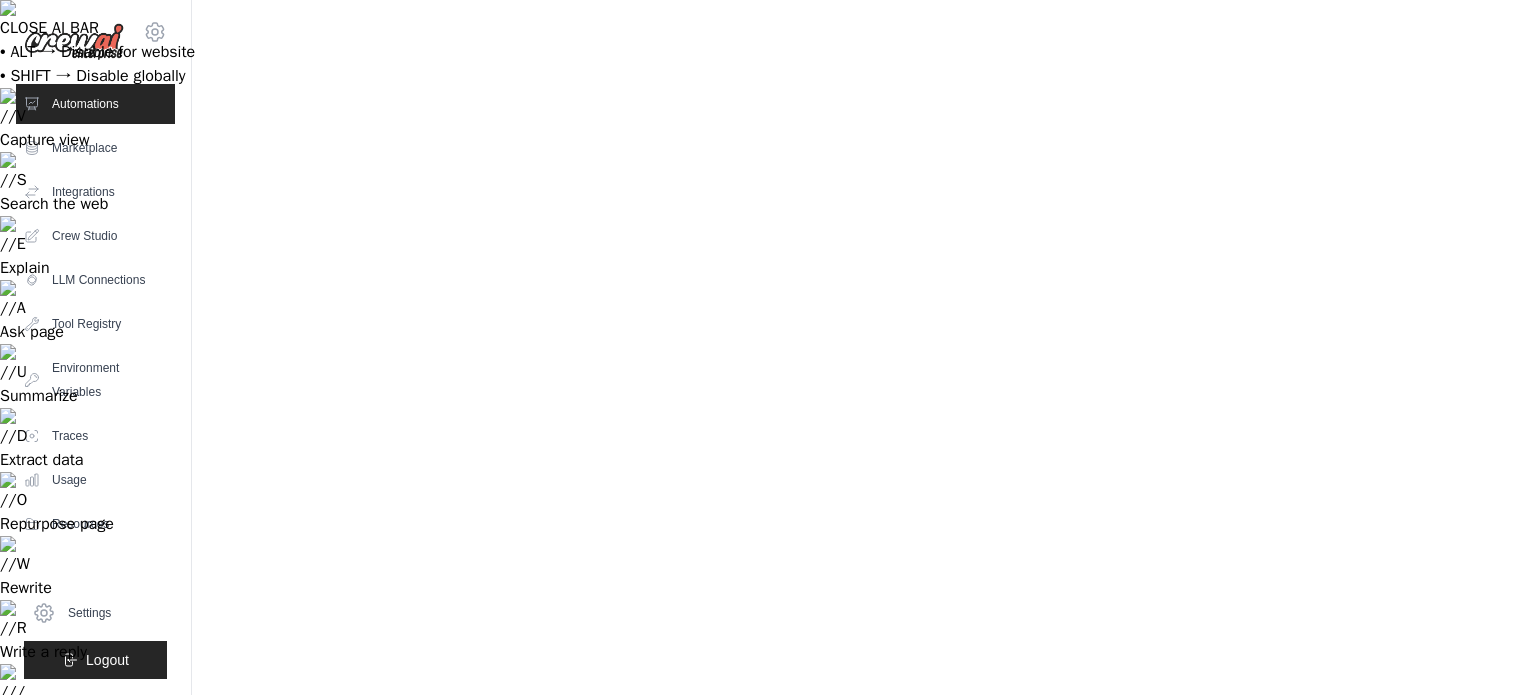 click on "Deploy from GitHub
Deploy your project directly from GitHub. Select a repository and
branch to get started.
Changes will be automatically synchronized with your deployment.
Configure GitHub" at bounding box center (864, 1055) 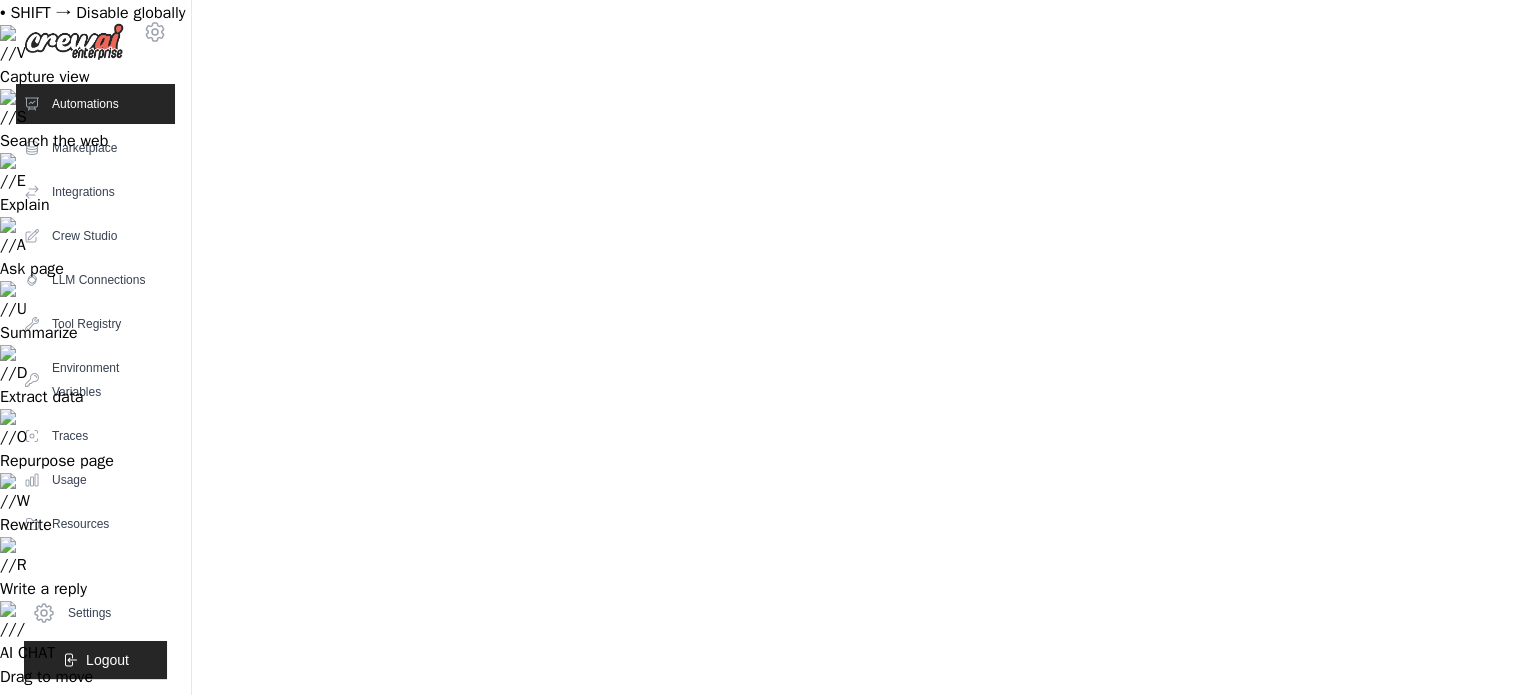 scroll, scrollTop: 72, scrollLeft: 0, axis: vertical 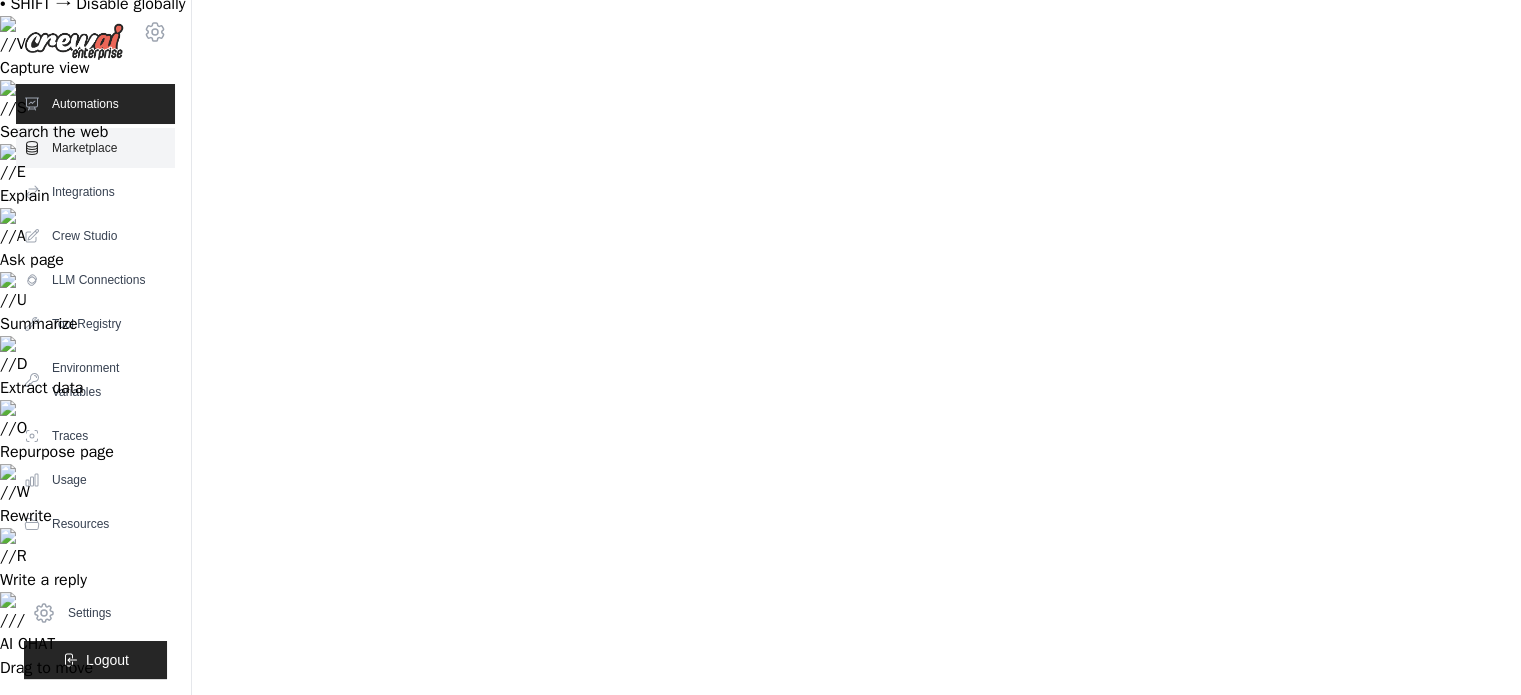 click on "Marketplace" at bounding box center [95, 148] 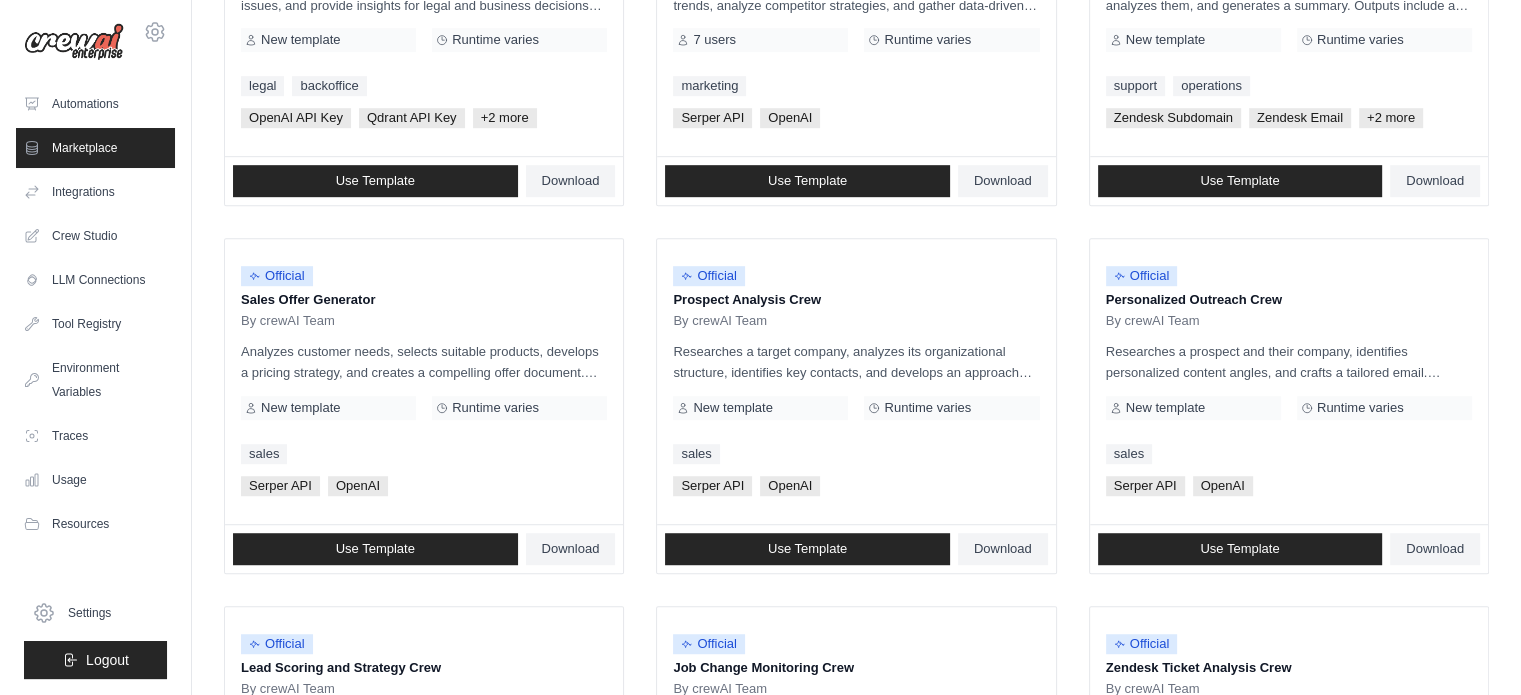 scroll, scrollTop: 1155, scrollLeft: 0, axis: vertical 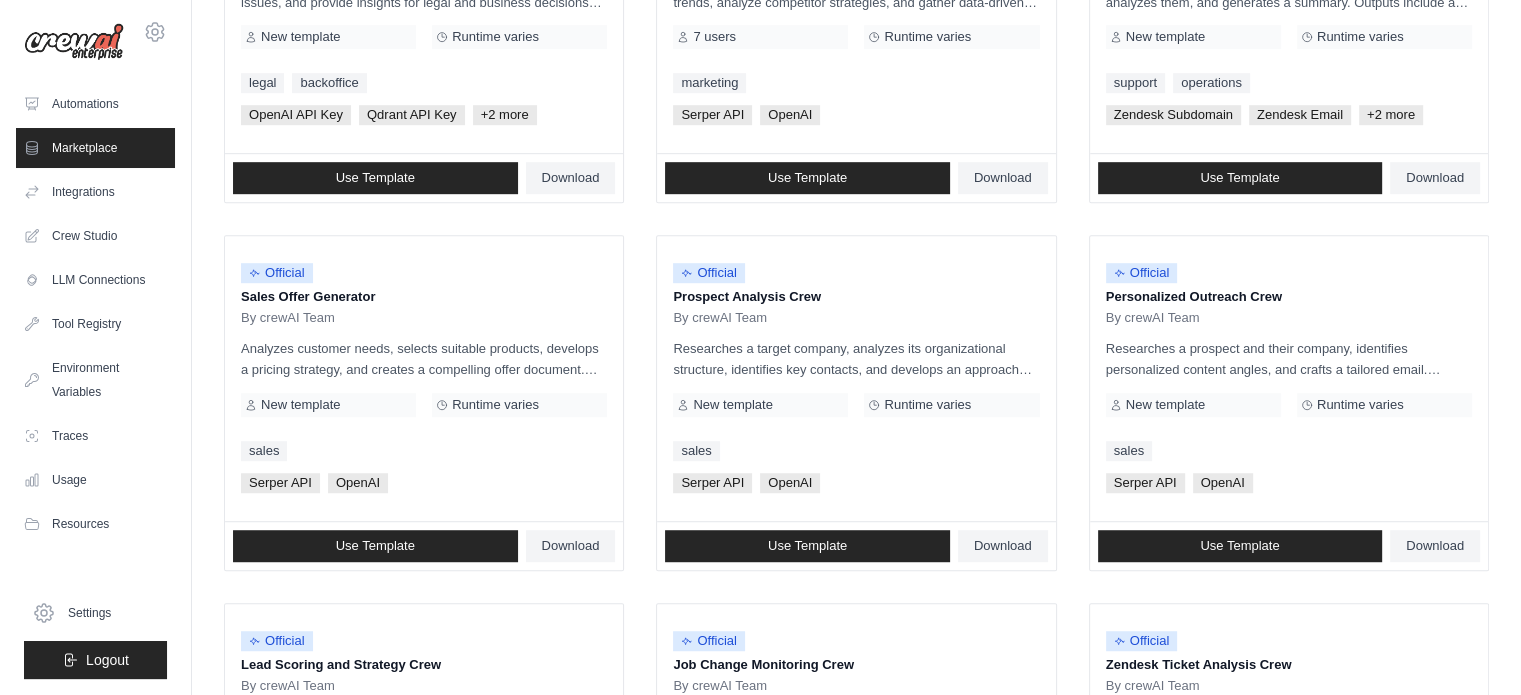 click on "2" at bounding box center [875, 1388] 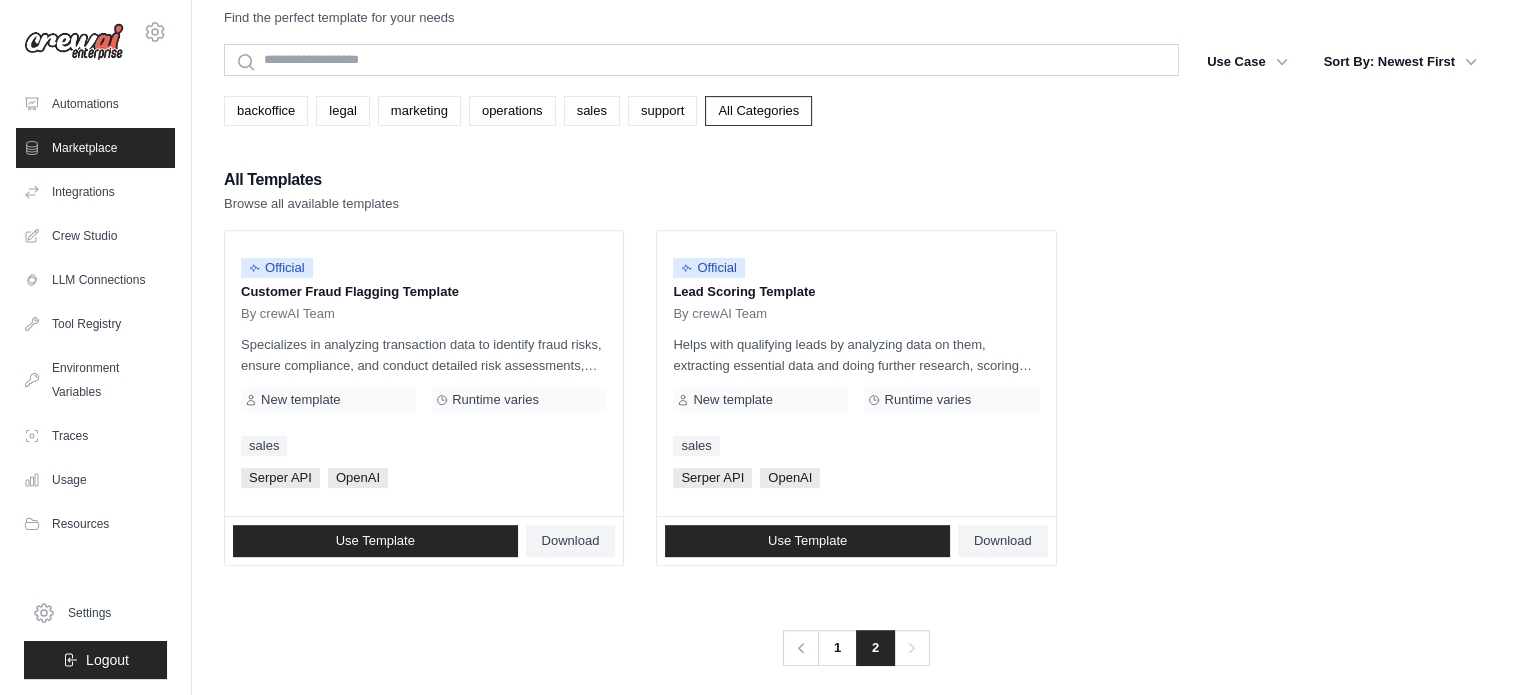 scroll, scrollTop: 0, scrollLeft: 0, axis: both 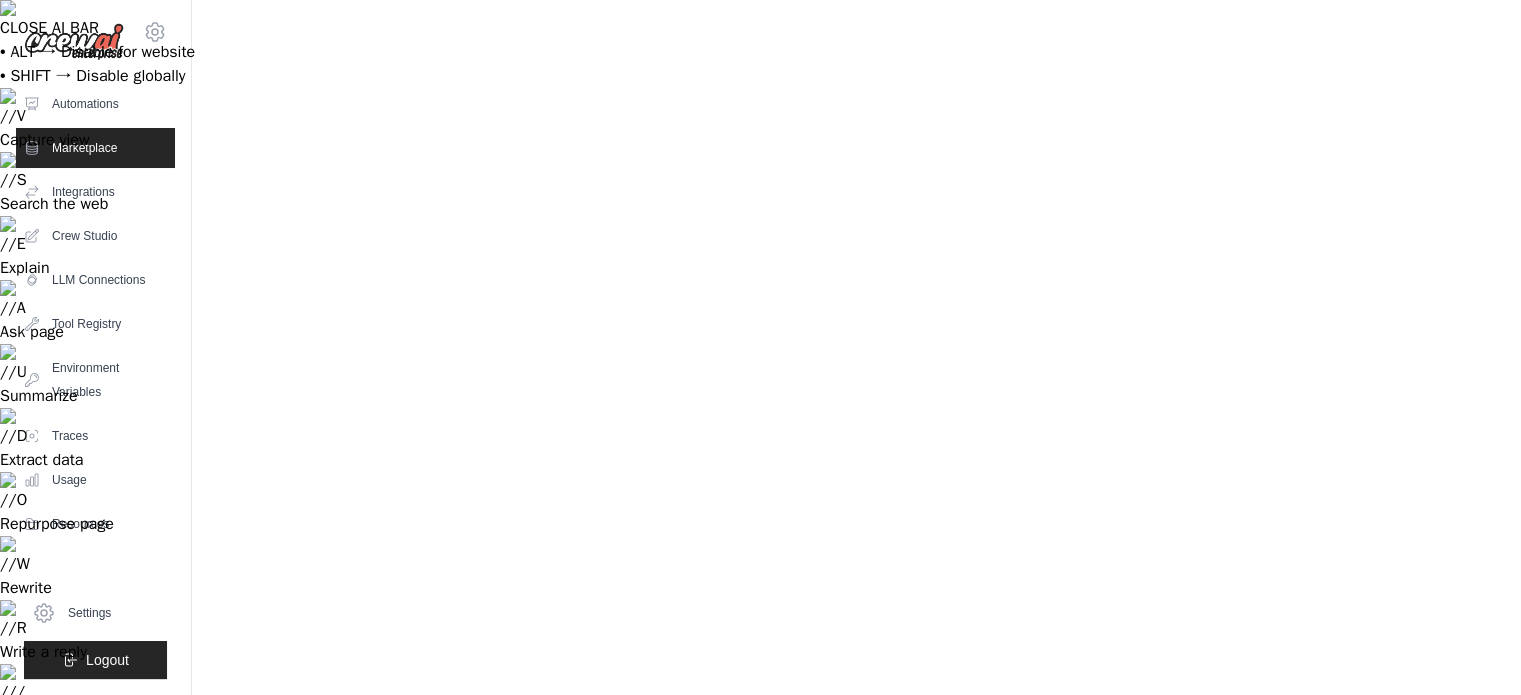 click on "1" at bounding box center [837, 1440] 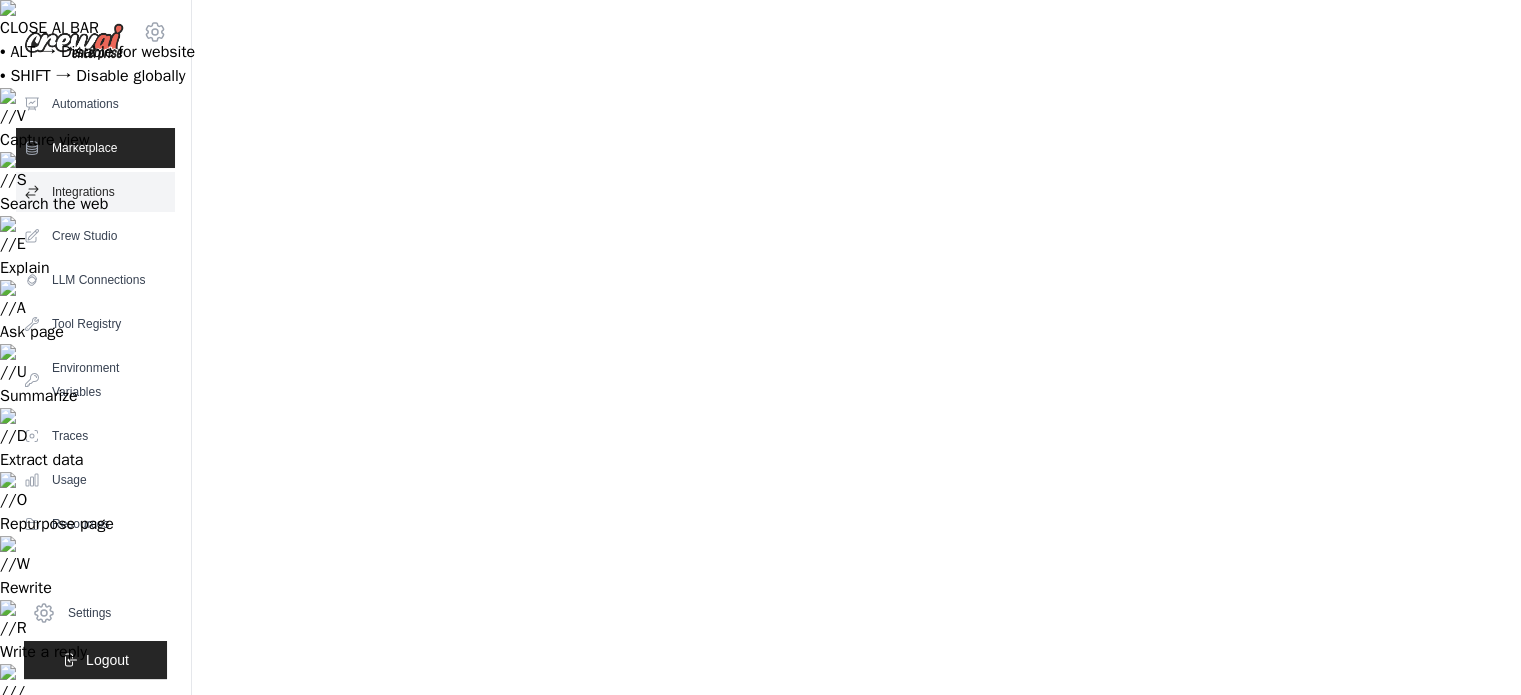 click on "Integrations" at bounding box center (95, 192) 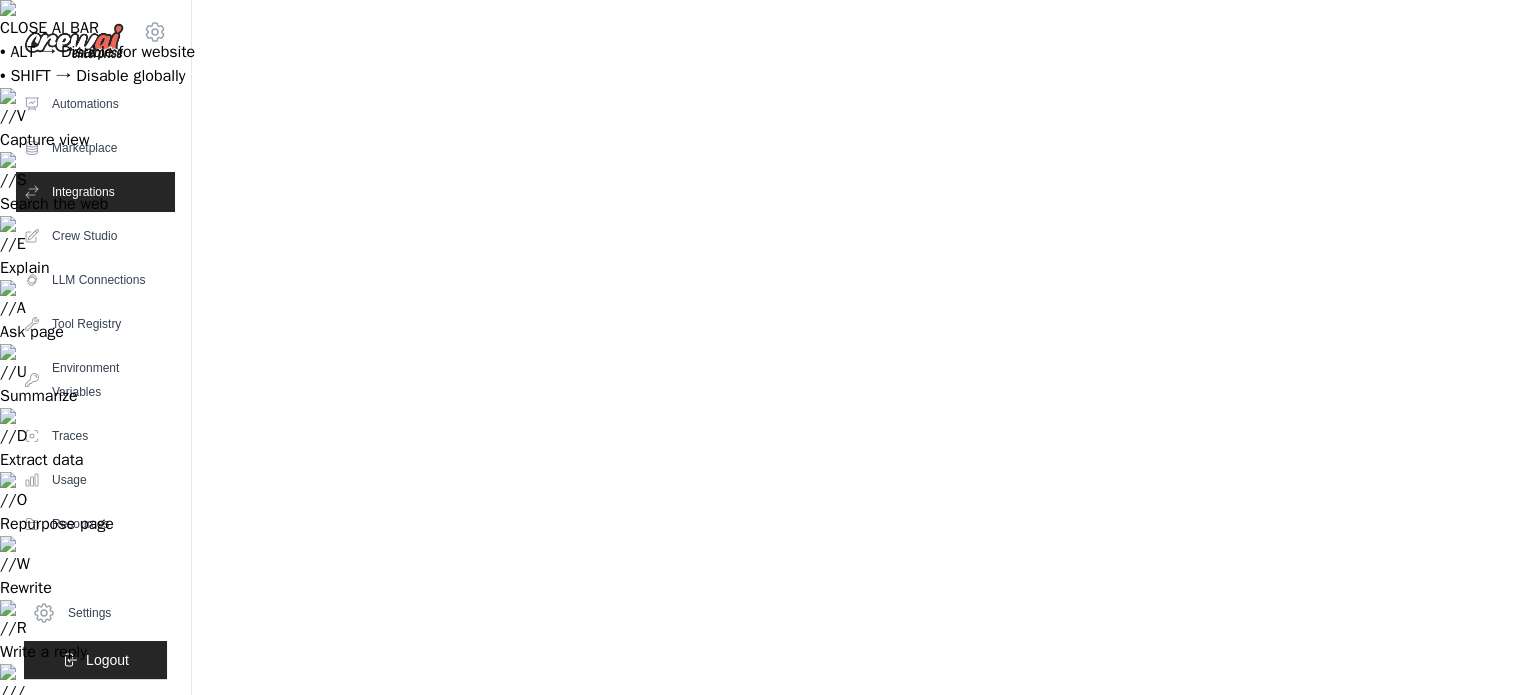 click on "Automations" at bounding box center (95, 104) 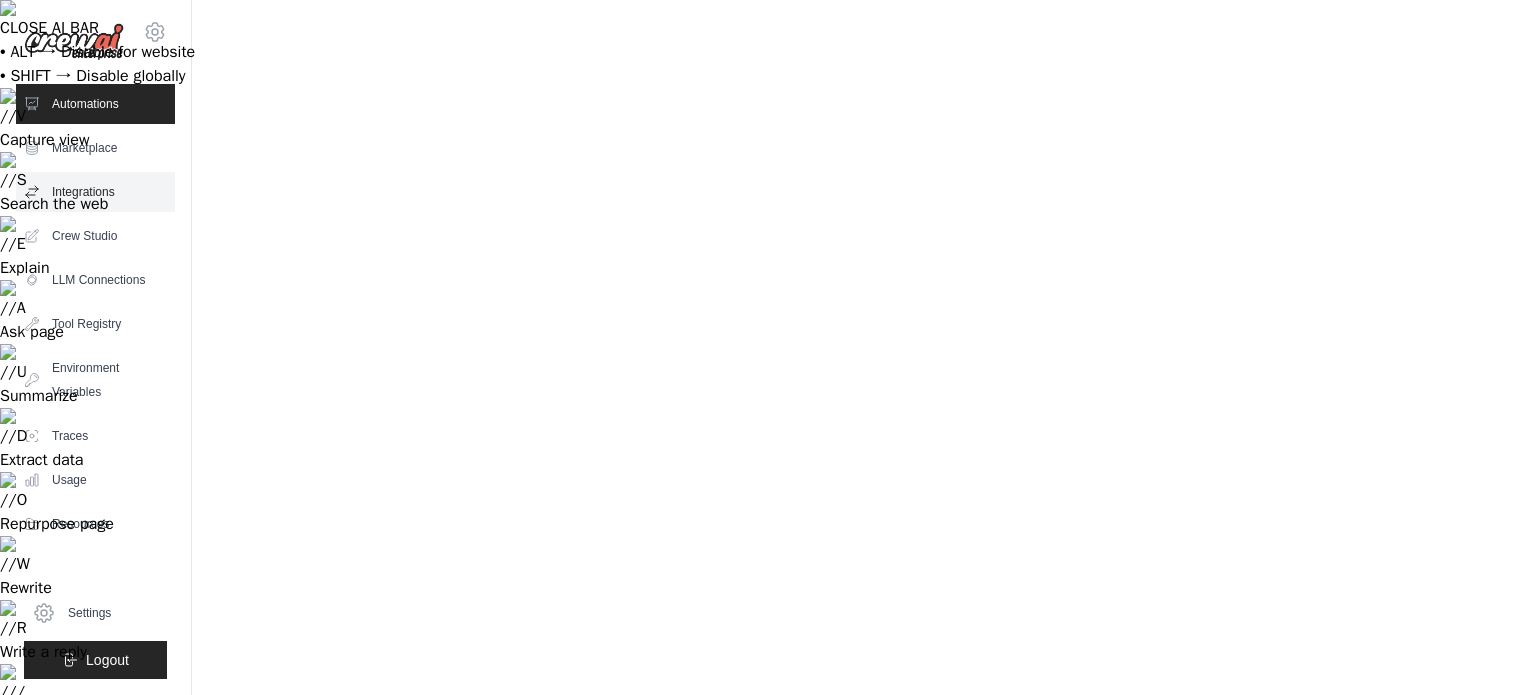 click on "Integrations" at bounding box center [95, 192] 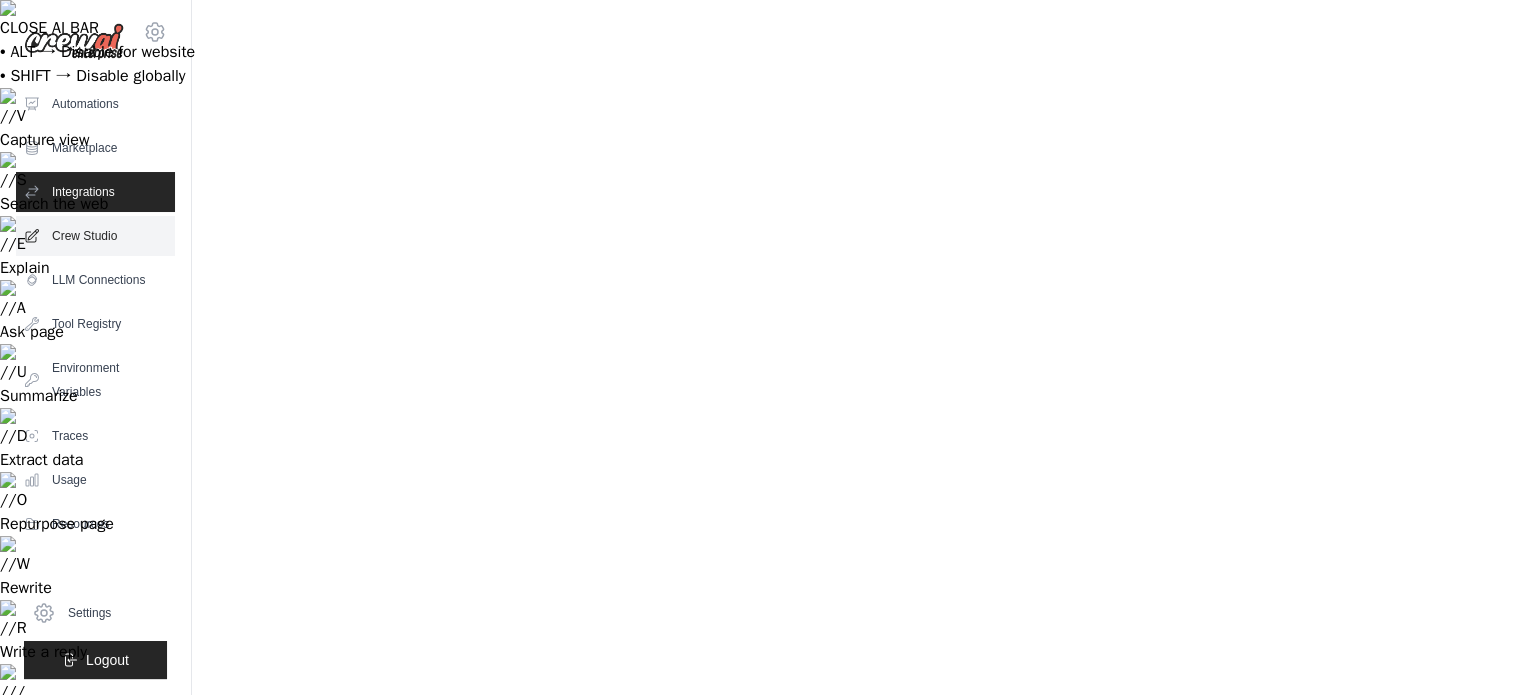 click on "Crew Studio" at bounding box center [95, 236] 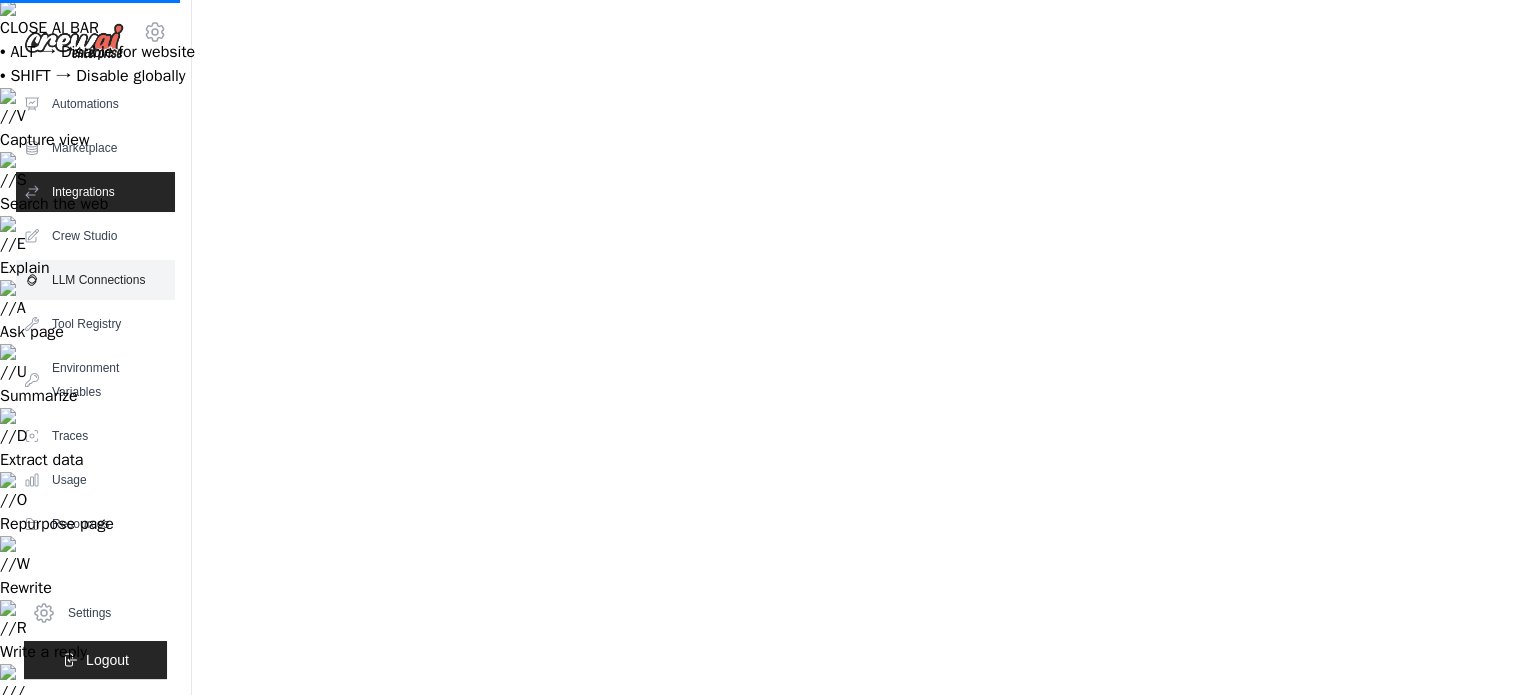 click on "LLM Connections" at bounding box center (95, 280) 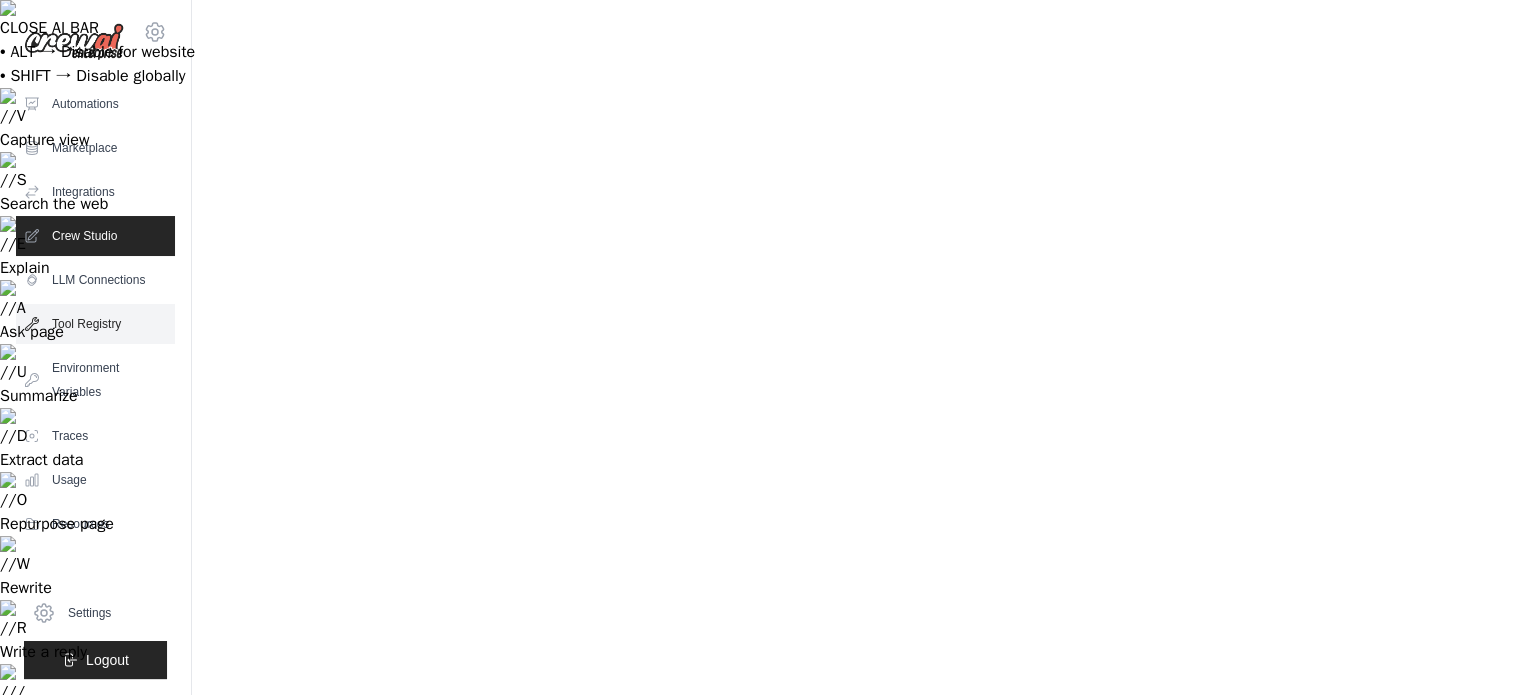 click on "Tool Registry" at bounding box center (95, 324) 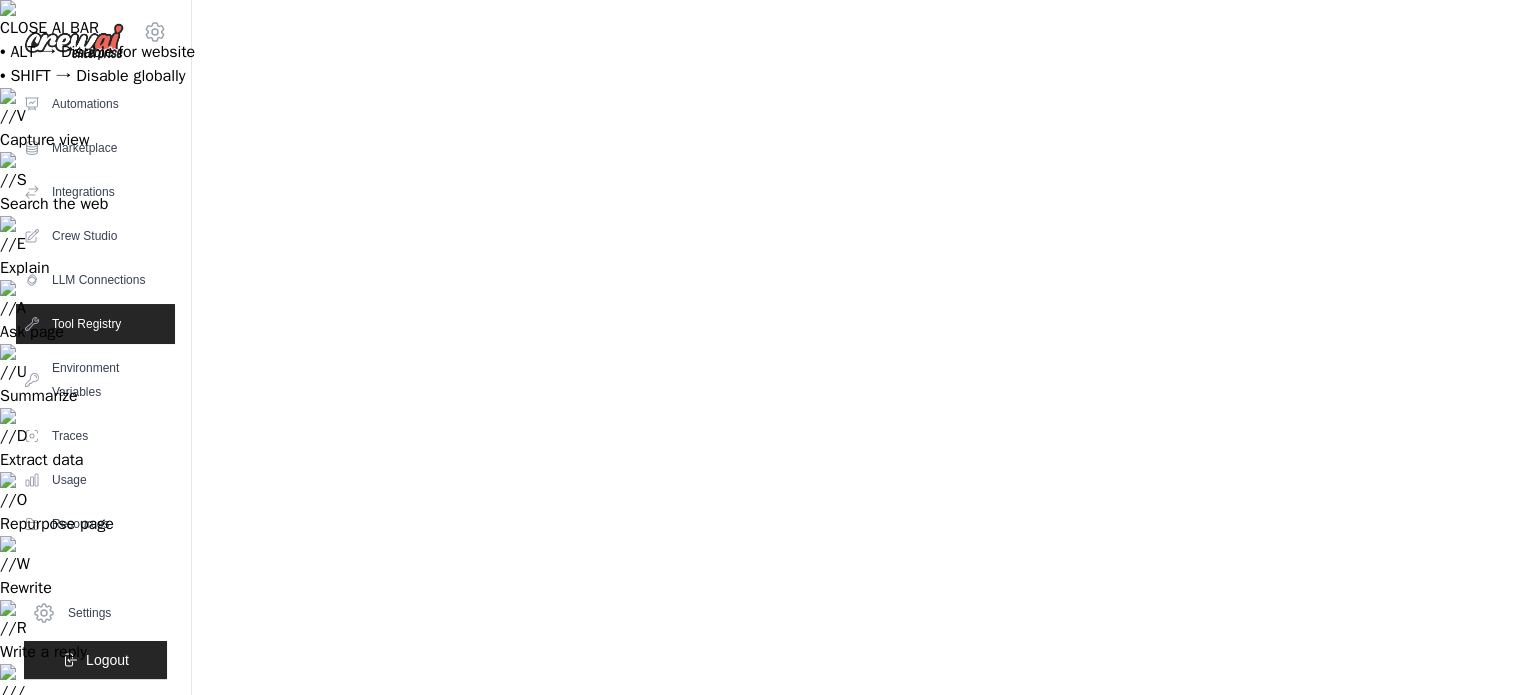 click at bounding box center [242, 792] 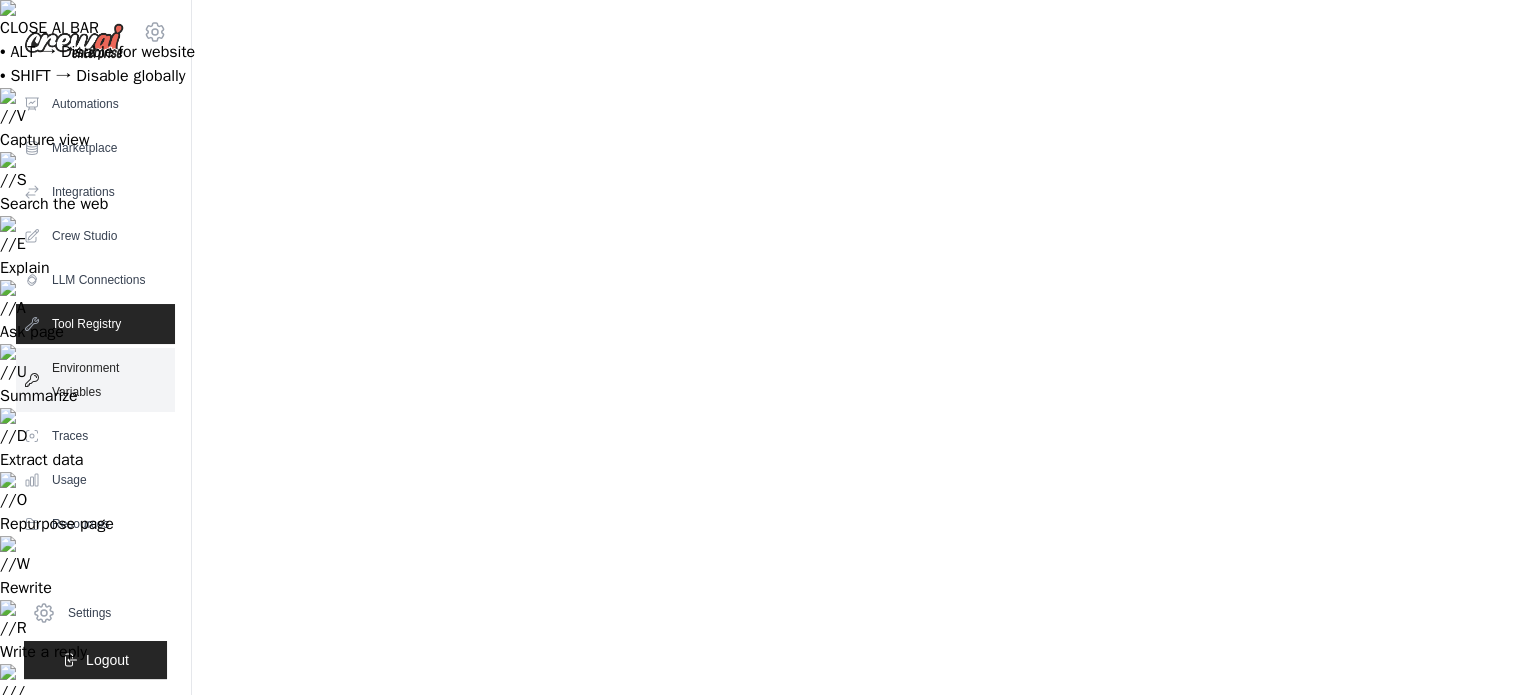 click on "Environment Variables" at bounding box center (95, 380) 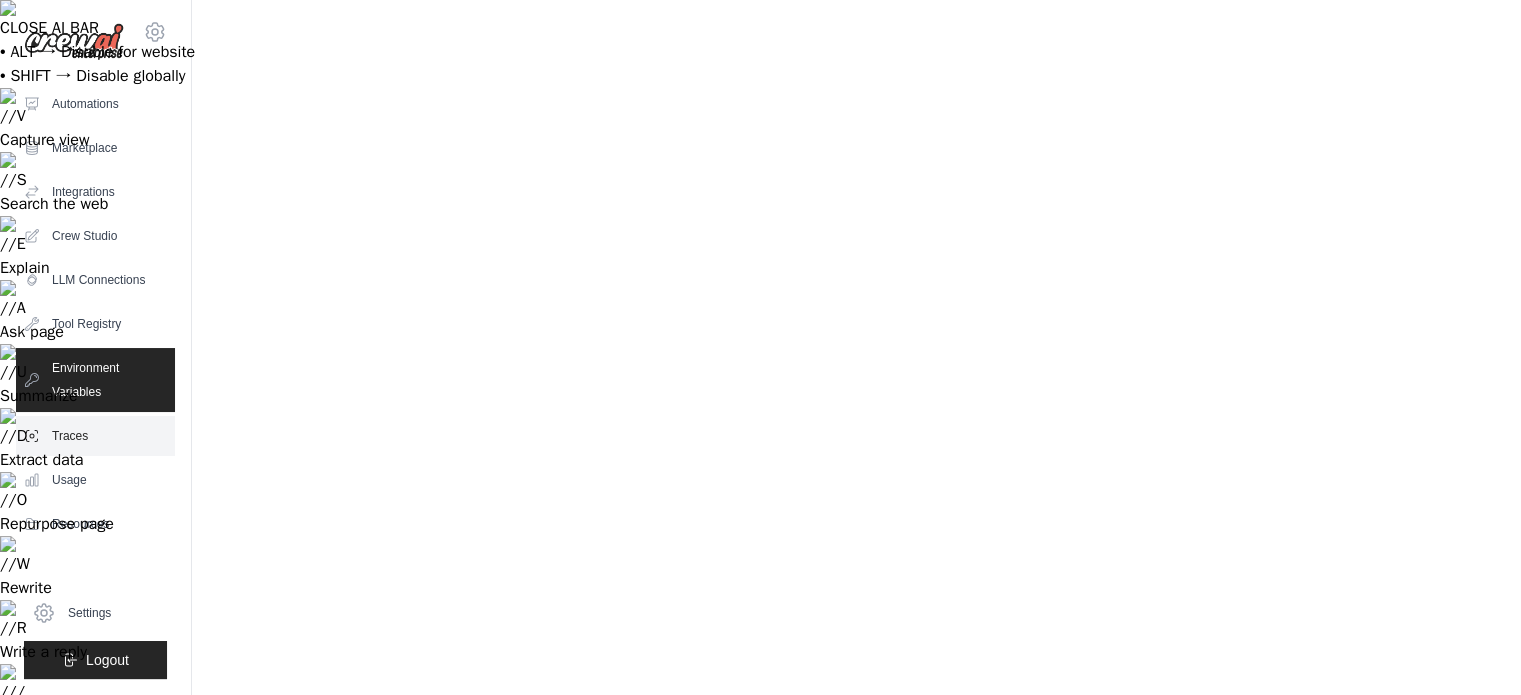 click on "Traces" at bounding box center [95, 436] 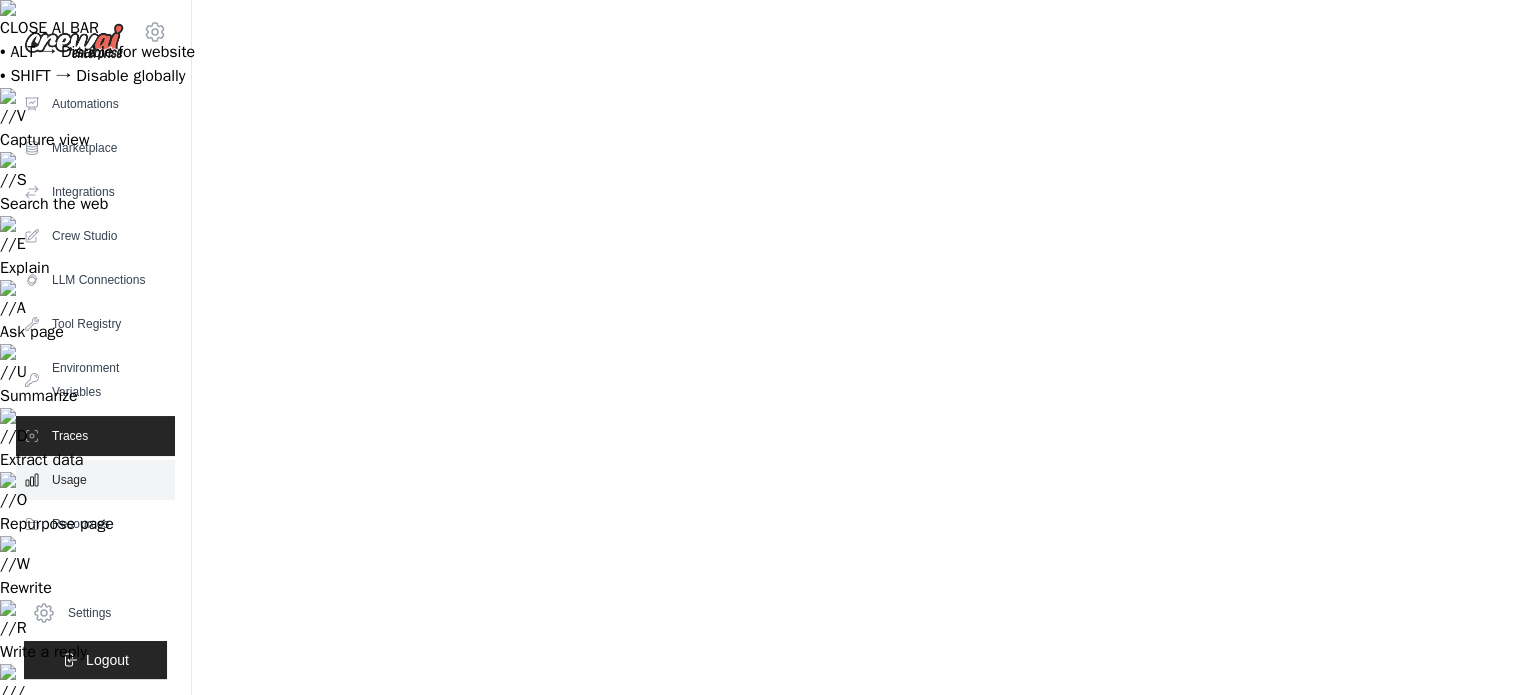 click on "Usage" at bounding box center (95, 480) 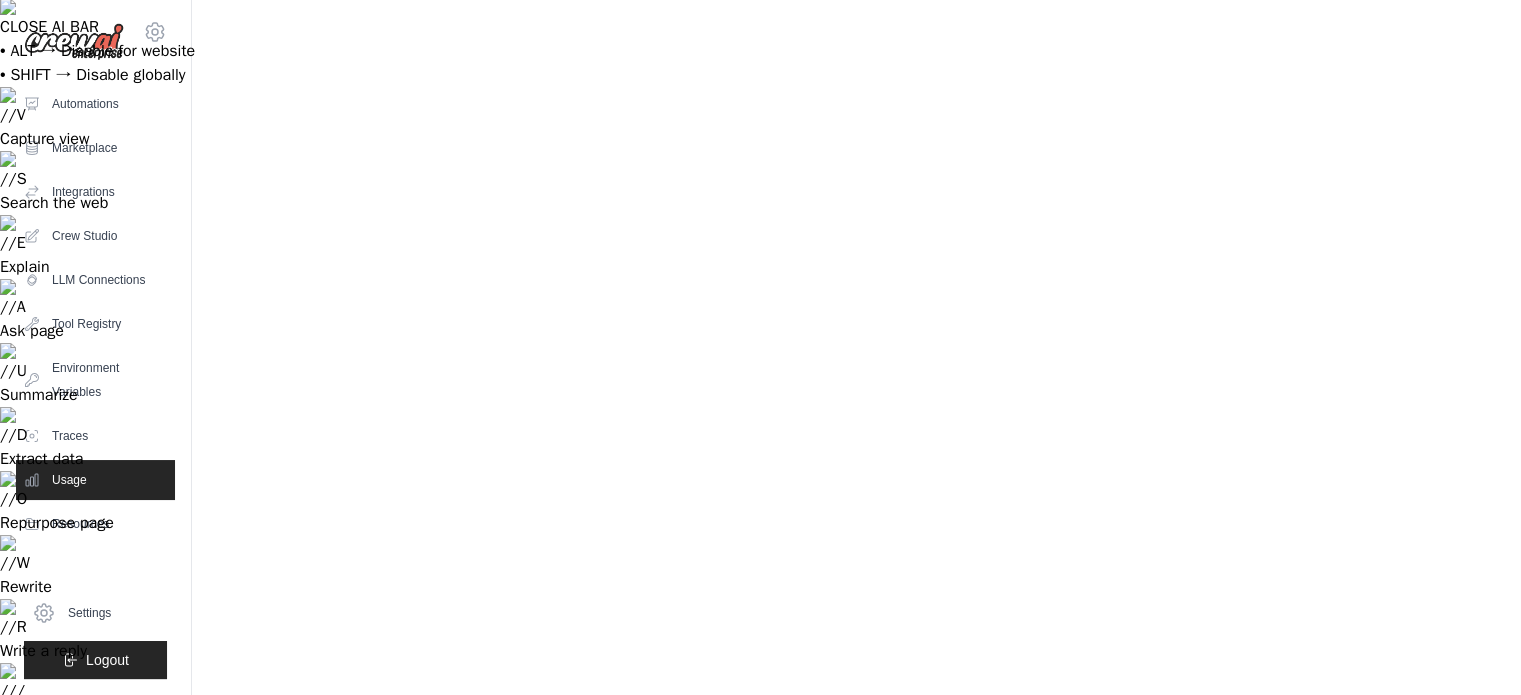 scroll, scrollTop: 0, scrollLeft: 0, axis: both 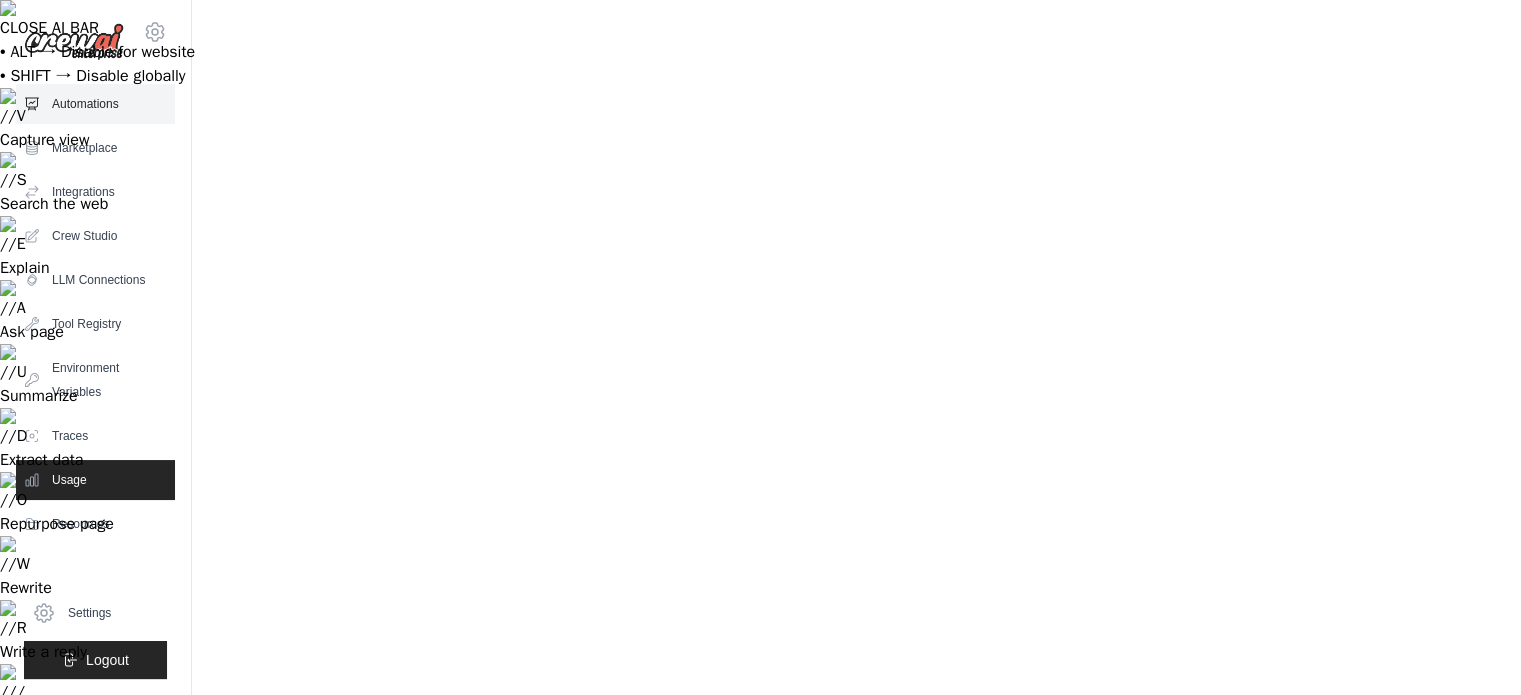 click on "Automations" at bounding box center (95, 104) 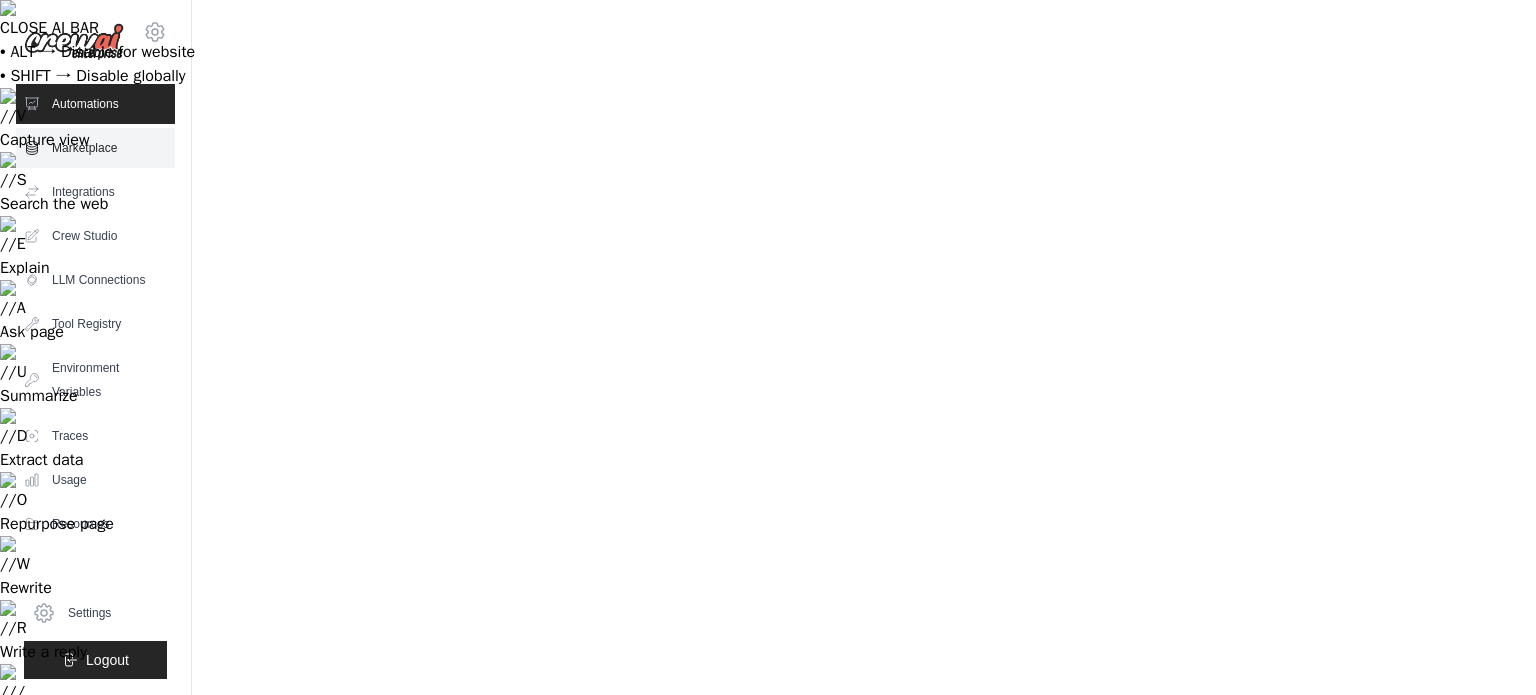 click on "Marketplace" at bounding box center [95, 148] 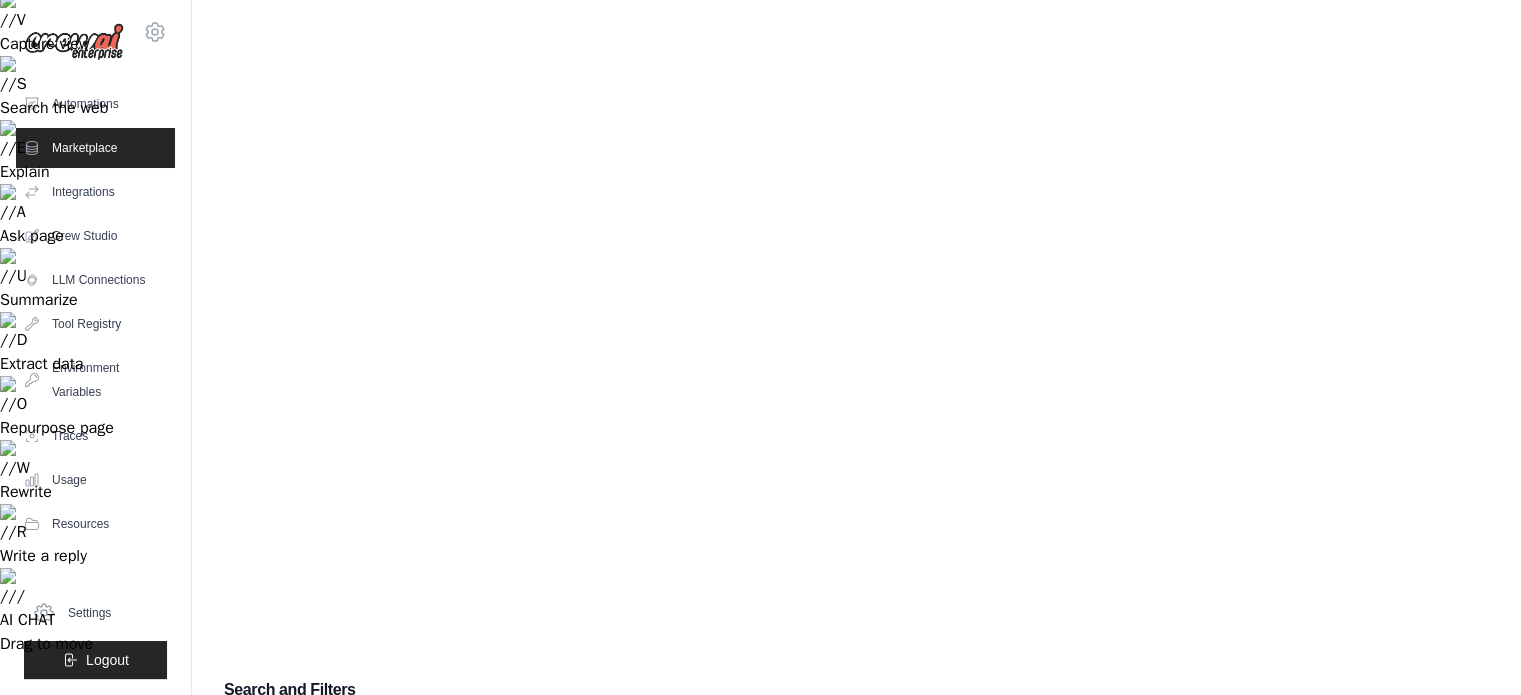 scroll, scrollTop: 100, scrollLeft: 0, axis: vertical 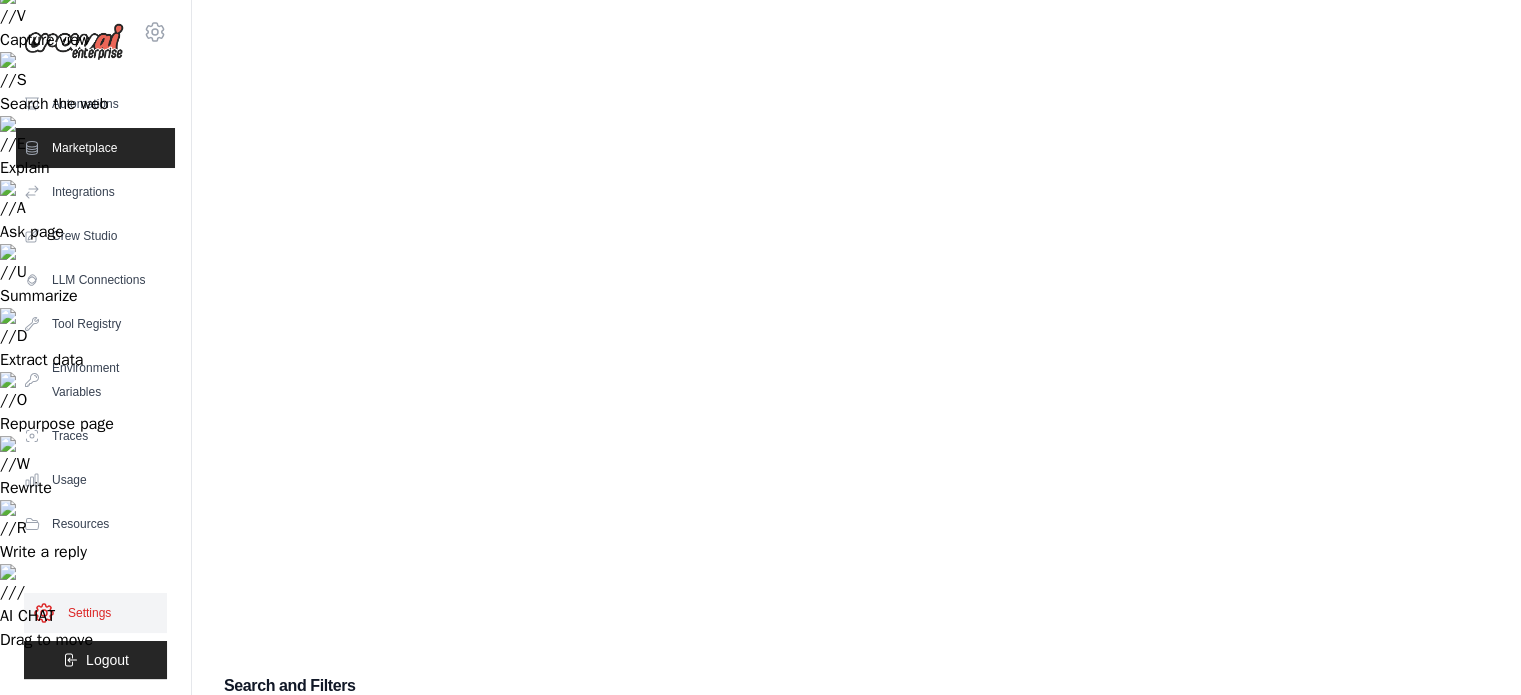 click on "Settings" at bounding box center (95, 613) 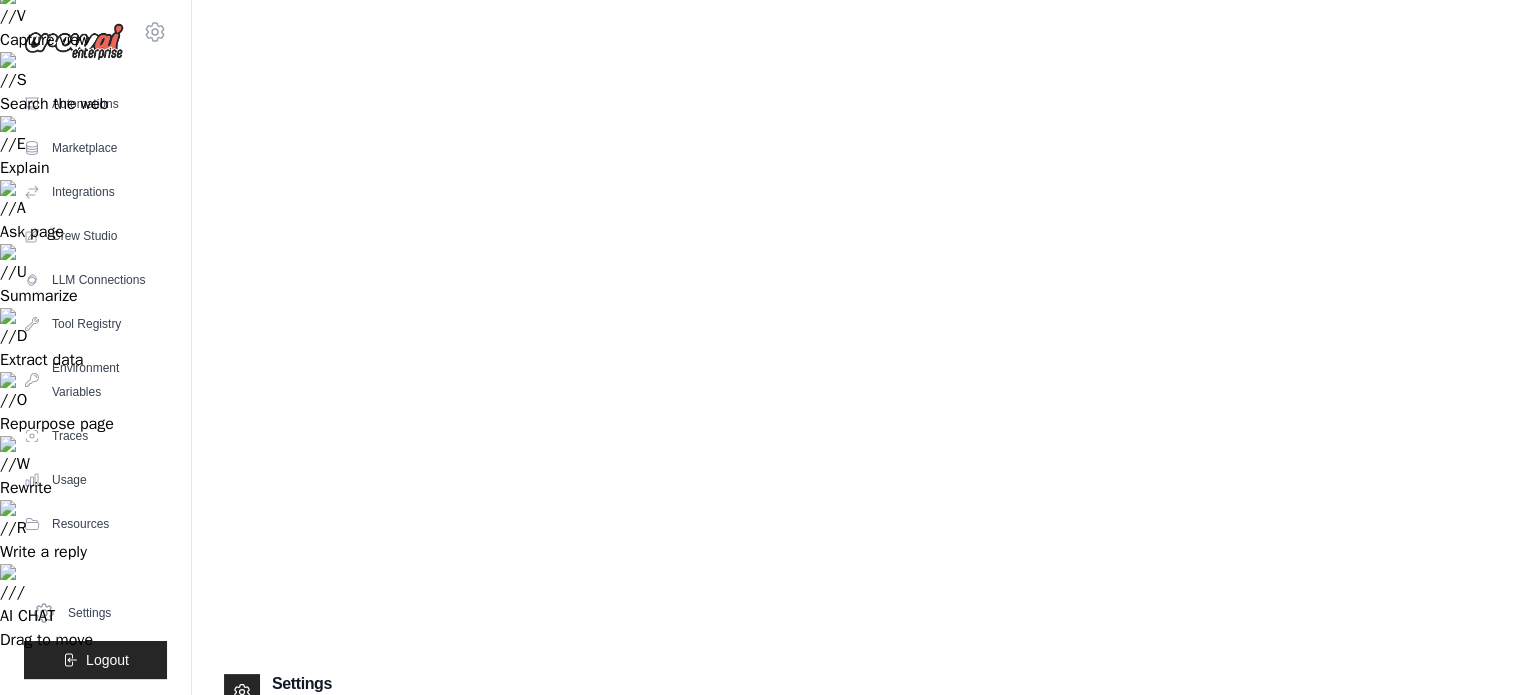 scroll, scrollTop: 0, scrollLeft: 0, axis: both 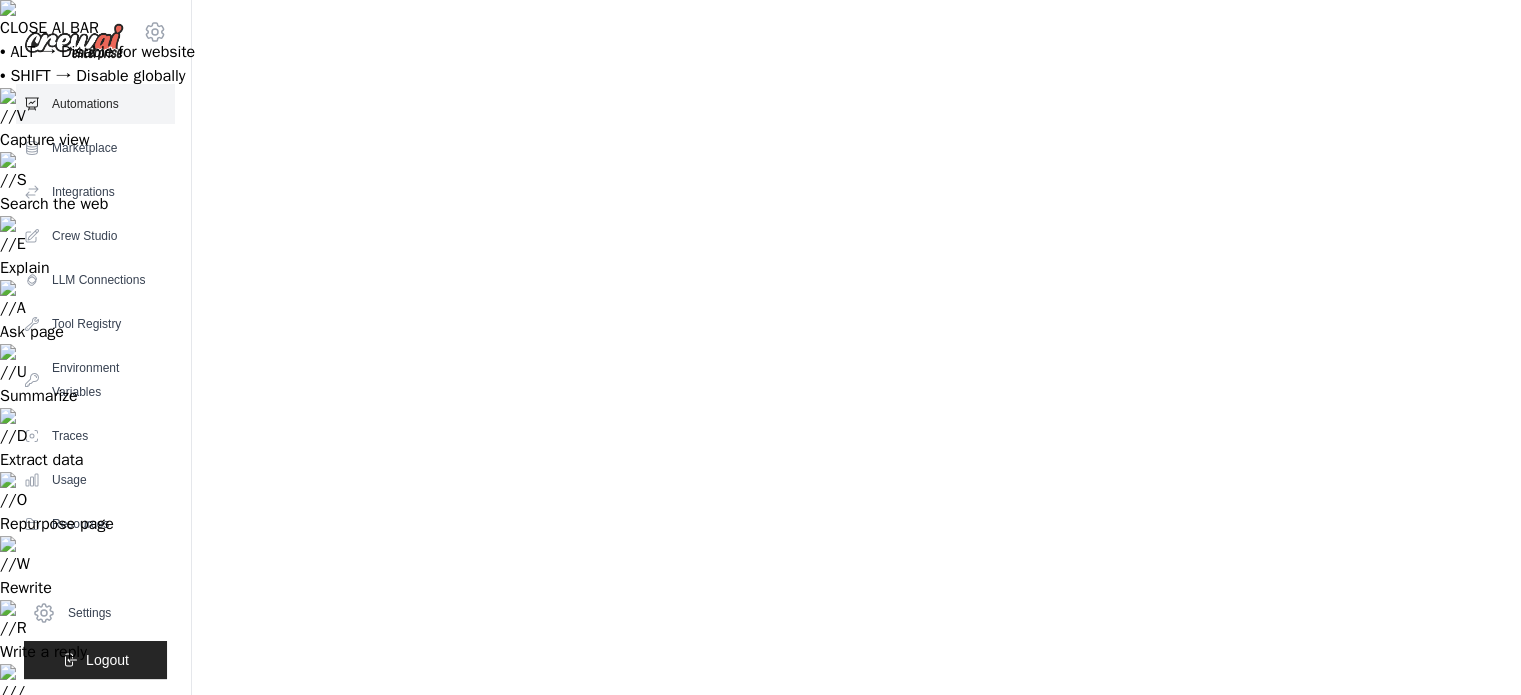 click on "Automations" at bounding box center (95, 104) 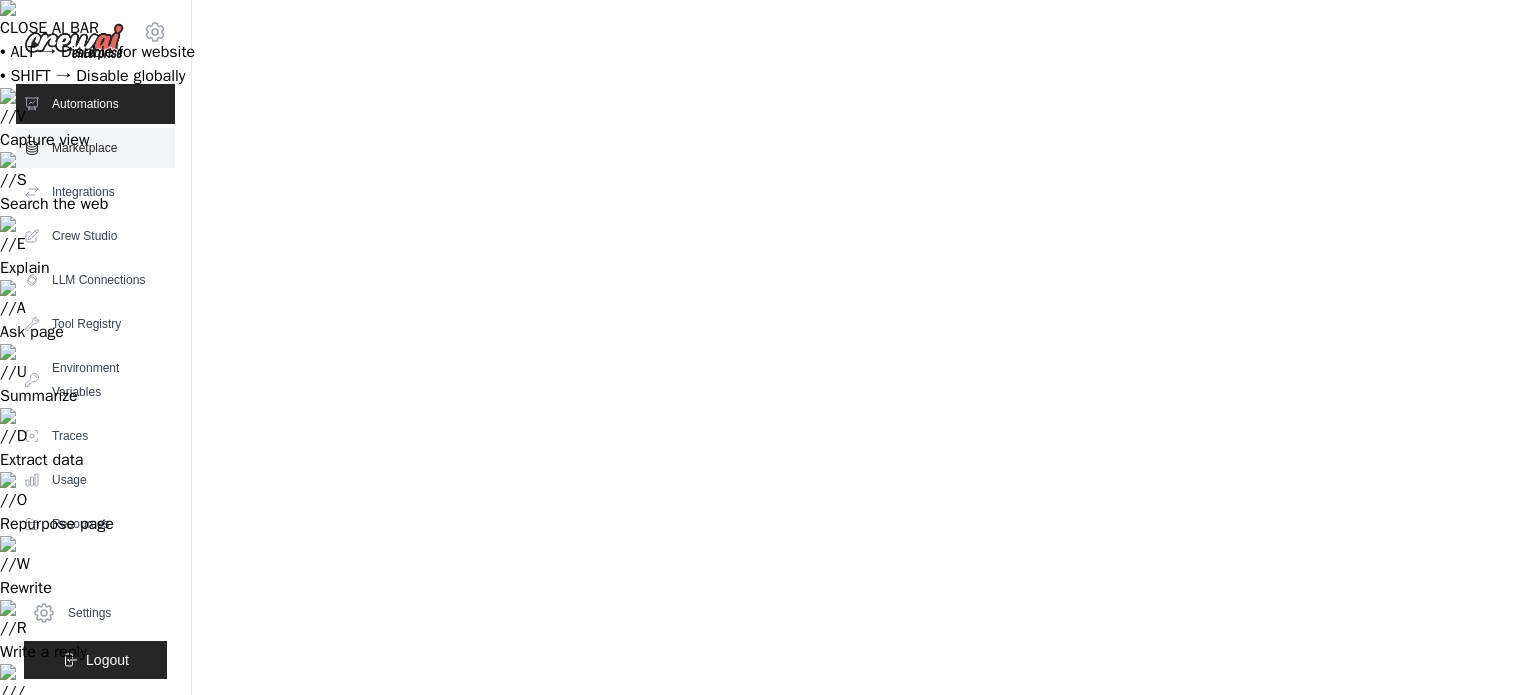 click on "Marketplace" at bounding box center (95, 148) 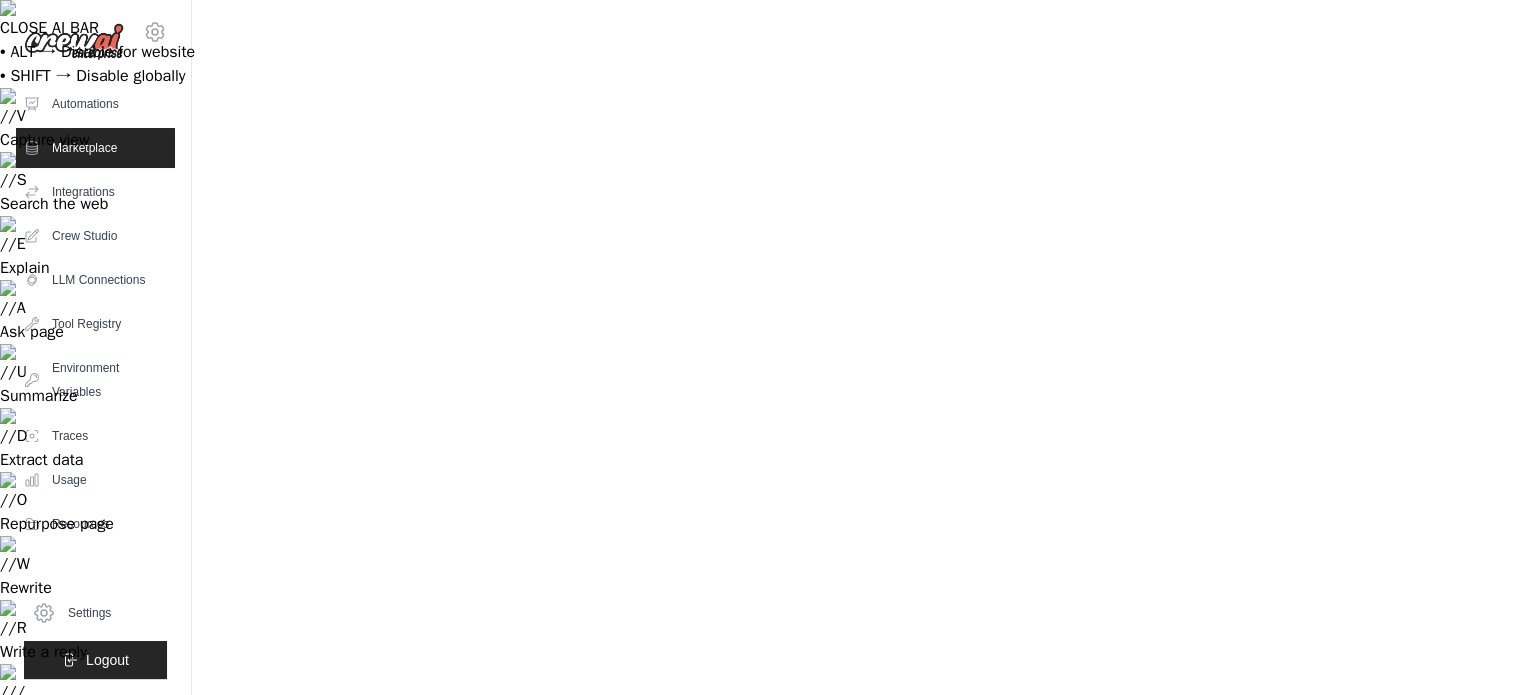 click on "Integrations" at bounding box center (95, 192) 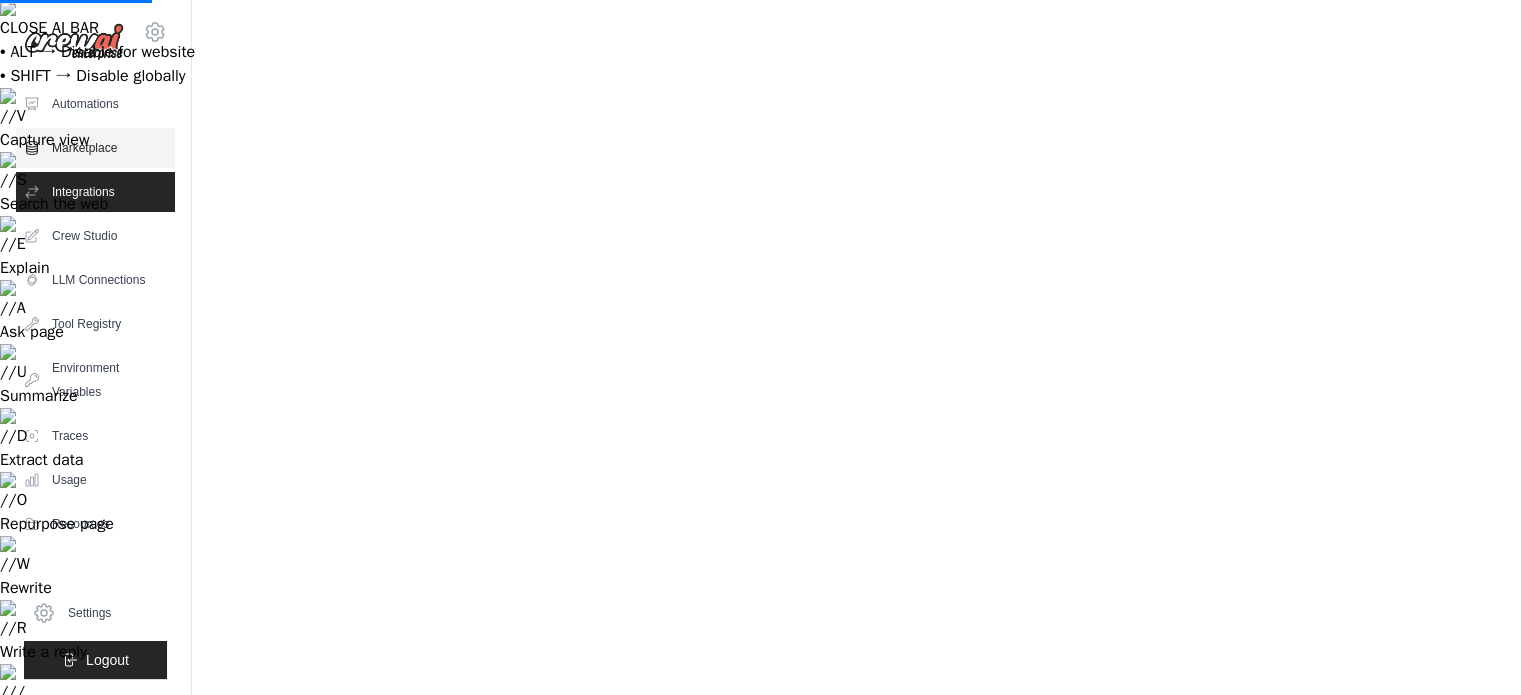 click on "Marketplace" at bounding box center (95, 148) 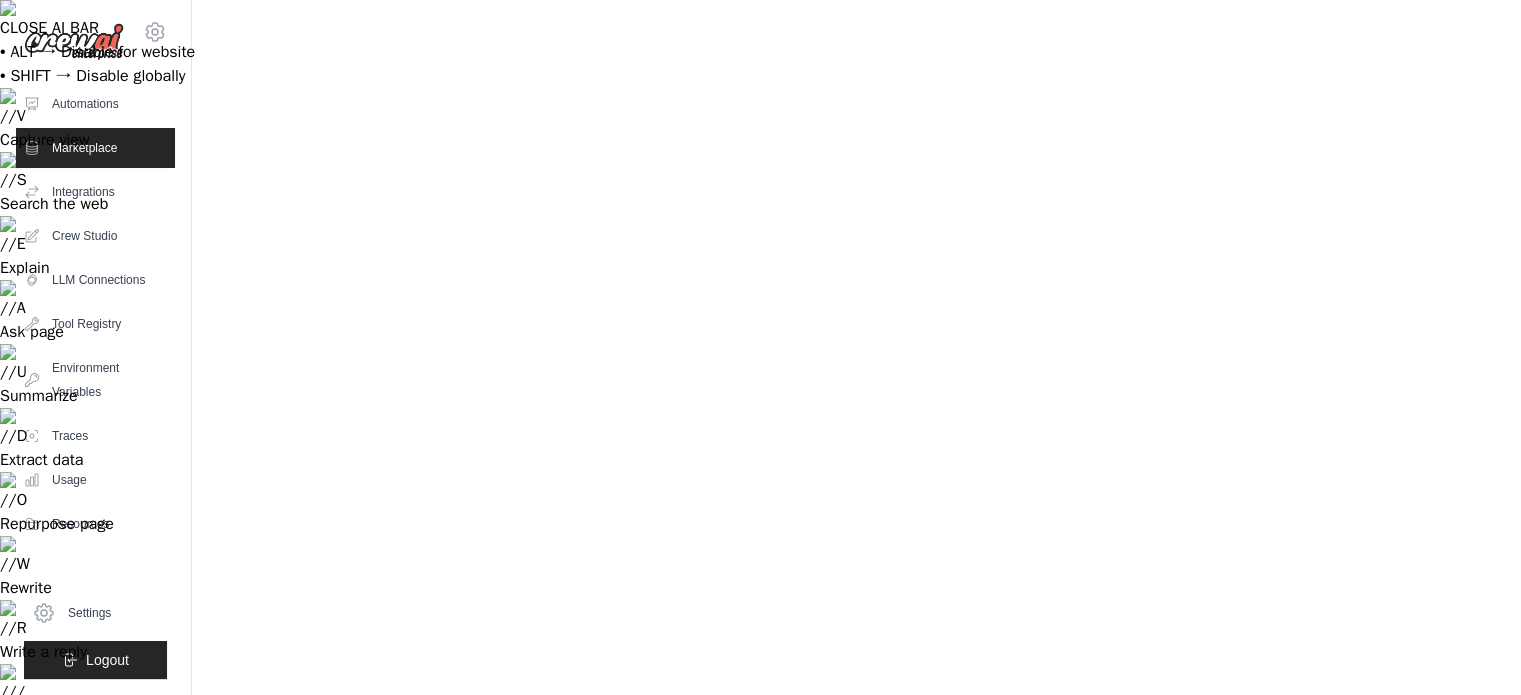 click on "By
crewAI Team" at bounding box center (424, 1106) 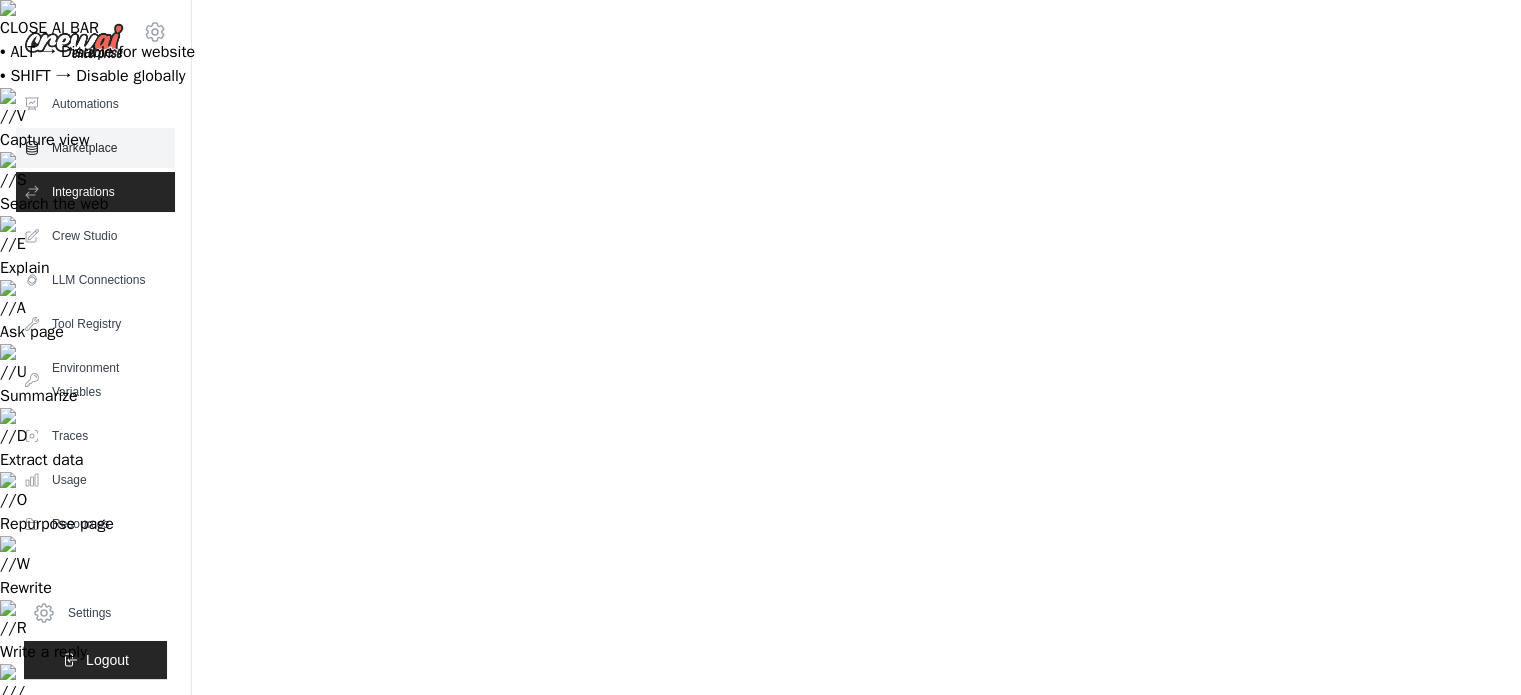 click on "Marketplace" at bounding box center [95, 148] 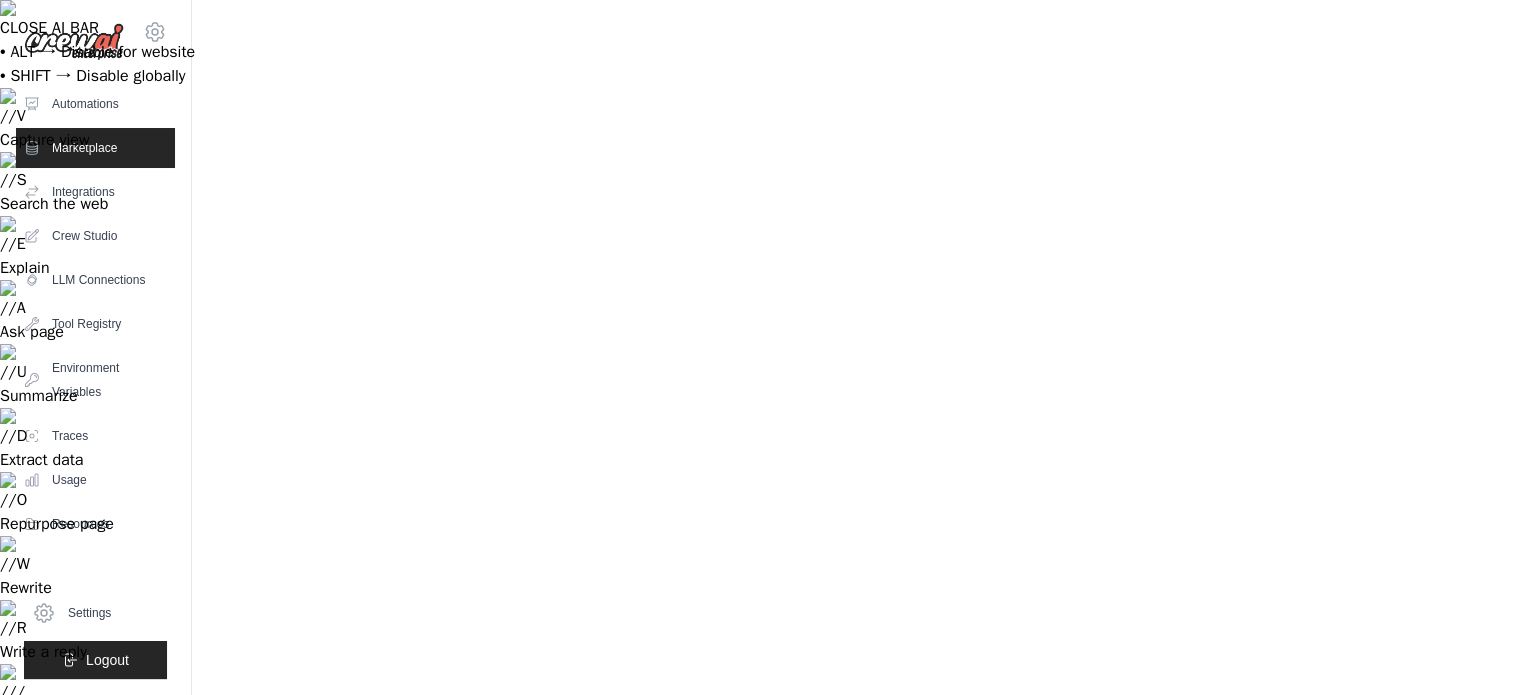 click on "Use Template" at bounding box center [375, 1333] 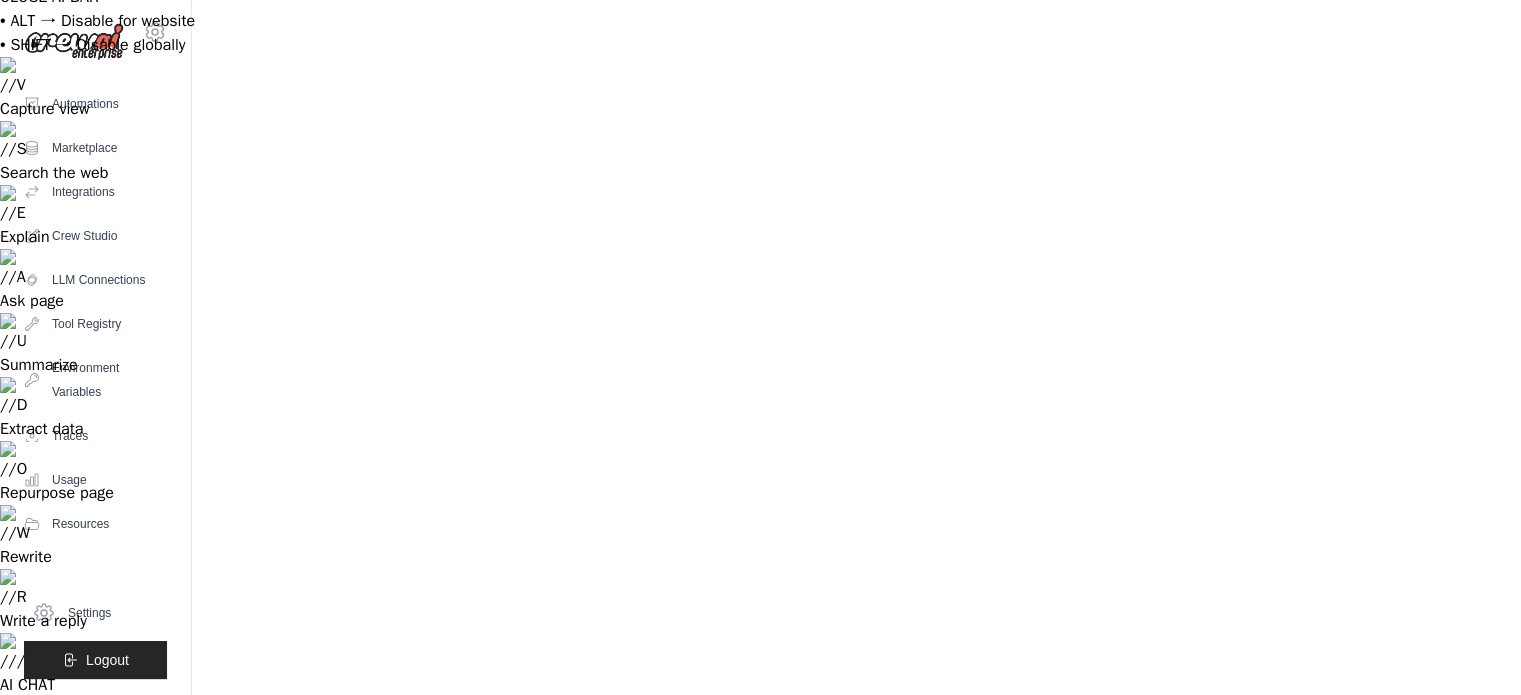 scroll, scrollTop: 32, scrollLeft: 0, axis: vertical 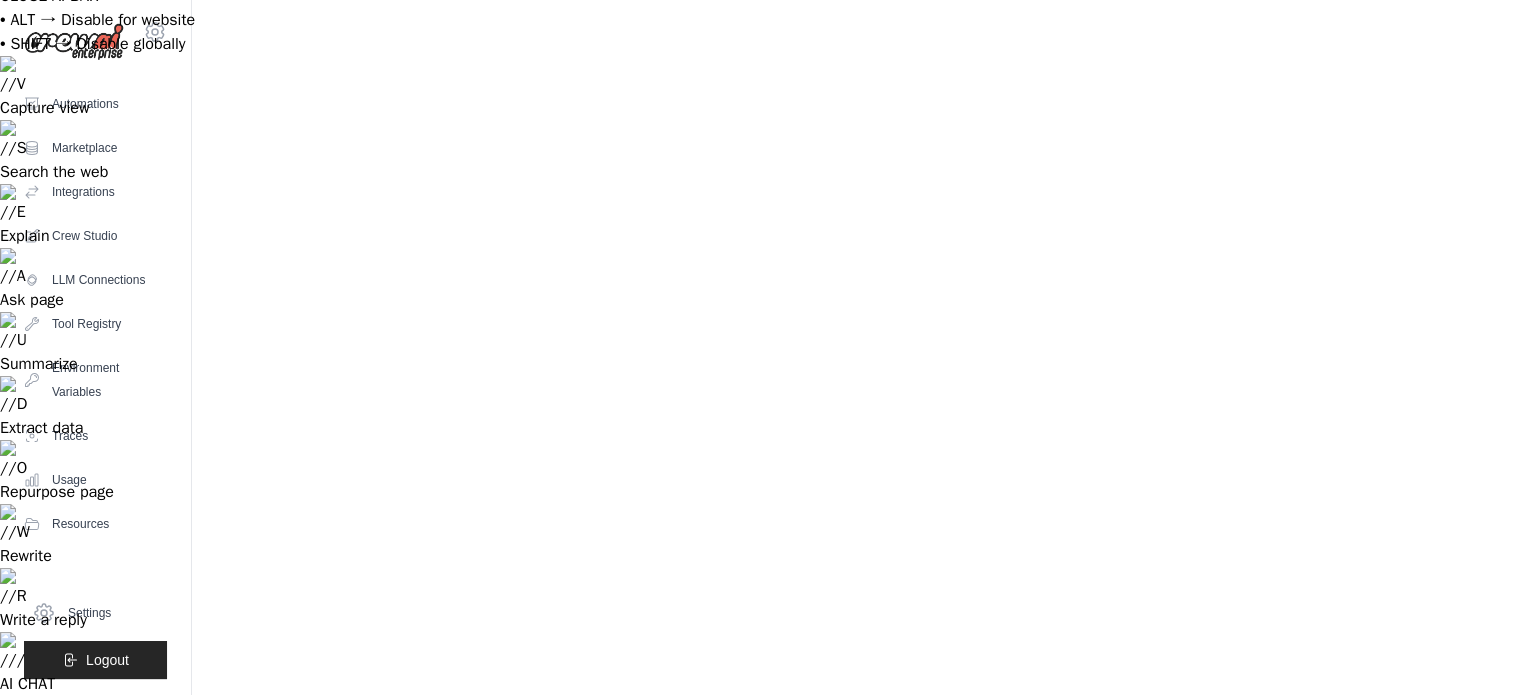 click on "**********" at bounding box center (856, 1408) 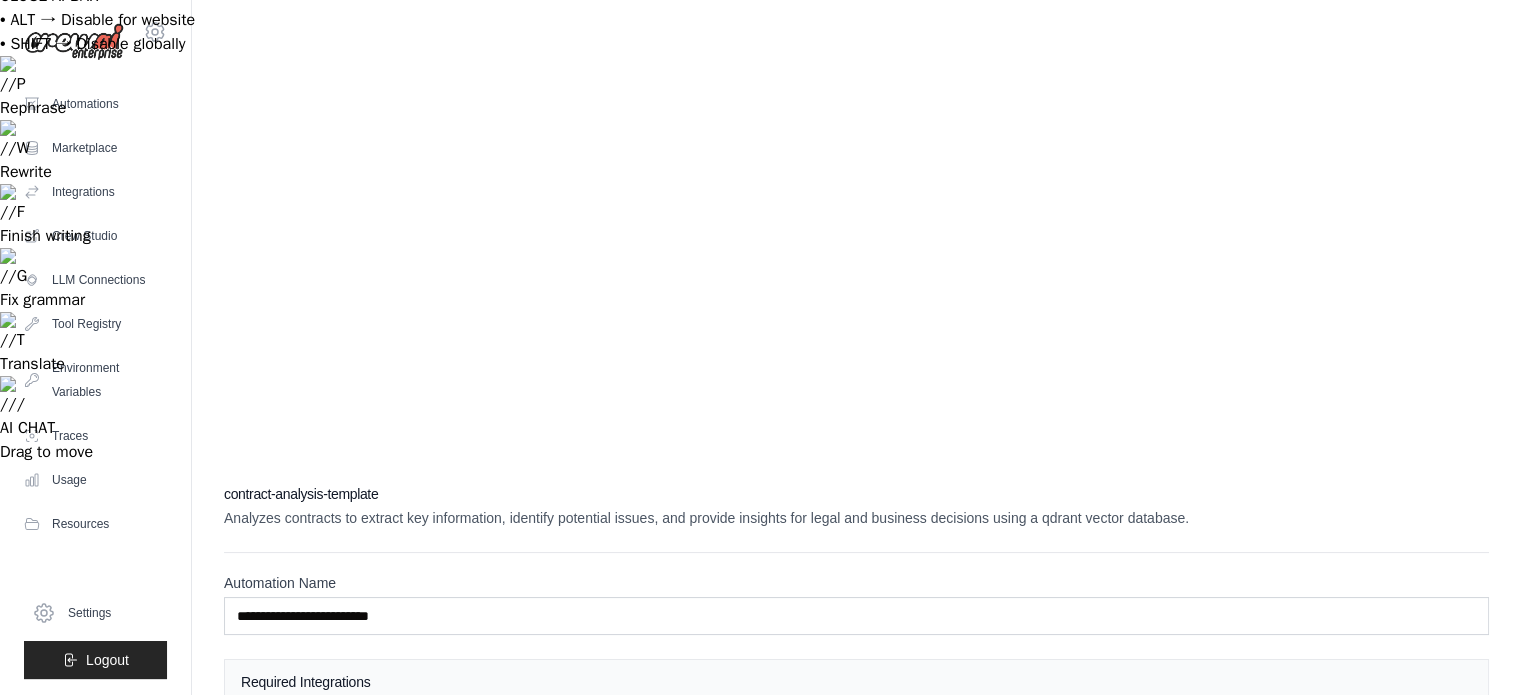 click on "OpenAI API key
OpenAI provides powerful AI models for natural language processing and generation tasks.
Value already set
Qdrant API key
Qdrant is a vector similarity search engine for AI applications.
Qdrant url
The URL endpoint for your Qdrant vector database instance.
Model" at bounding box center [856, 890] 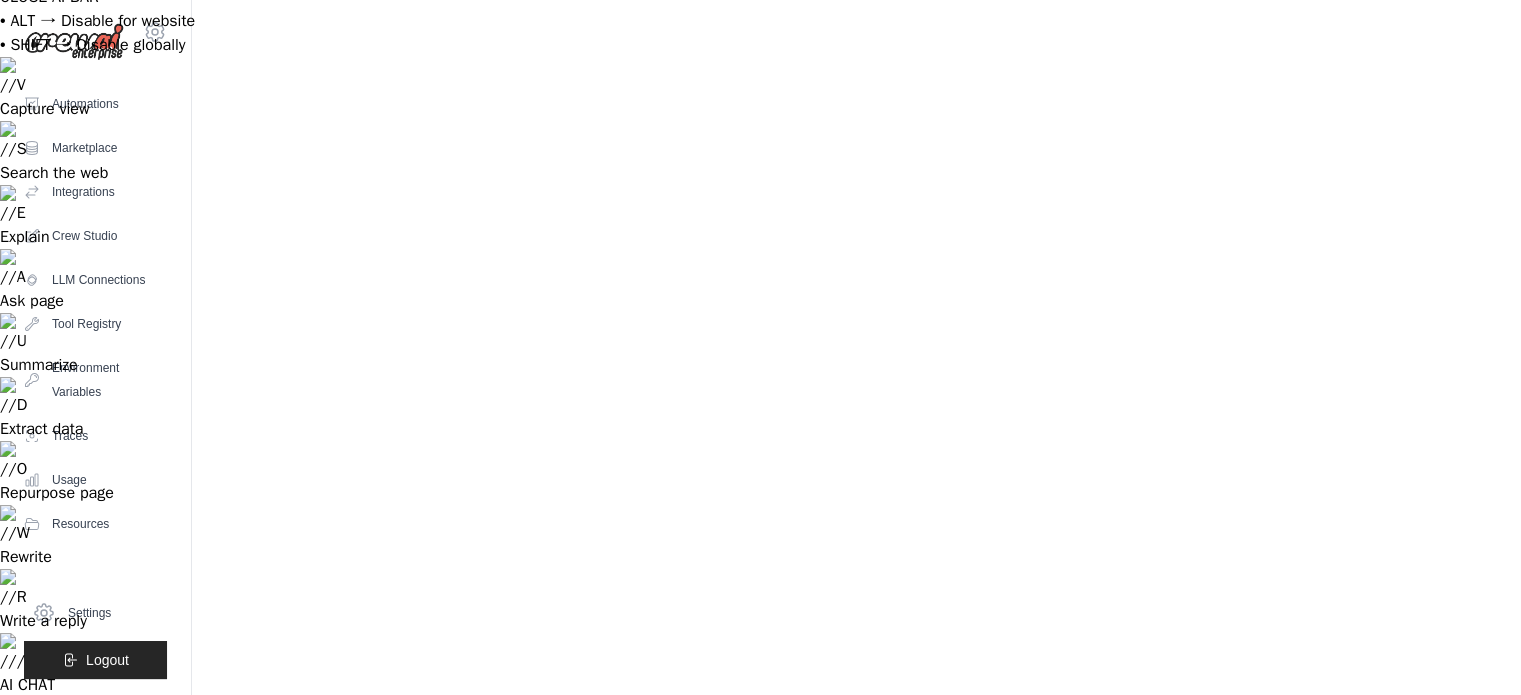 scroll, scrollTop: 32, scrollLeft: 0, axis: vertical 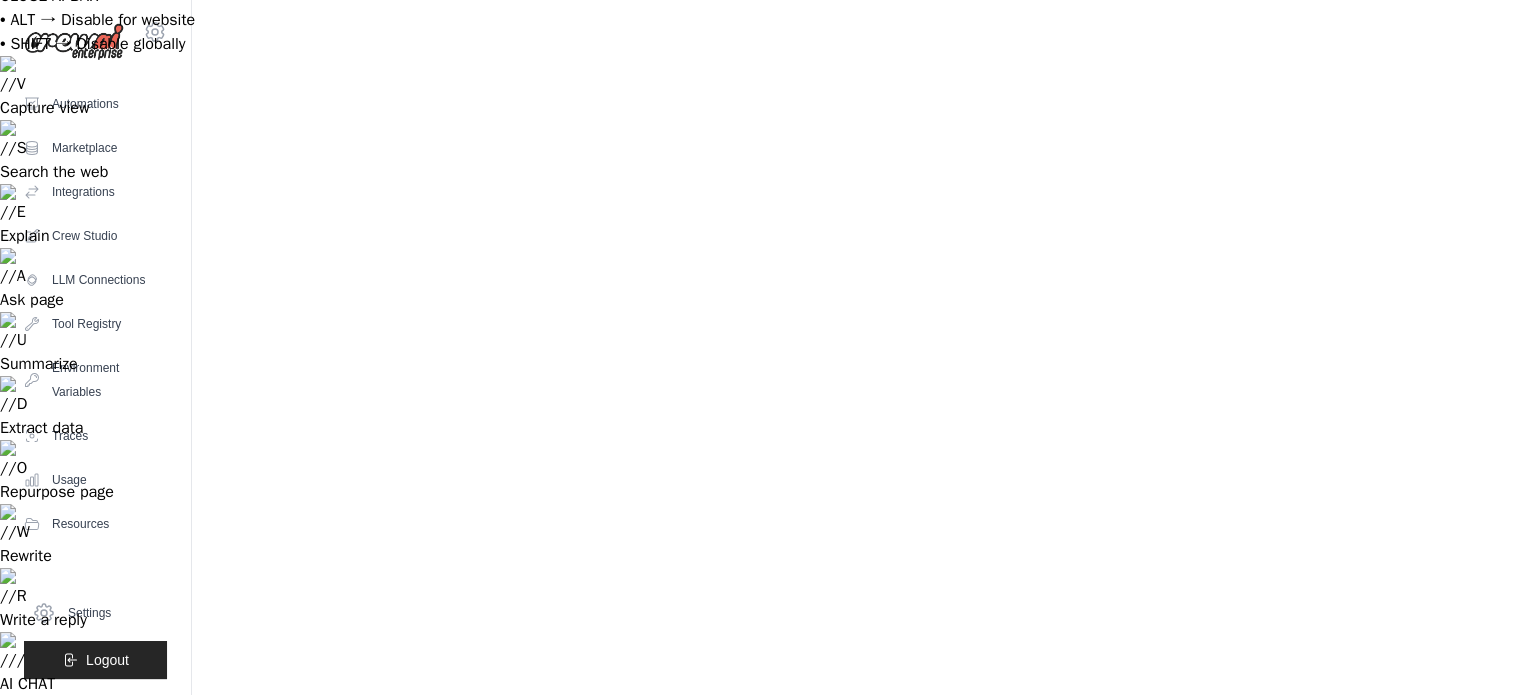 click on "**********" at bounding box center [856, 1408] 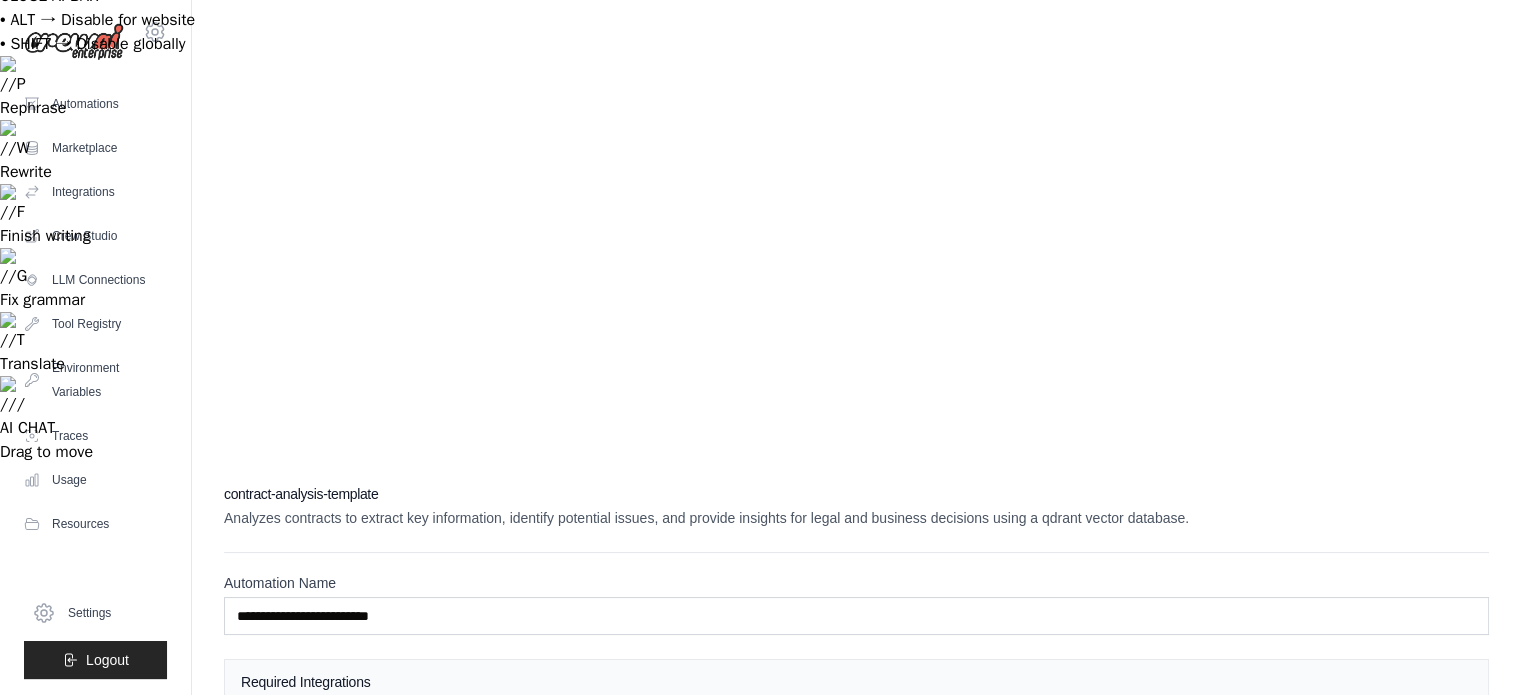 click at bounding box center [1169, 800] 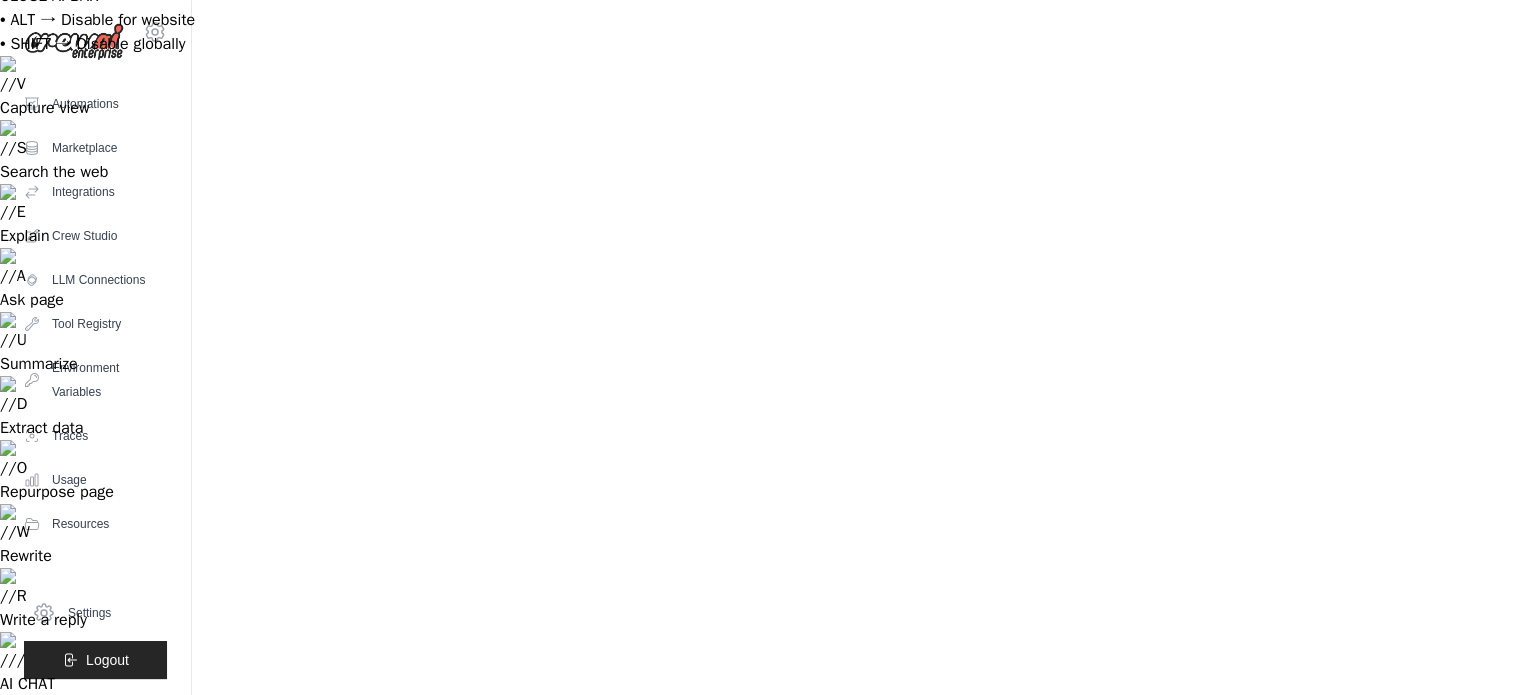 click on "**********" at bounding box center [856, 1408] 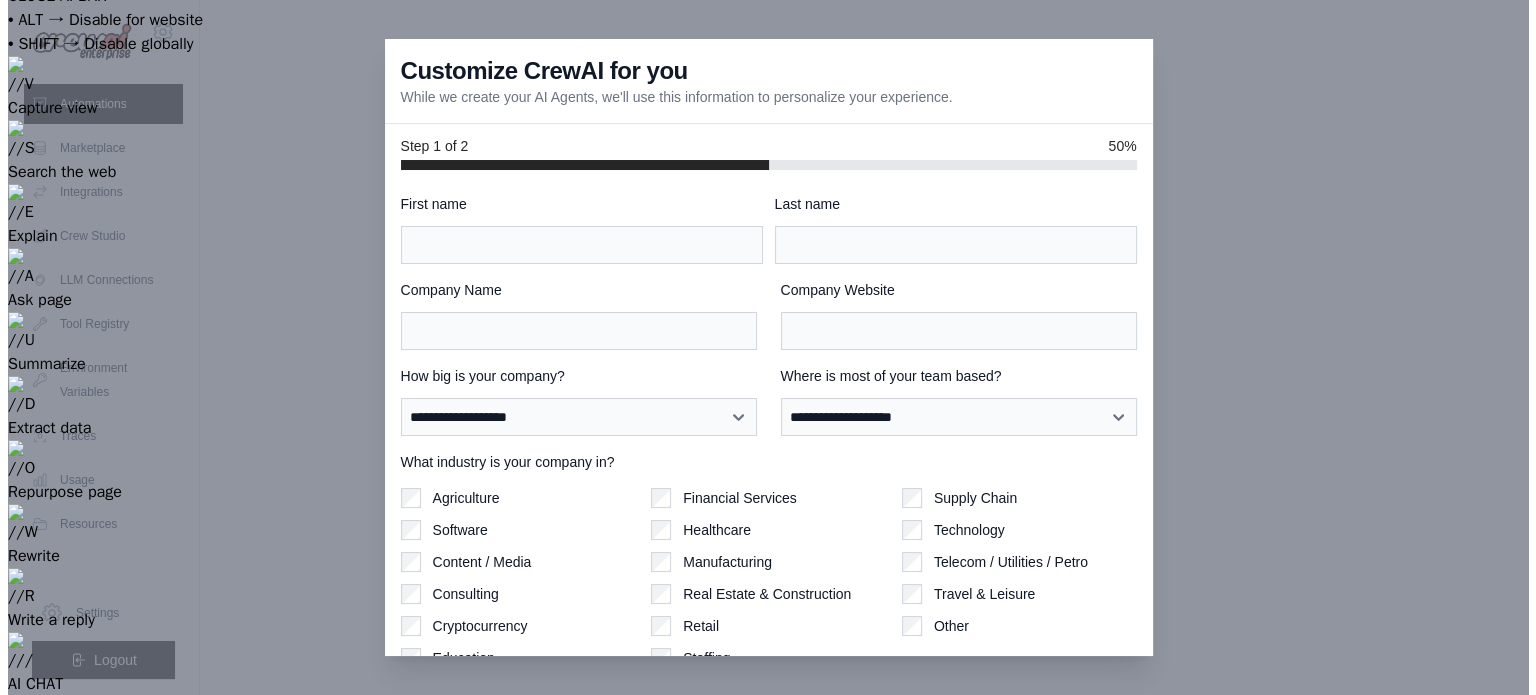 scroll, scrollTop: 0, scrollLeft: 0, axis: both 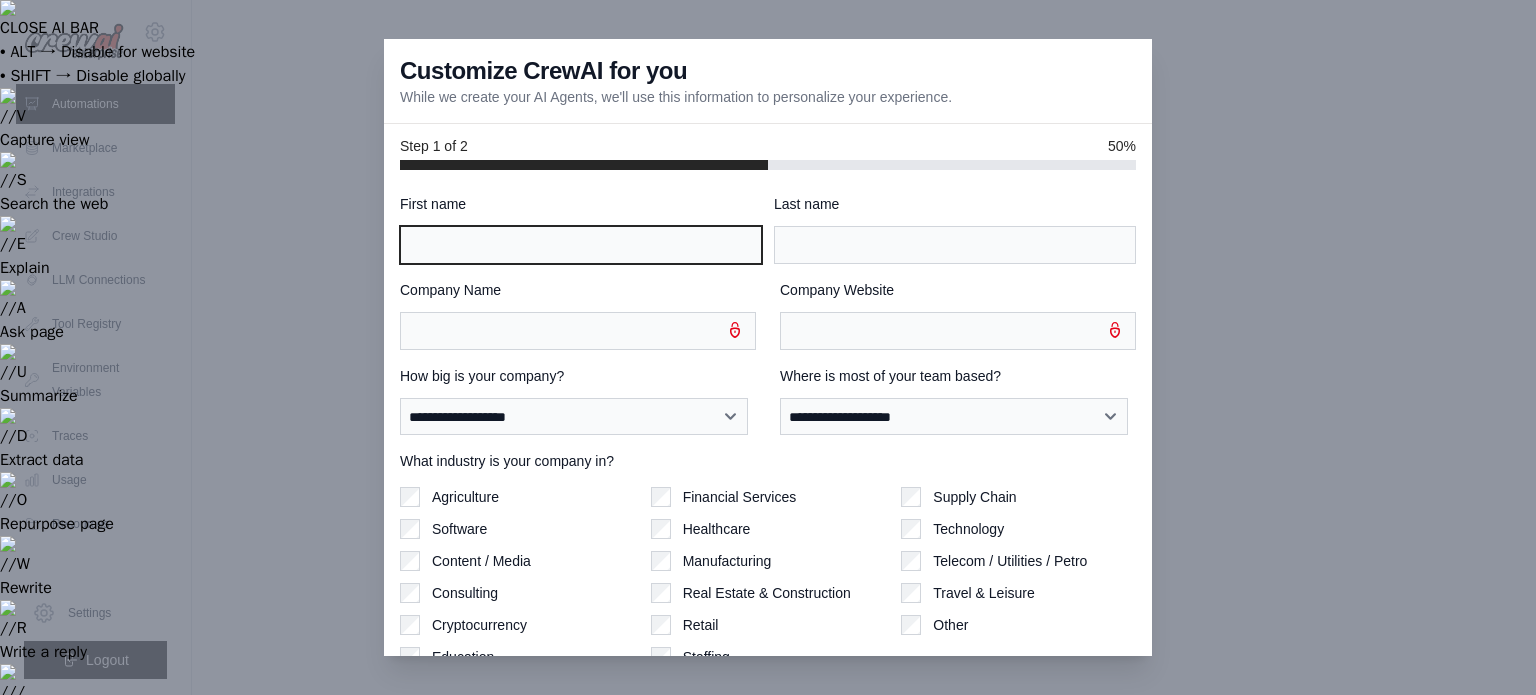 click on "First name" at bounding box center [581, 204] 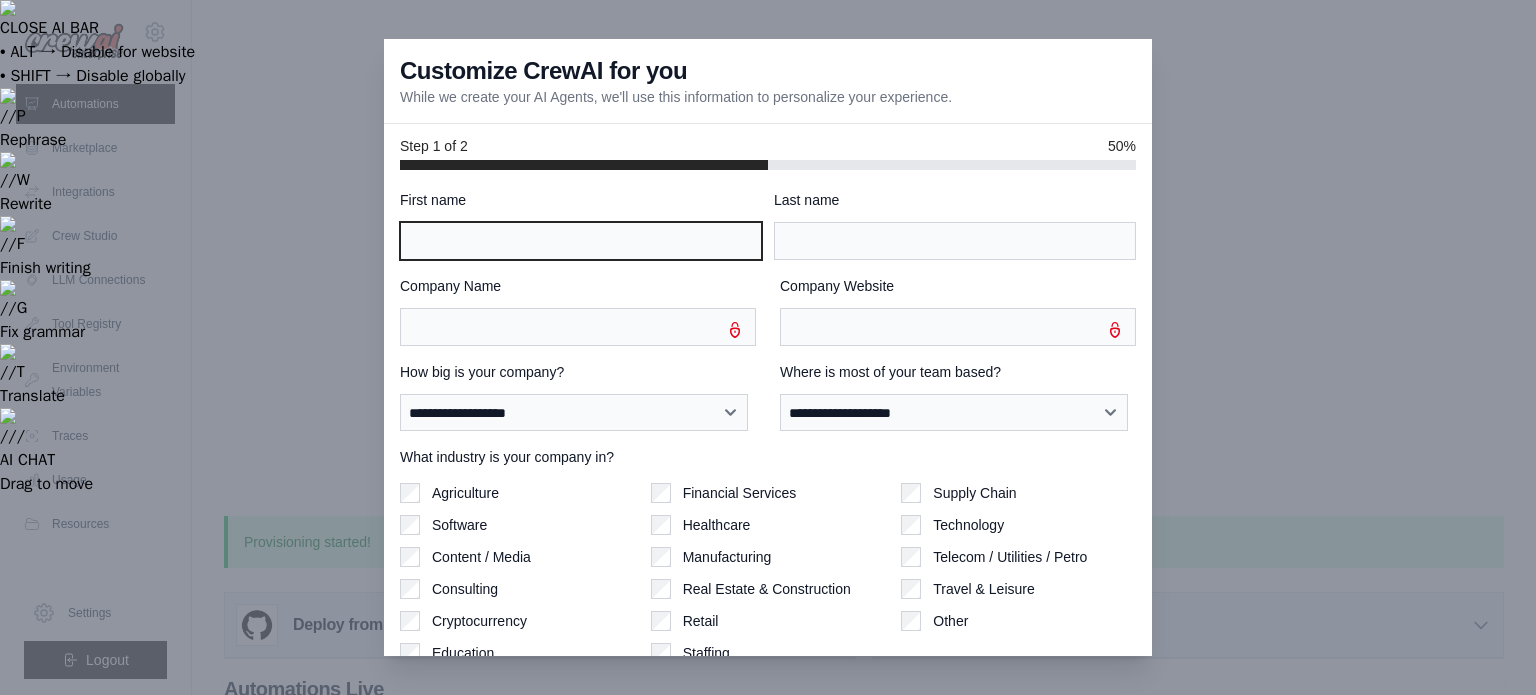 scroll, scrollTop: 0, scrollLeft: 0, axis: both 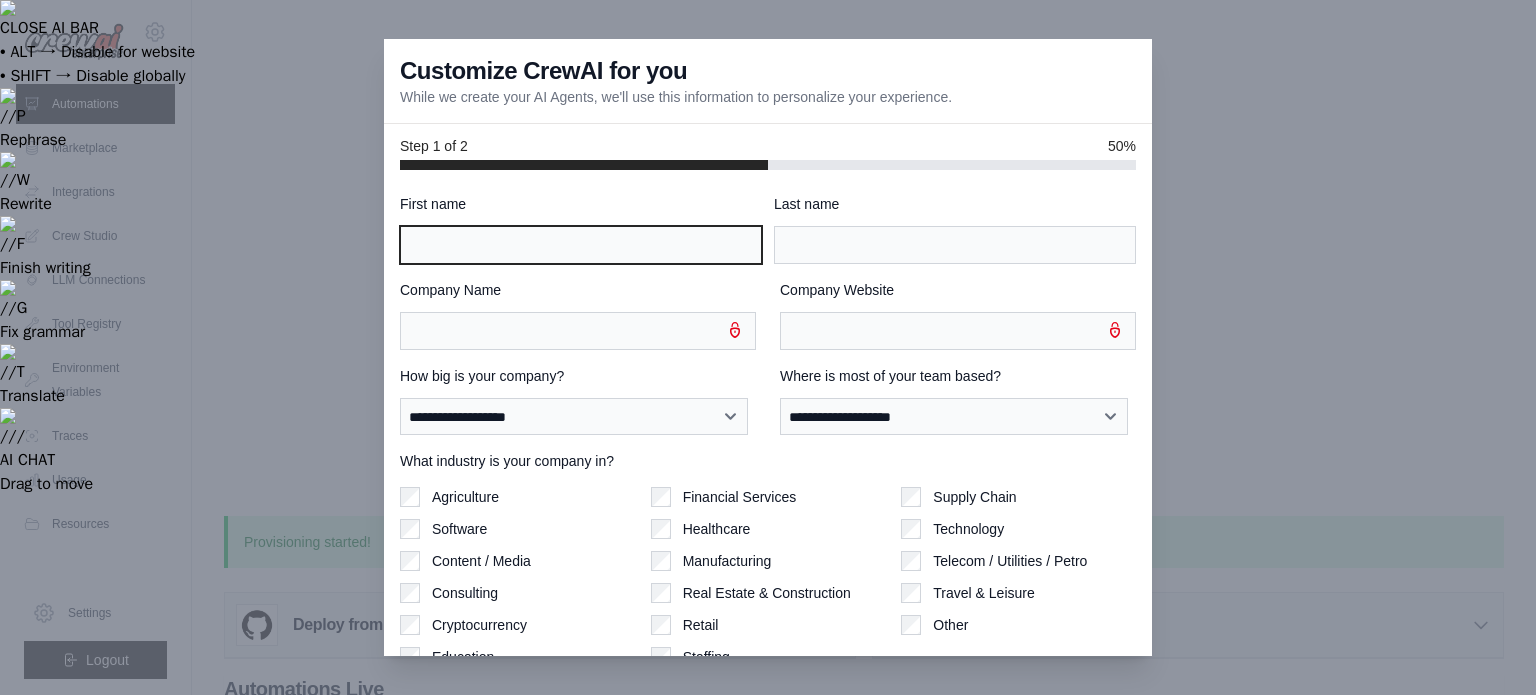 click on "First name" at bounding box center [581, 245] 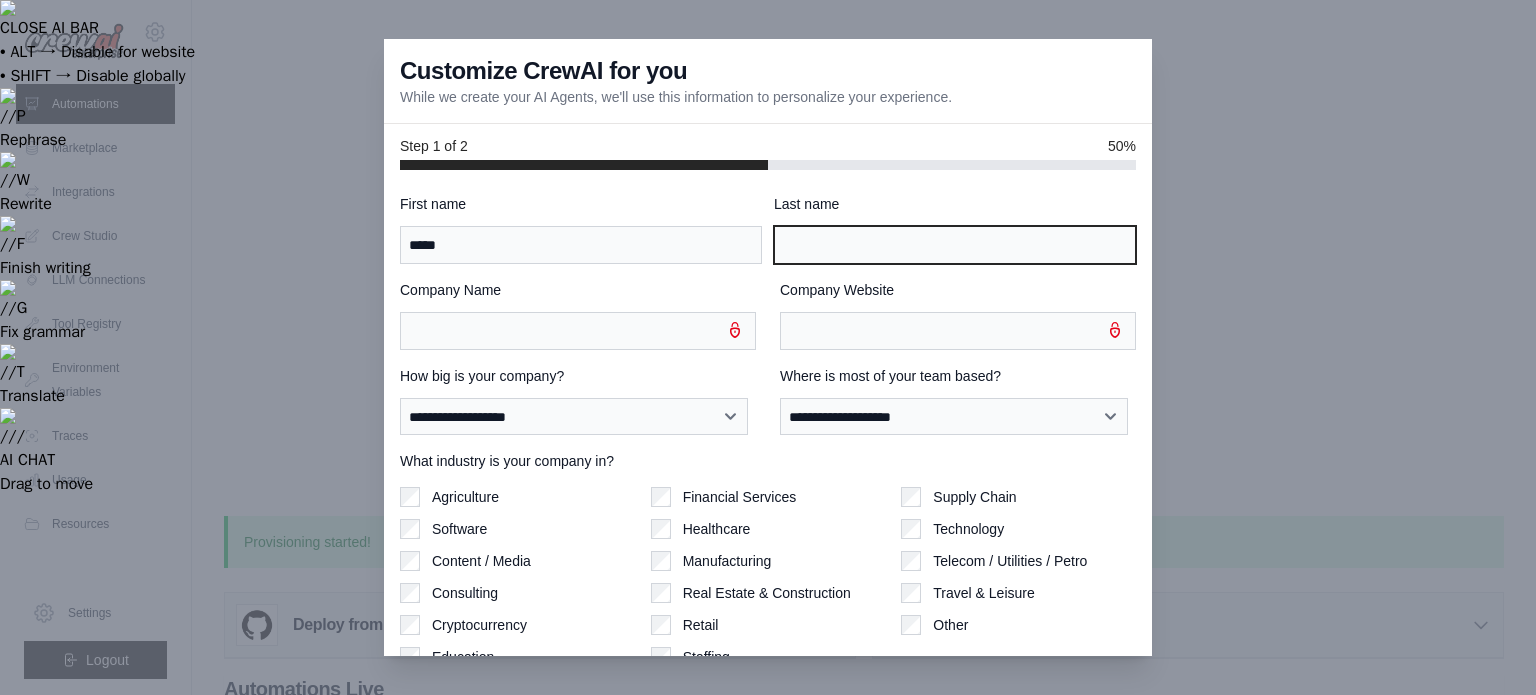 type on "*******" 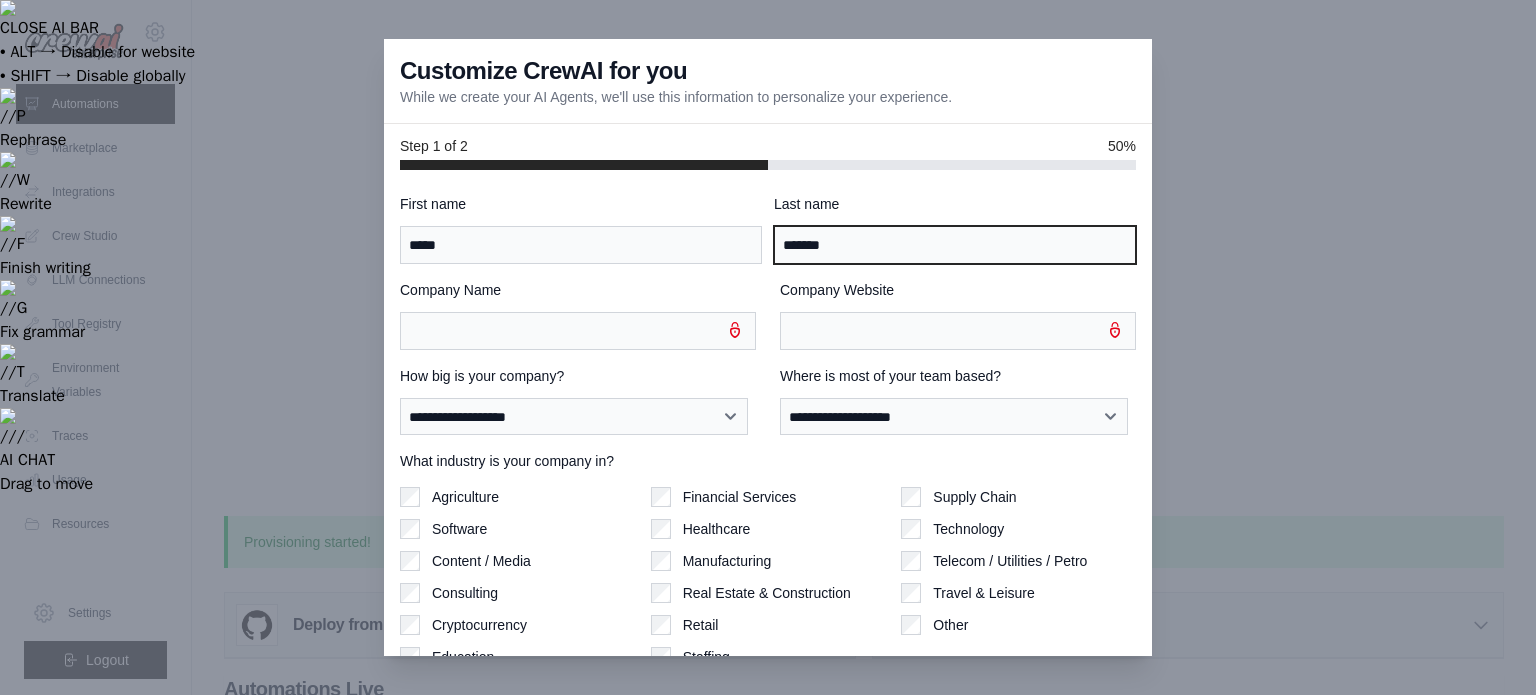 type on "**********" 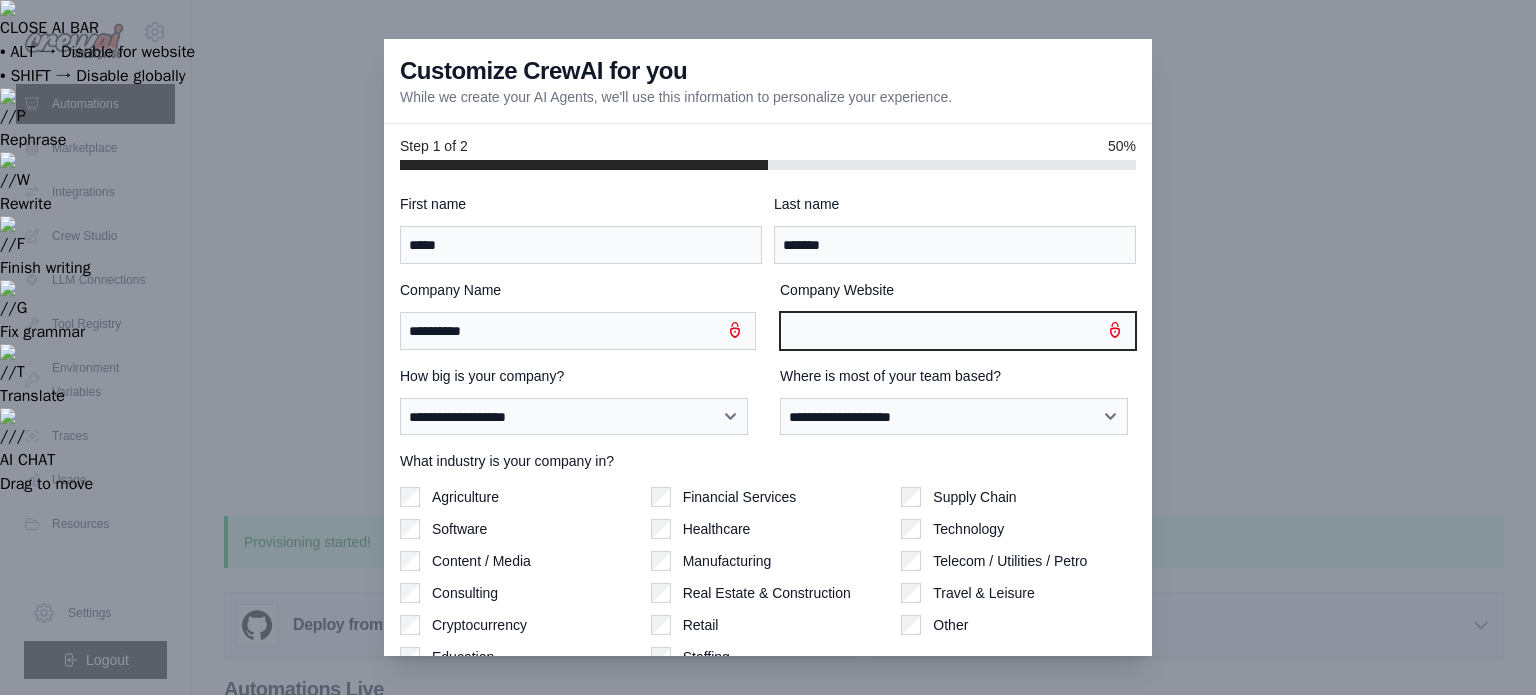 type on "**********" 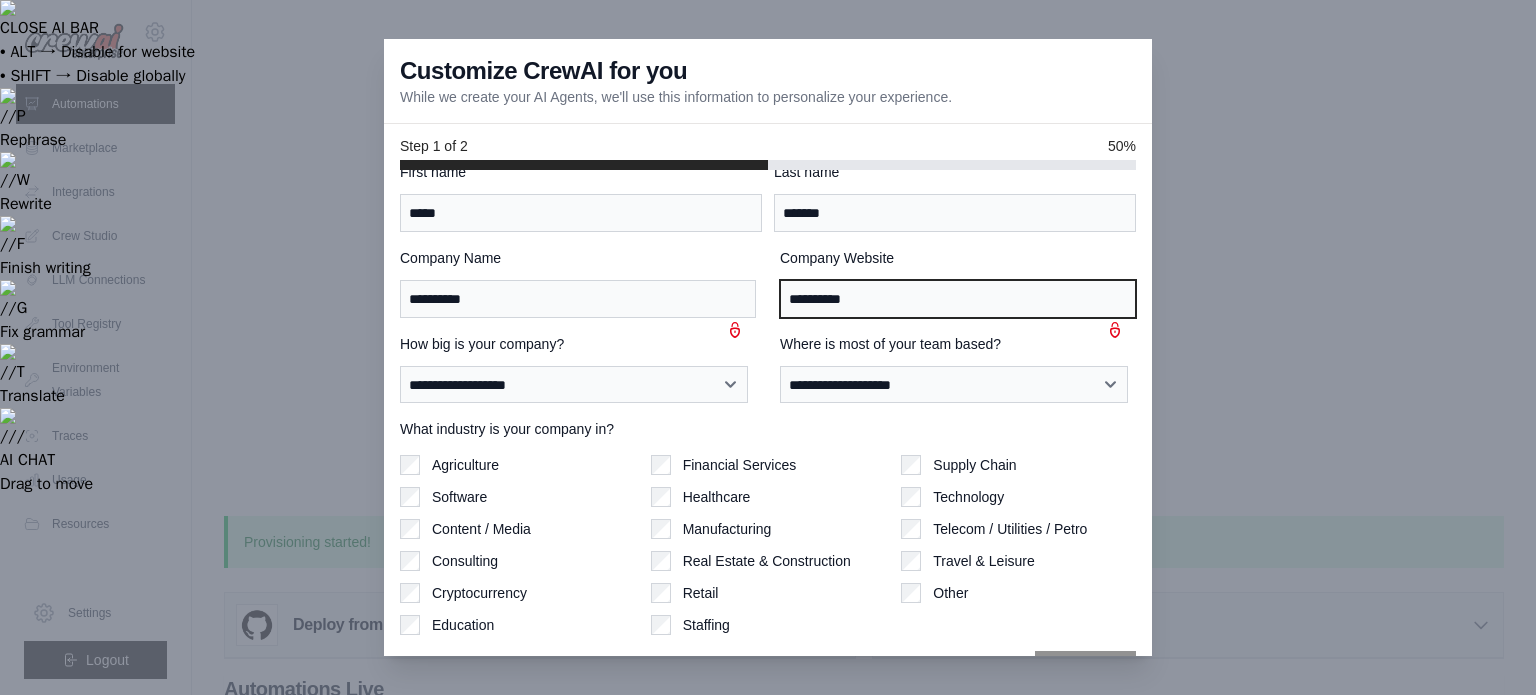 scroll, scrollTop: 86, scrollLeft: 0, axis: vertical 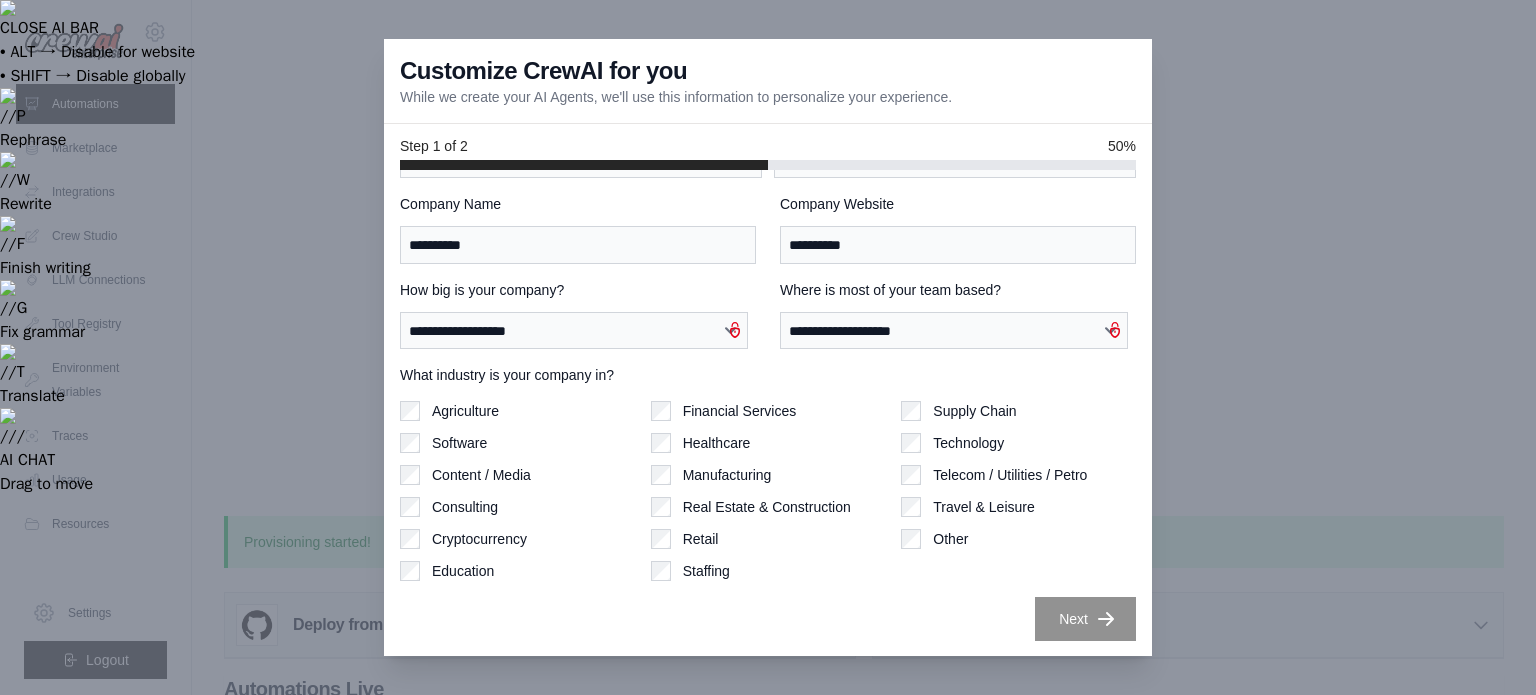 click on "Financial Services
Healthcare
Manufacturing
Real Estate & Construction
Retail
Staffing" at bounding box center [768, 491] 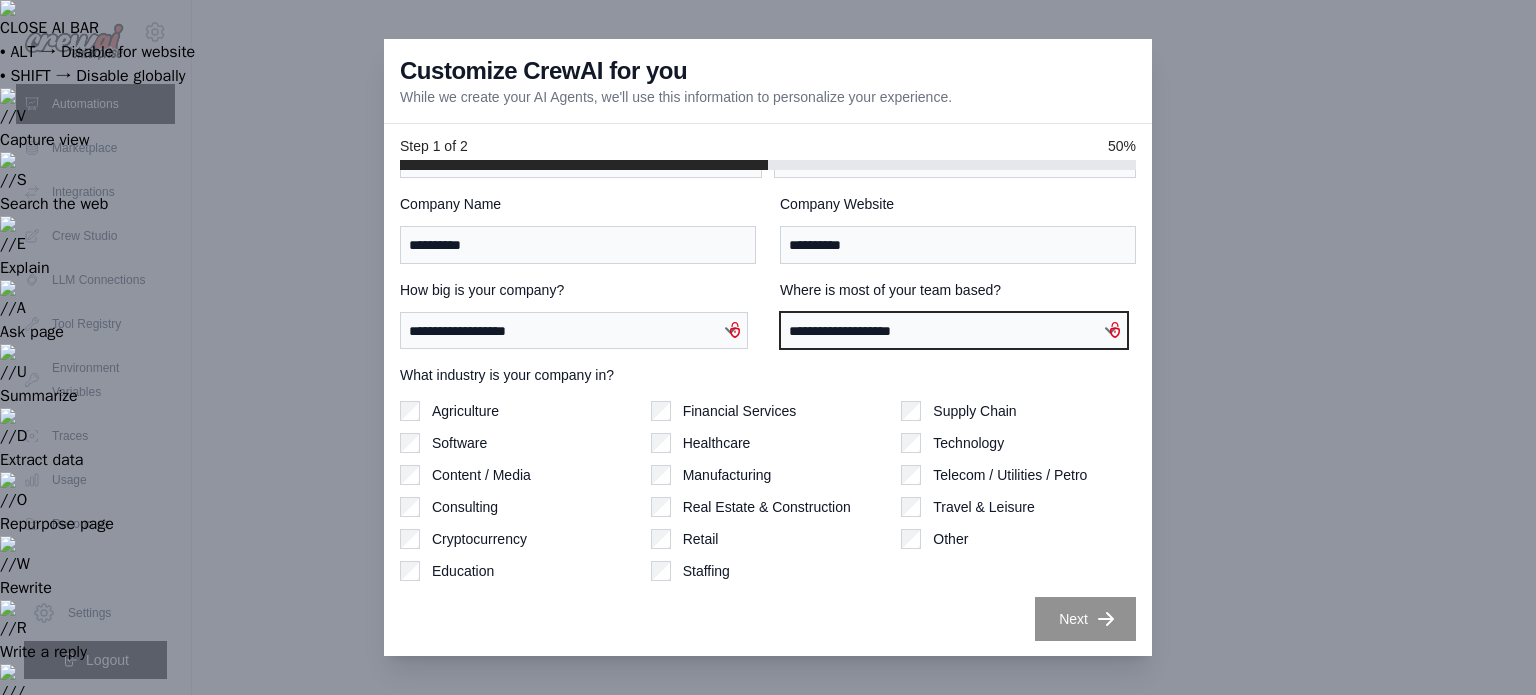 click on "**********" at bounding box center (954, 331) 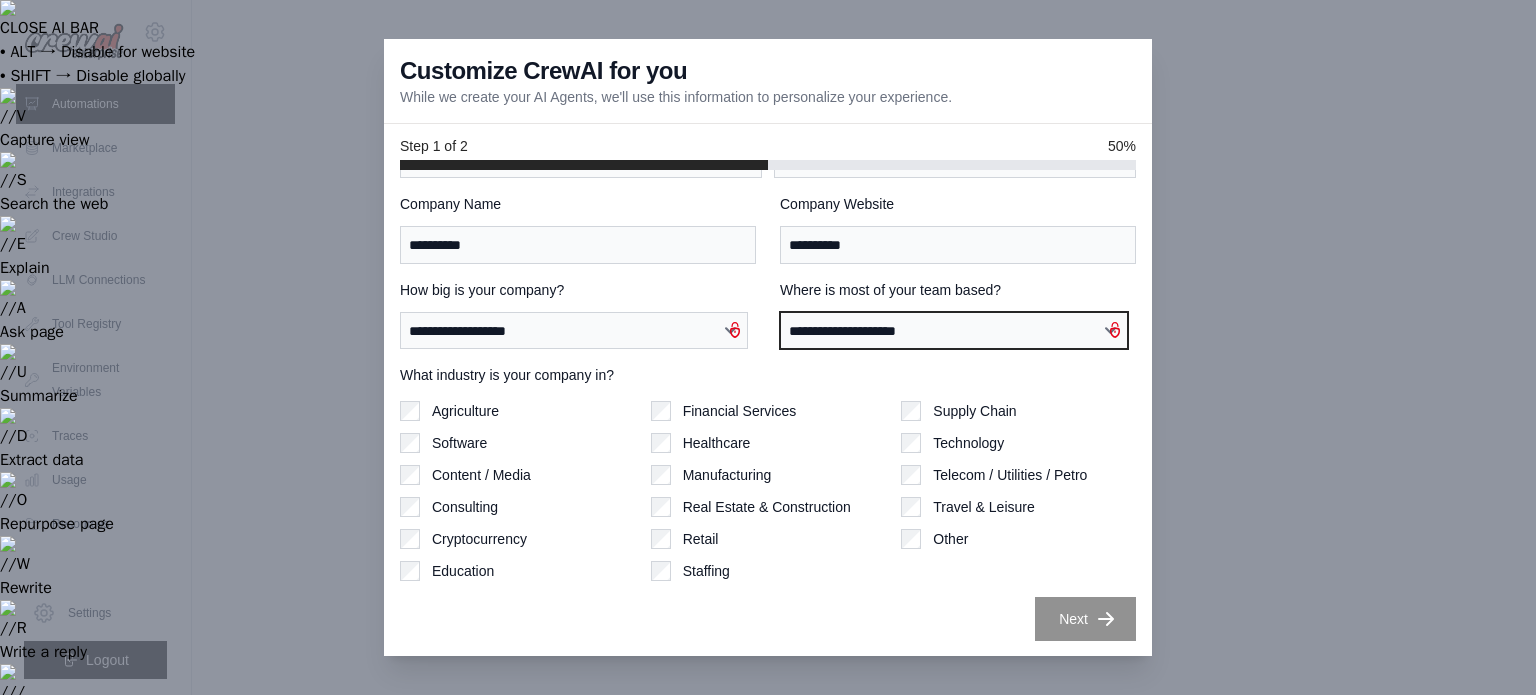 click on "**********" at bounding box center (954, 331) 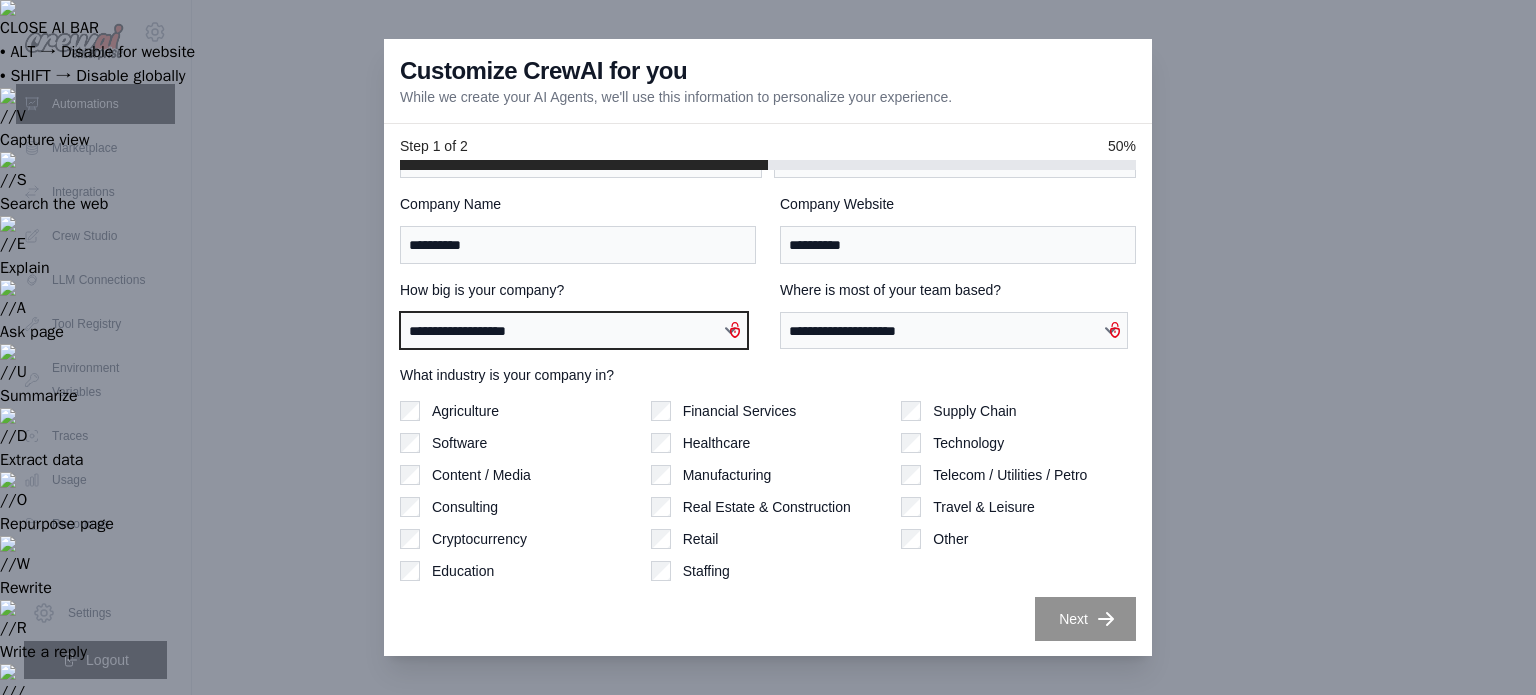 click on "**********" at bounding box center [574, 331] 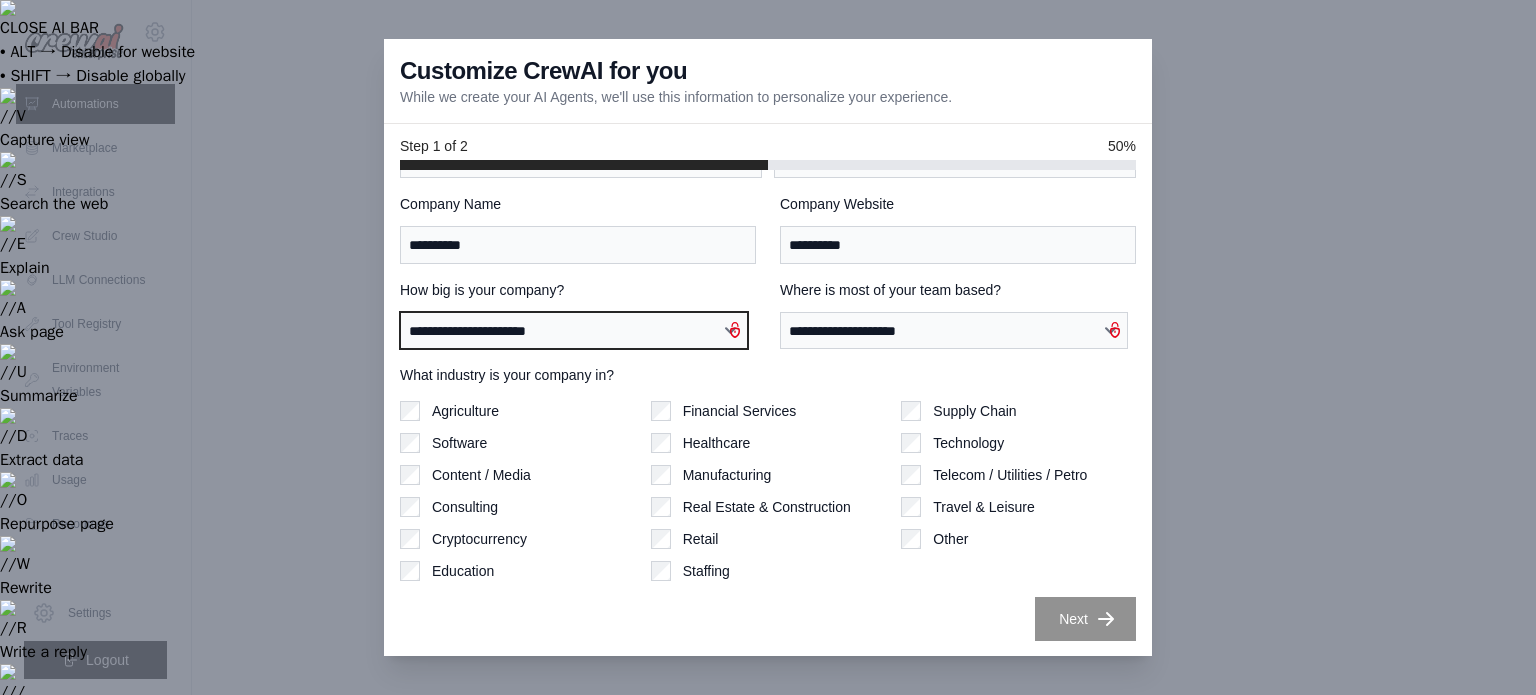 click on "**********" at bounding box center [574, 331] 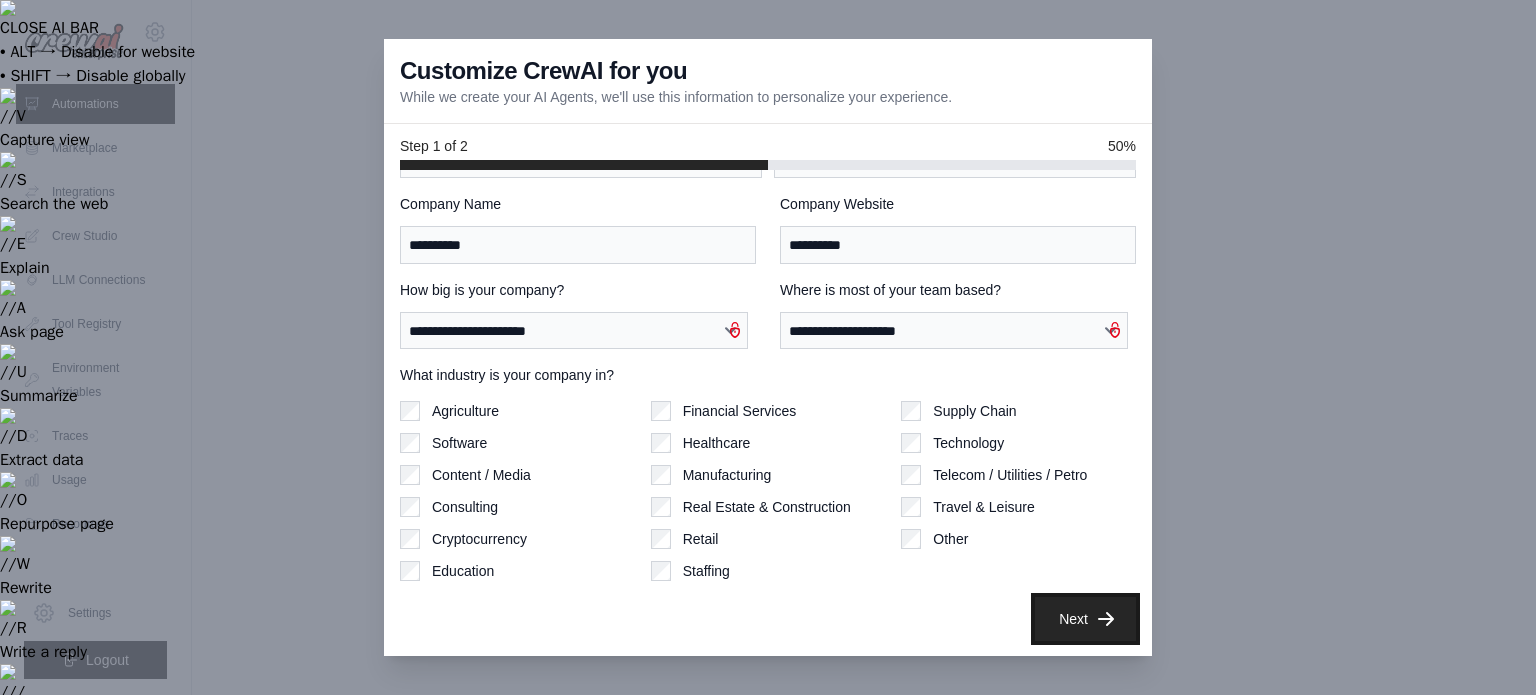 click on "Next" at bounding box center [1085, 619] 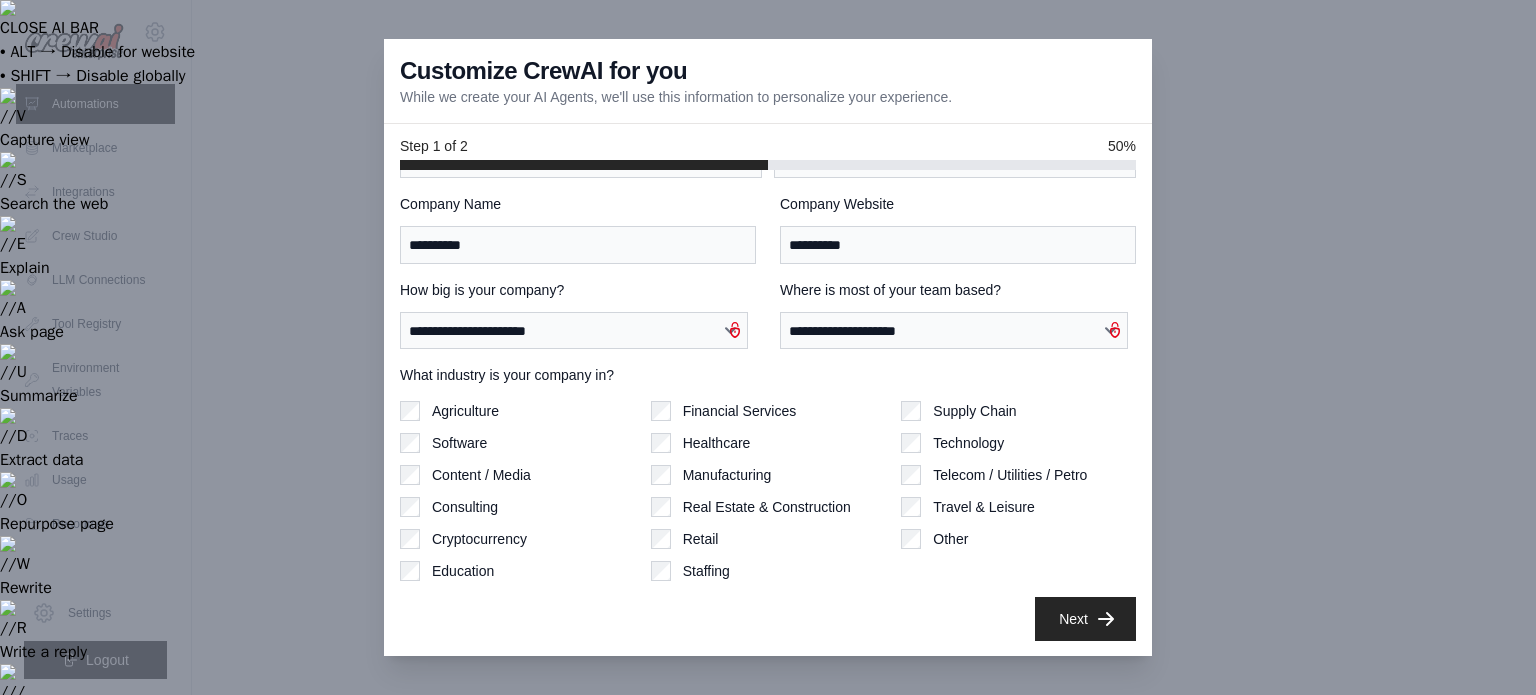 scroll, scrollTop: 0, scrollLeft: 0, axis: both 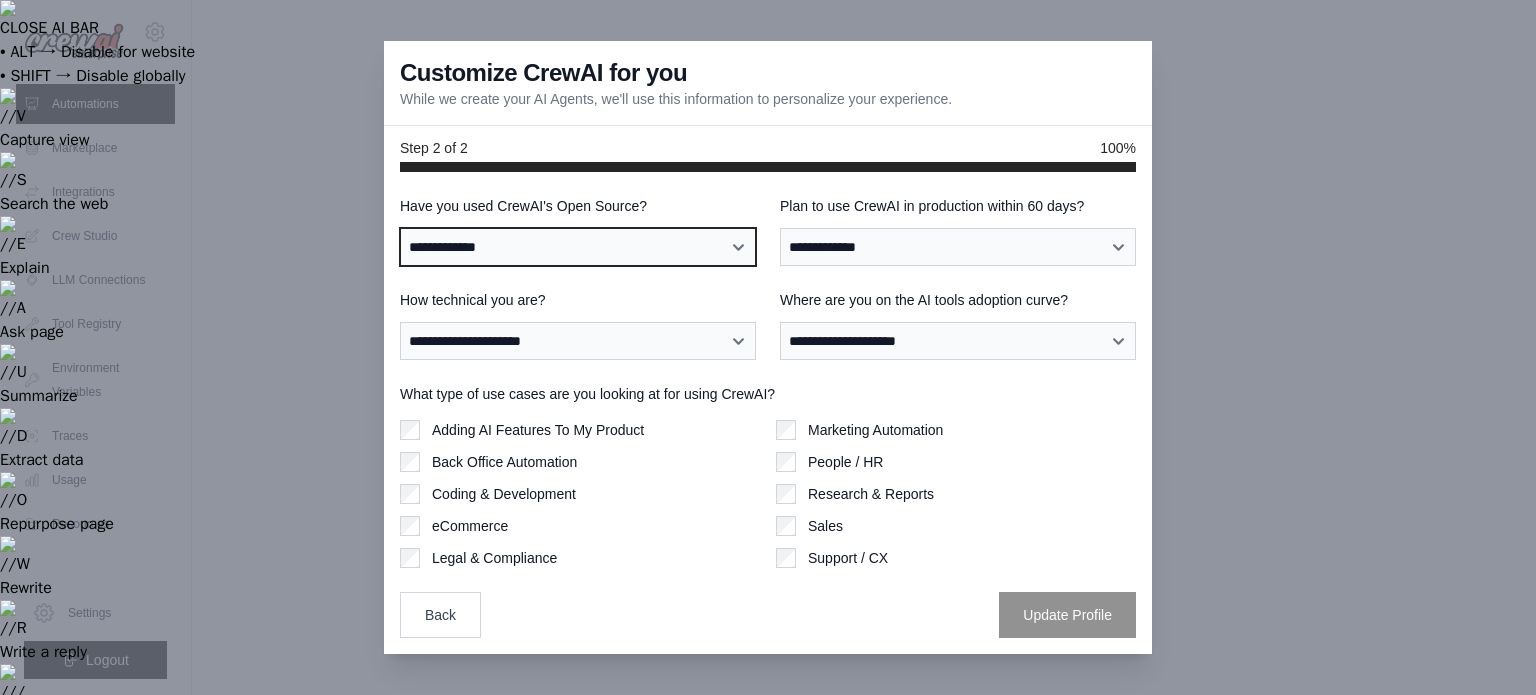 click on "**********" at bounding box center (578, 247) 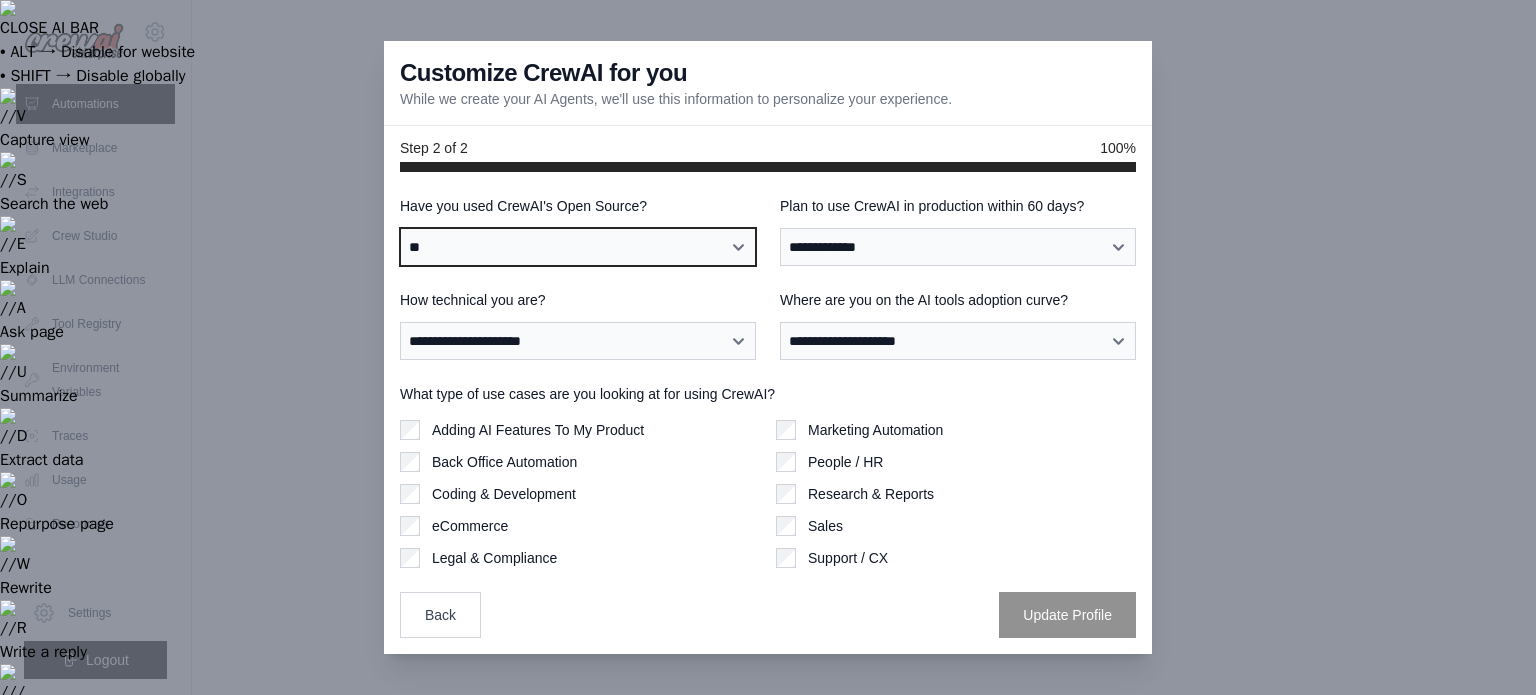 click on "**********" at bounding box center (578, 247) 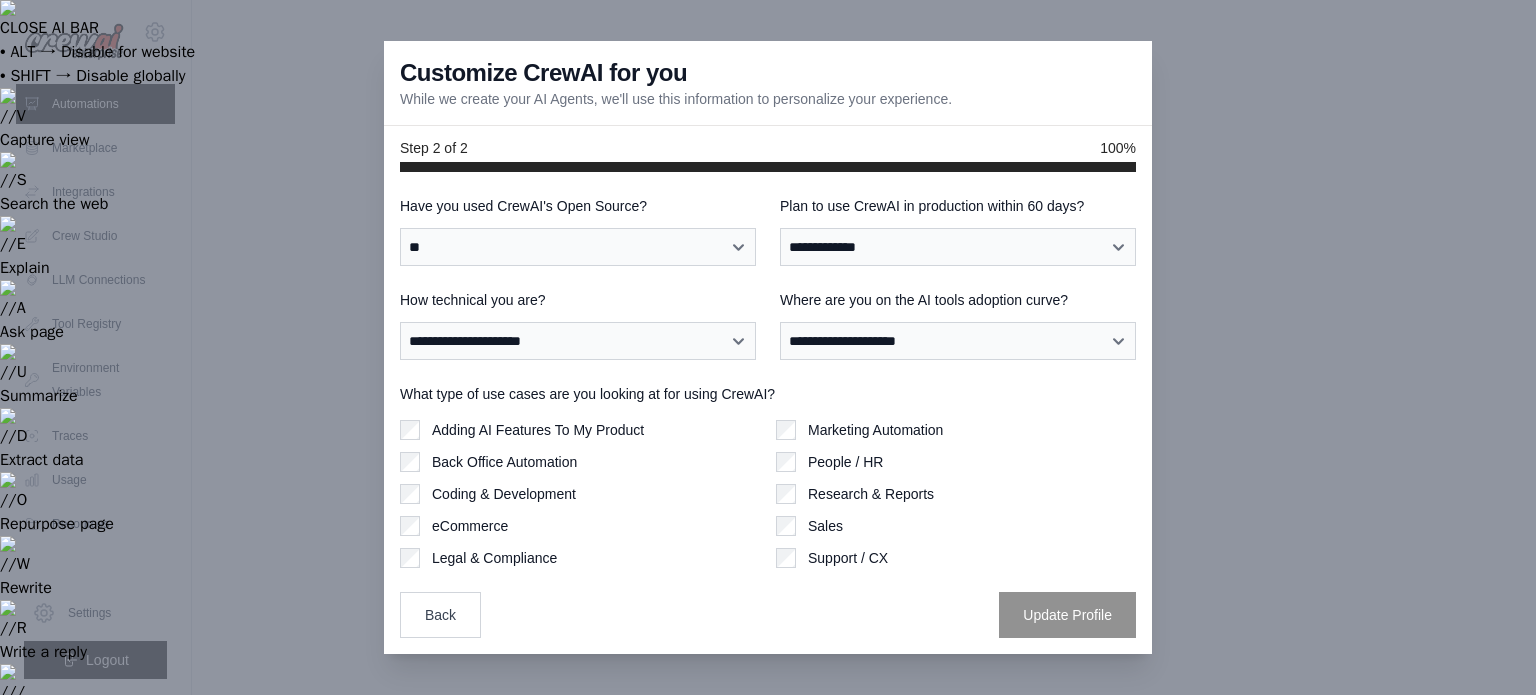 click on "**********" at bounding box center [768, 416] 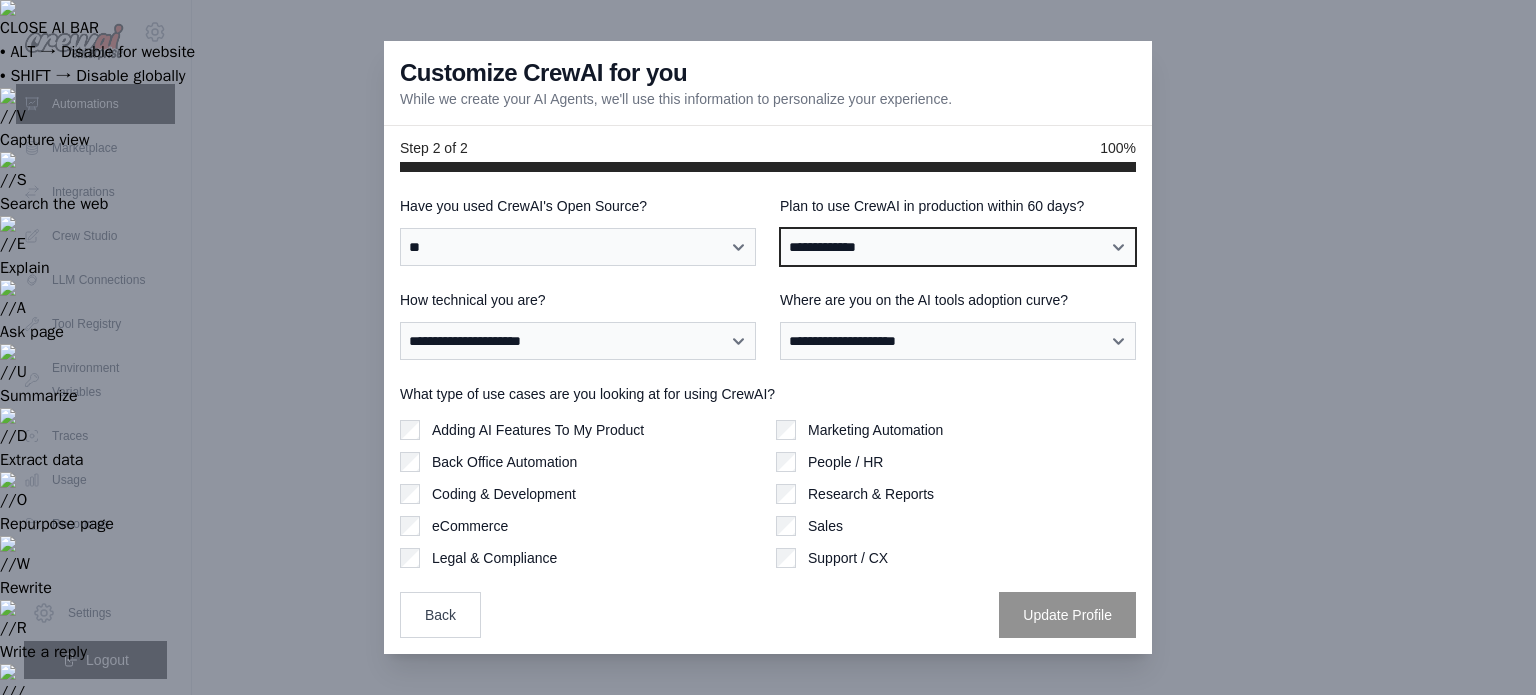 click on "**********" at bounding box center [958, 247] 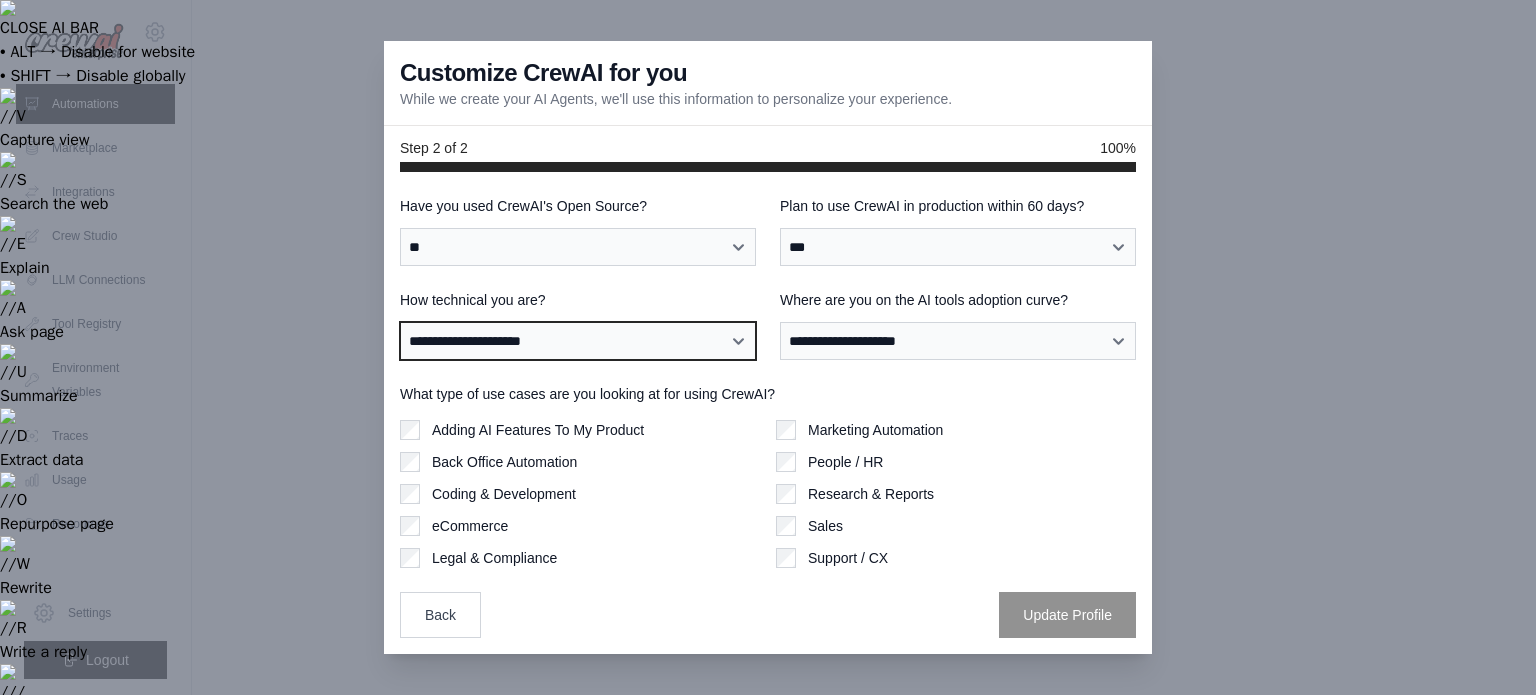 click on "**********" at bounding box center [578, 341] 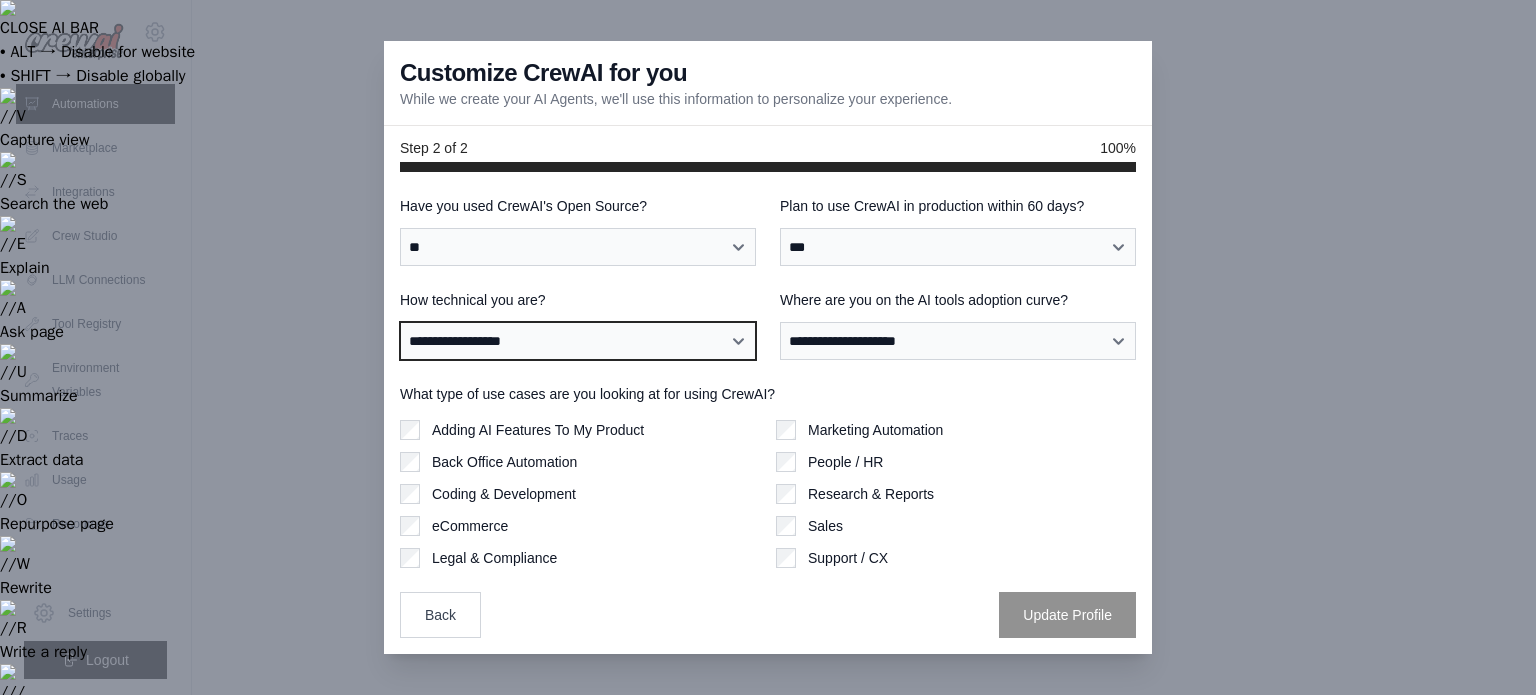 click on "**********" at bounding box center (578, 341) 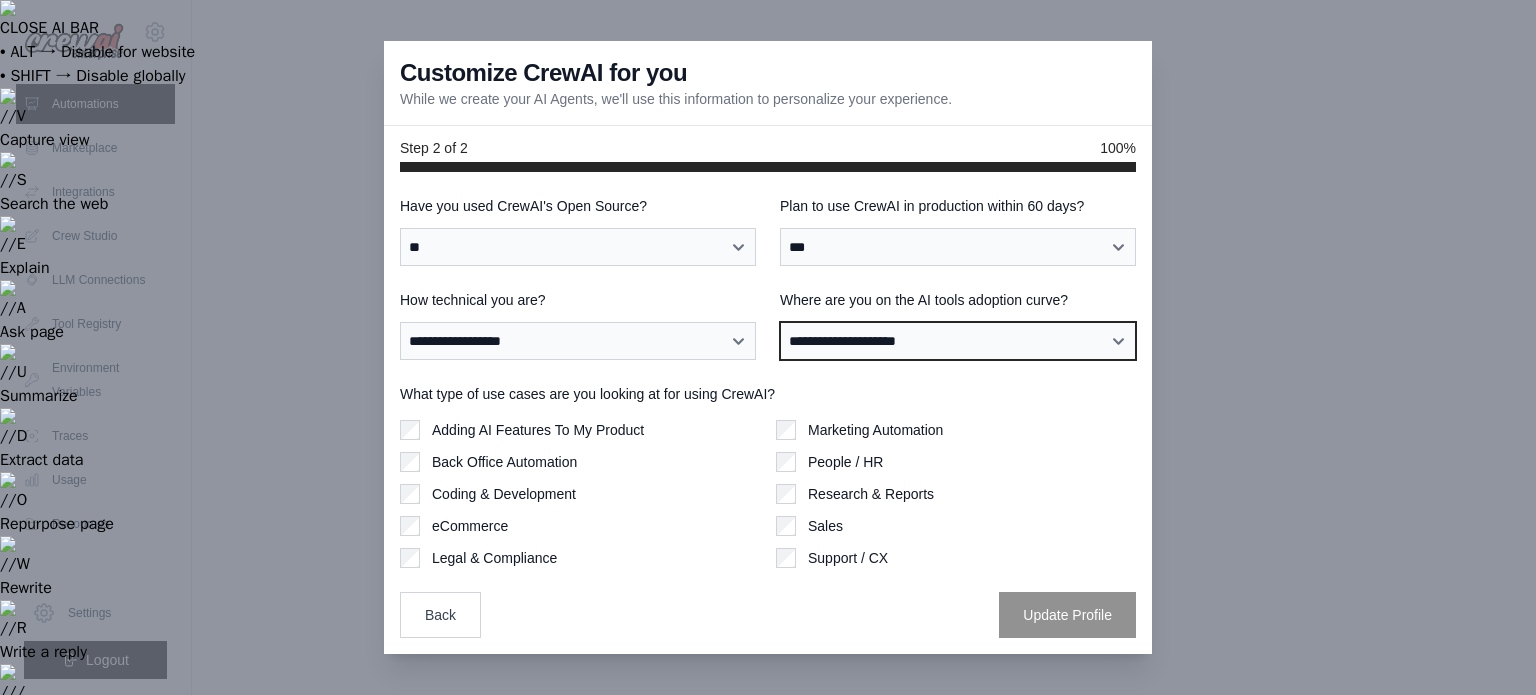 click on "**********" at bounding box center [958, 341] 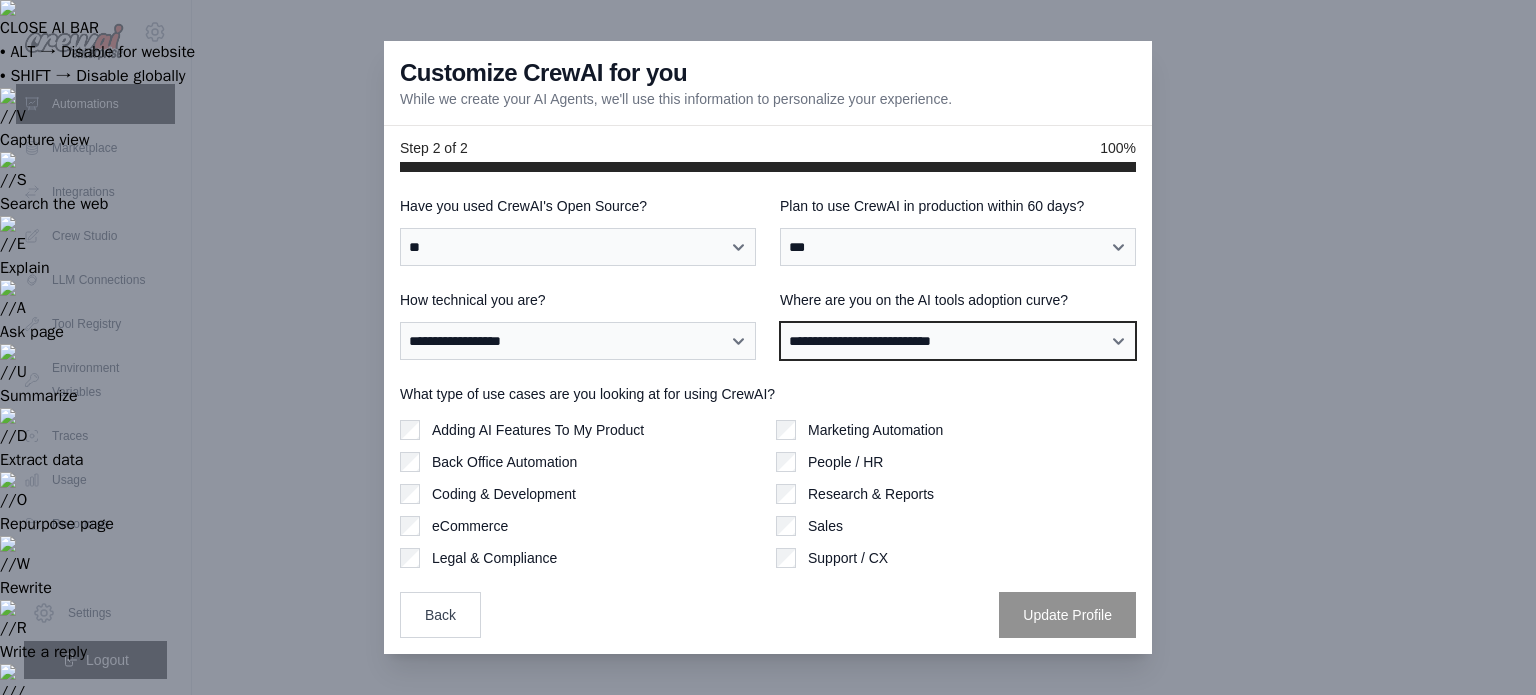 click on "**********" at bounding box center (958, 341) 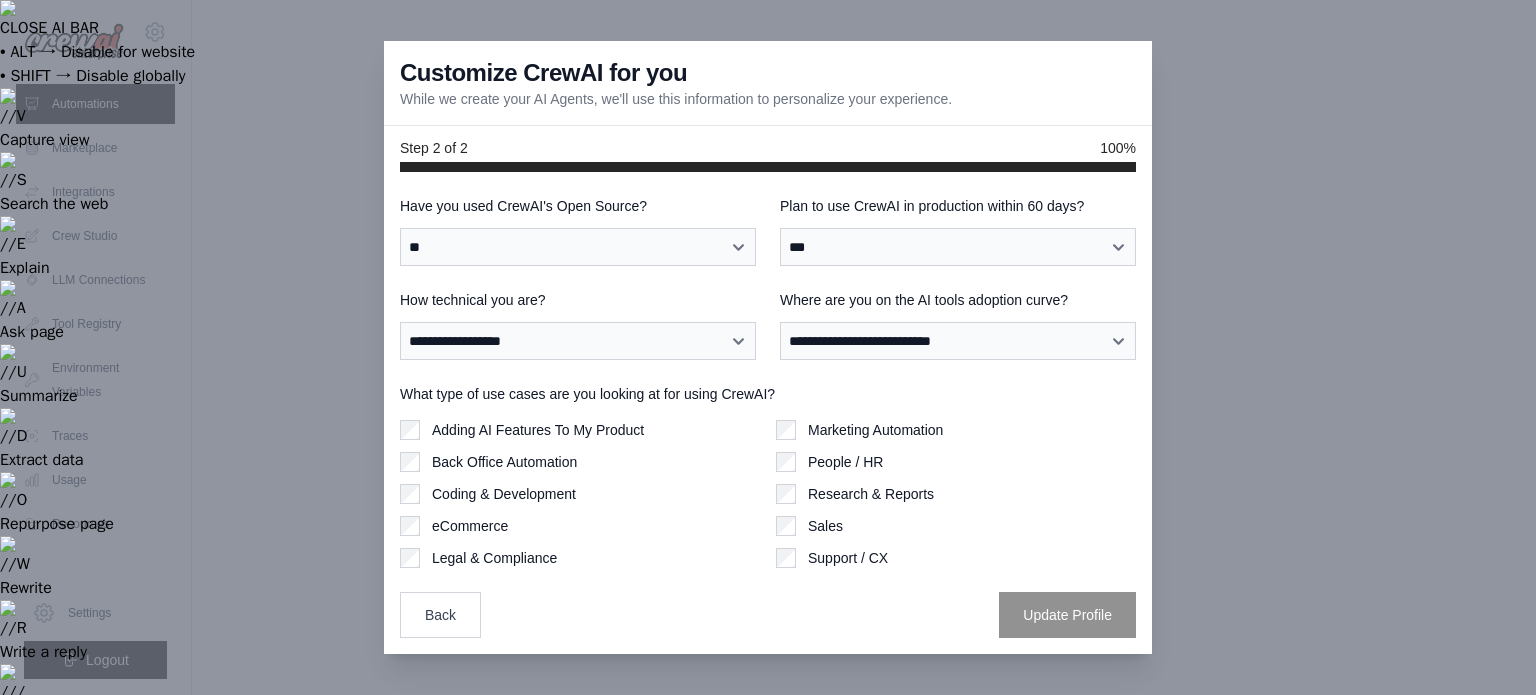 click on "Adding AI Features To My Product" at bounding box center [538, 430] 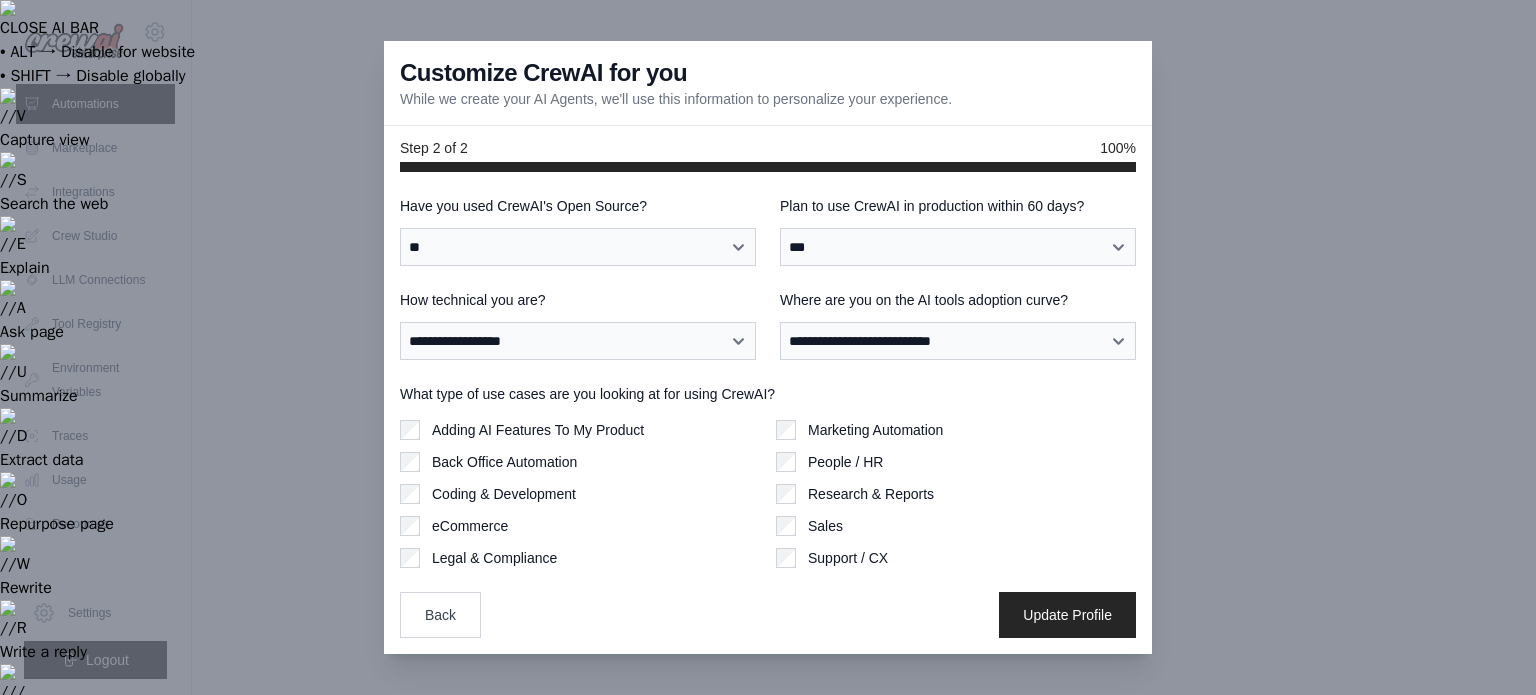 click on "**********" at bounding box center (768, 412) 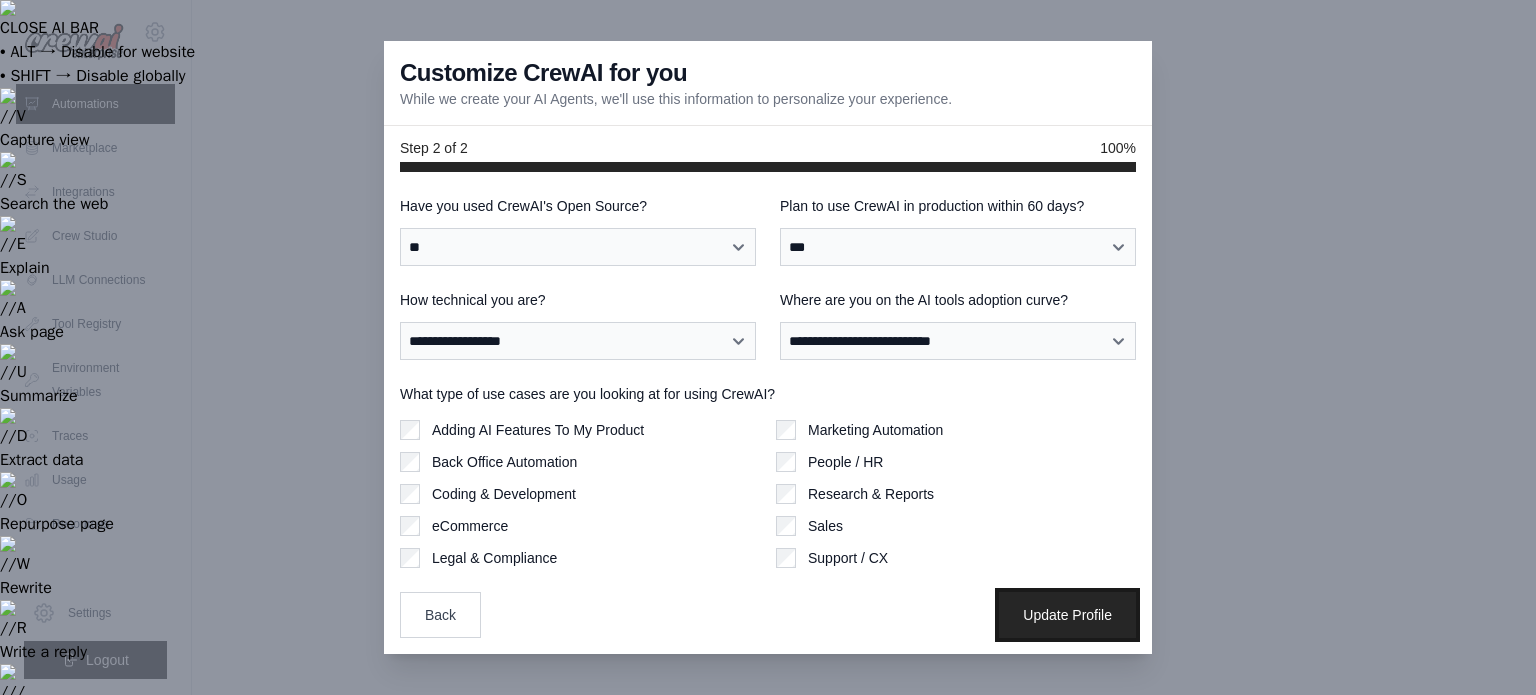 click on "Update Profile" at bounding box center [1067, 615] 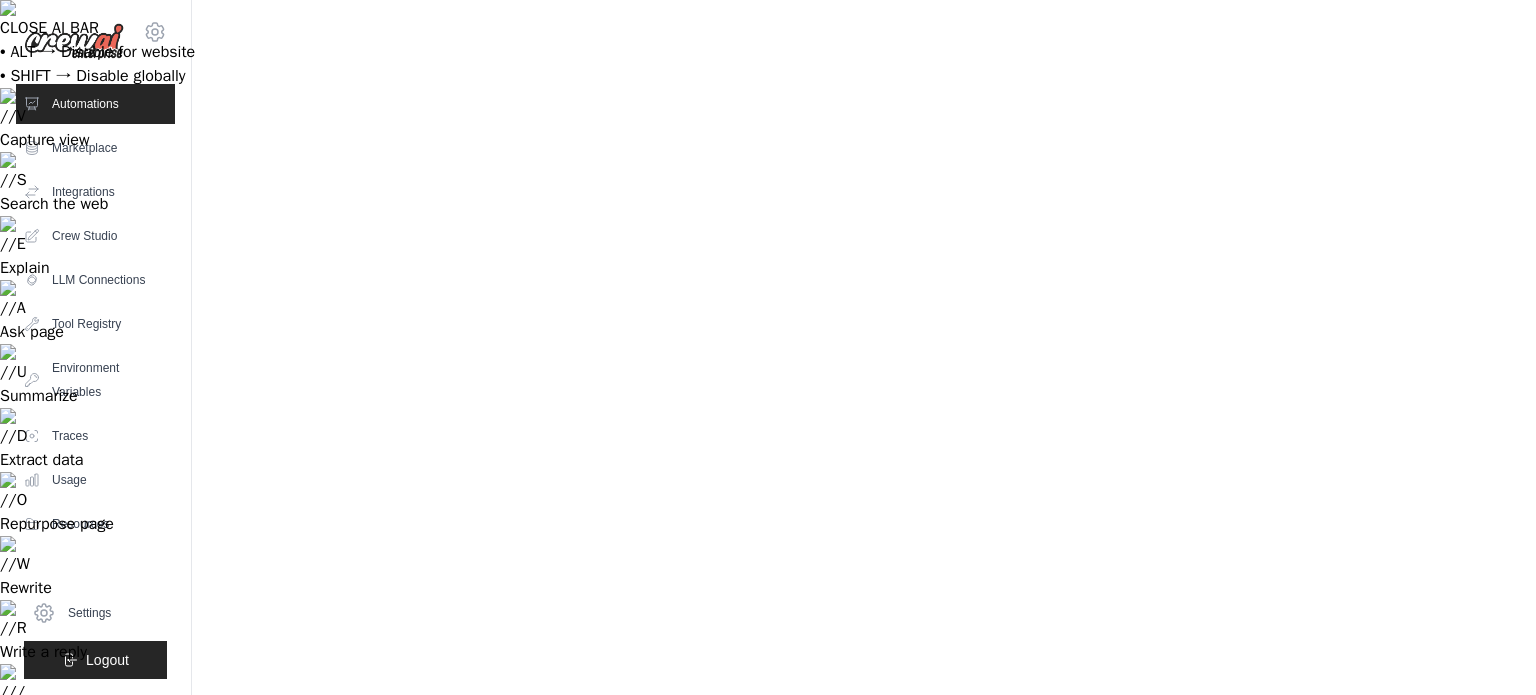 scroll, scrollTop: 0, scrollLeft: 0, axis: both 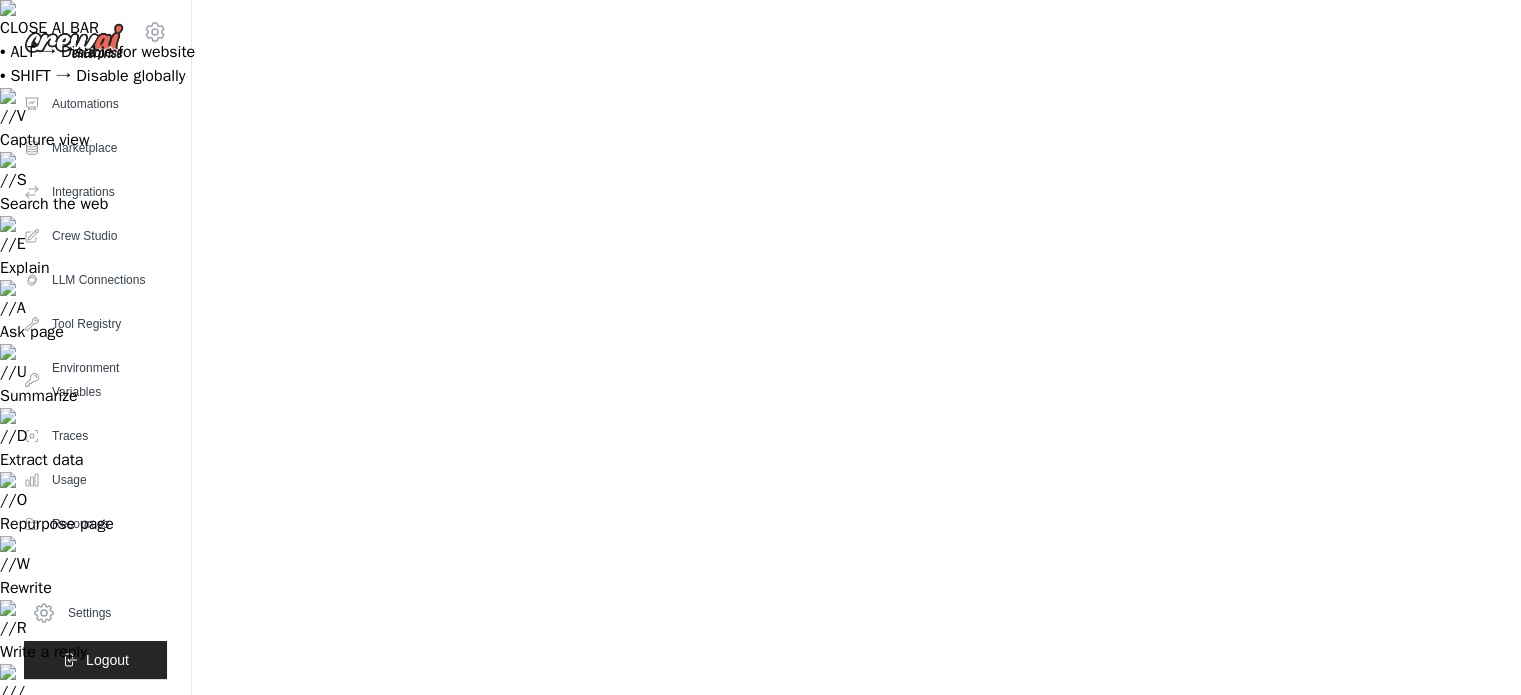 click on "Run" at bounding box center [516, 854] 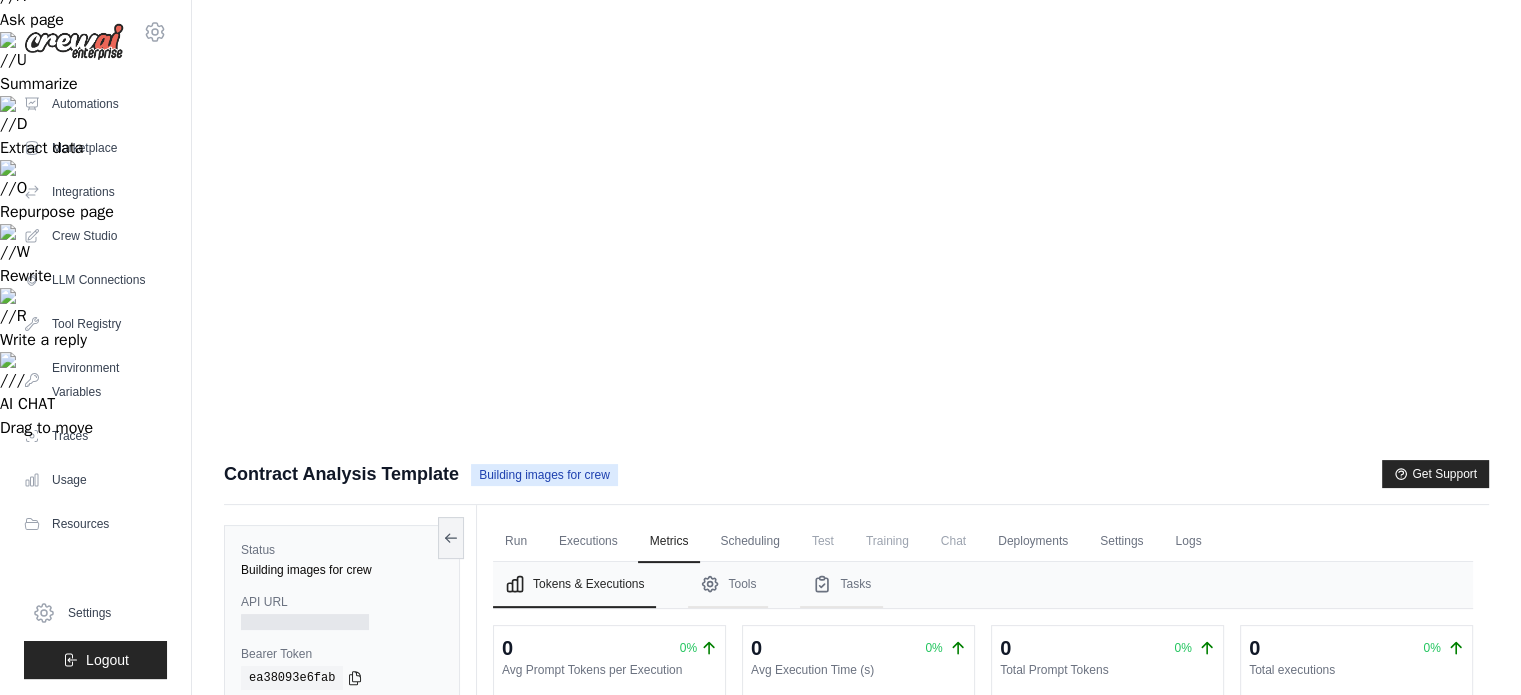 scroll, scrollTop: 0, scrollLeft: 0, axis: both 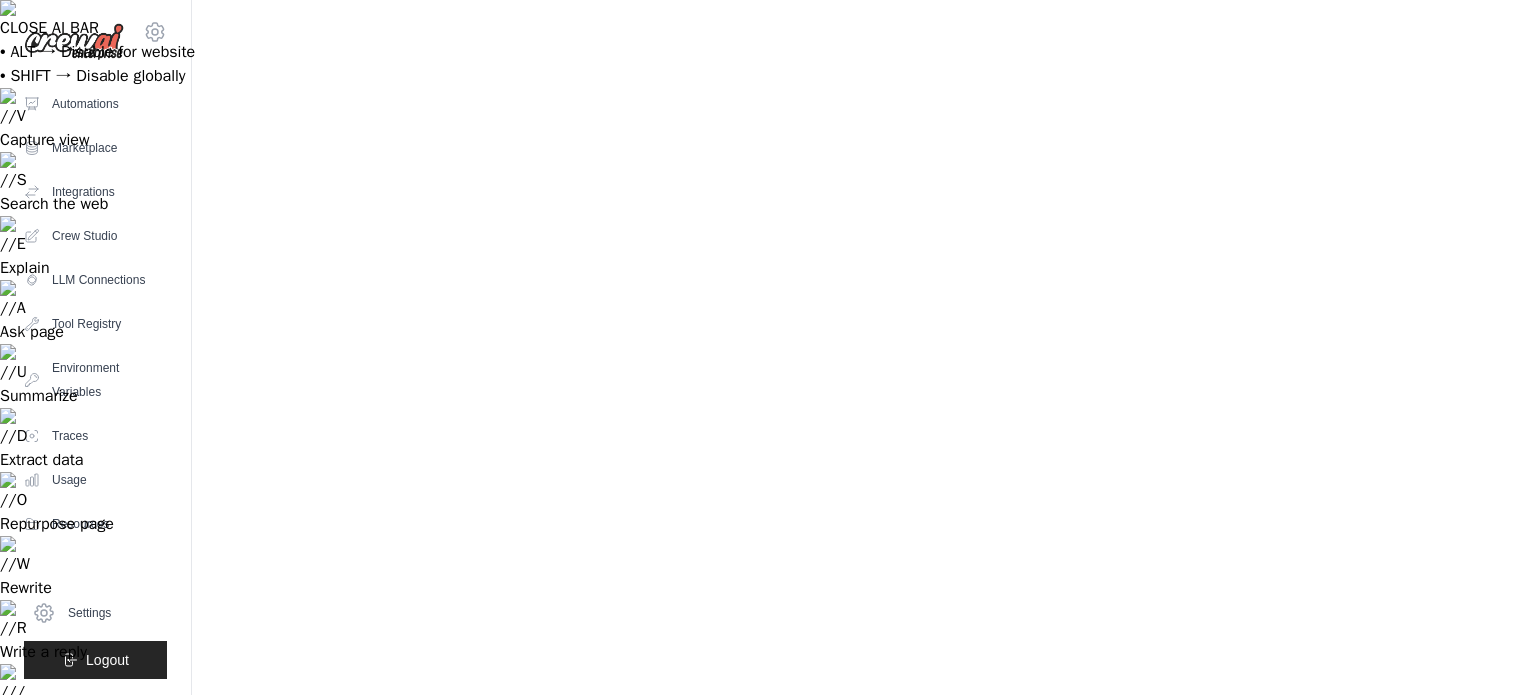 click on "First deploy can take up to 10 minutes" at bounding box center [591, 1029] 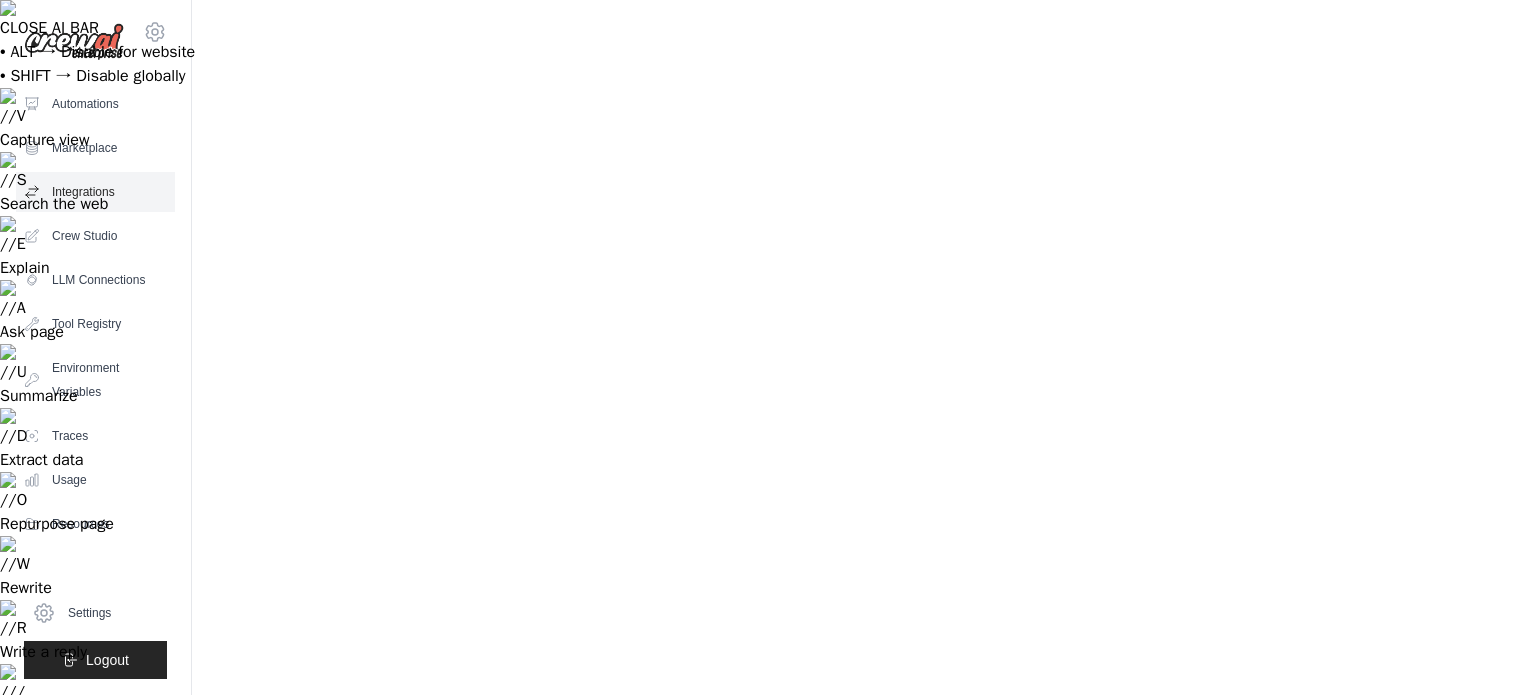 click on "Integrations" at bounding box center [95, 192] 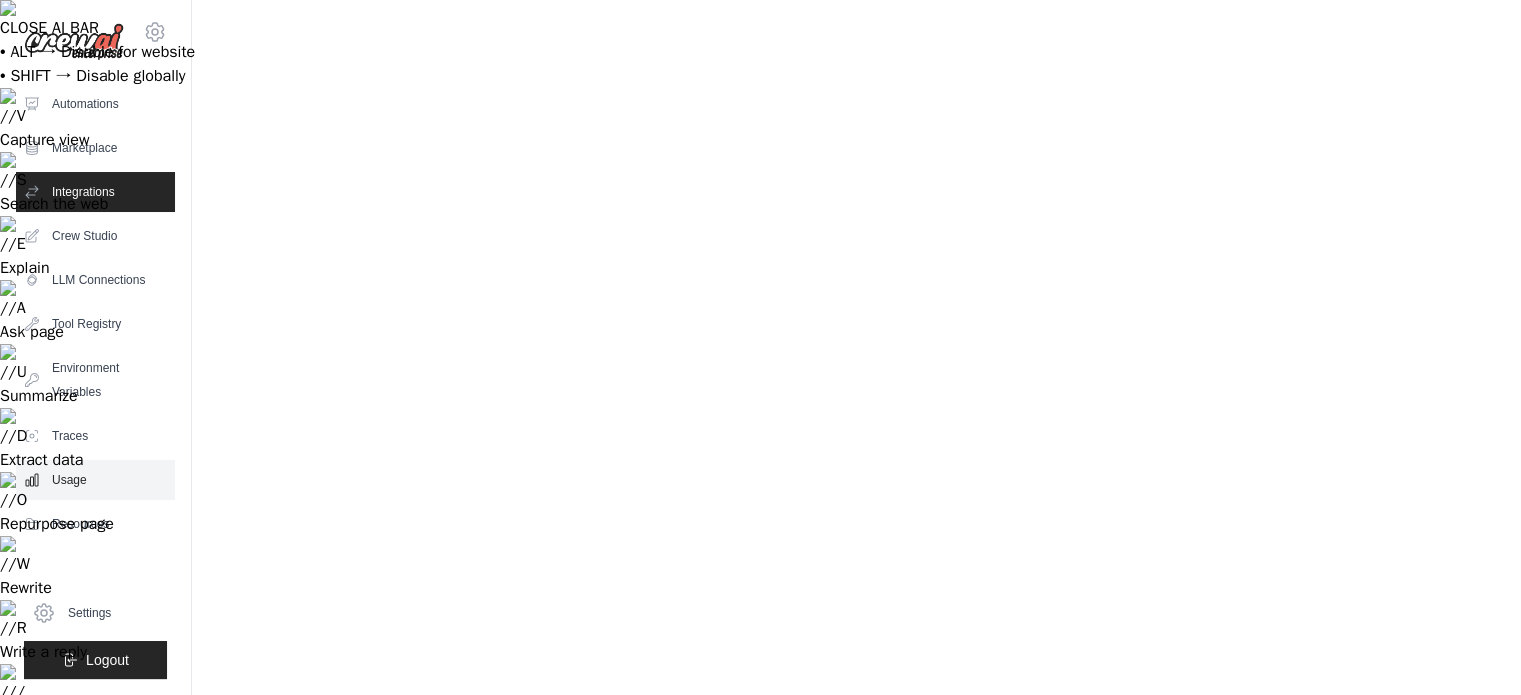 click on "Usage" at bounding box center (95, 480) 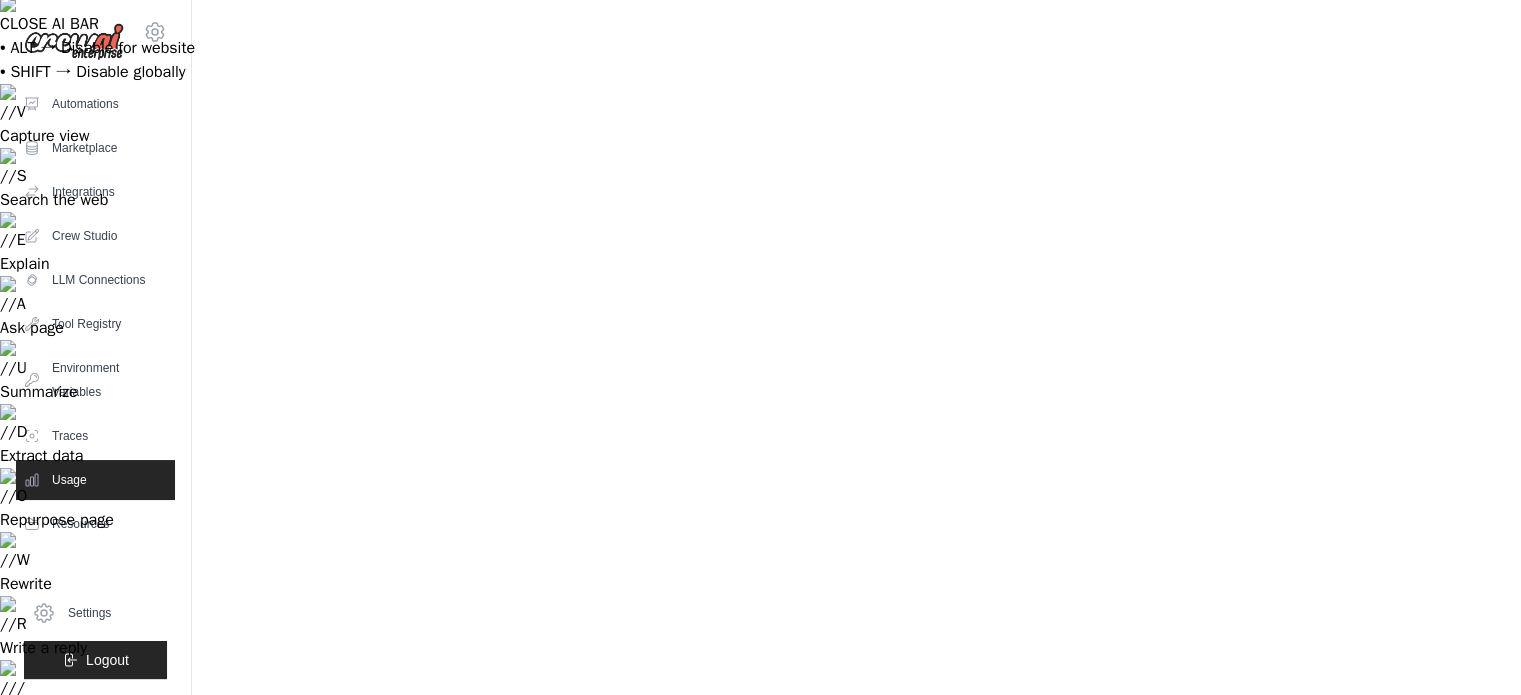scroll, scrollTop: 0, scrollLeft: 0, axis: both 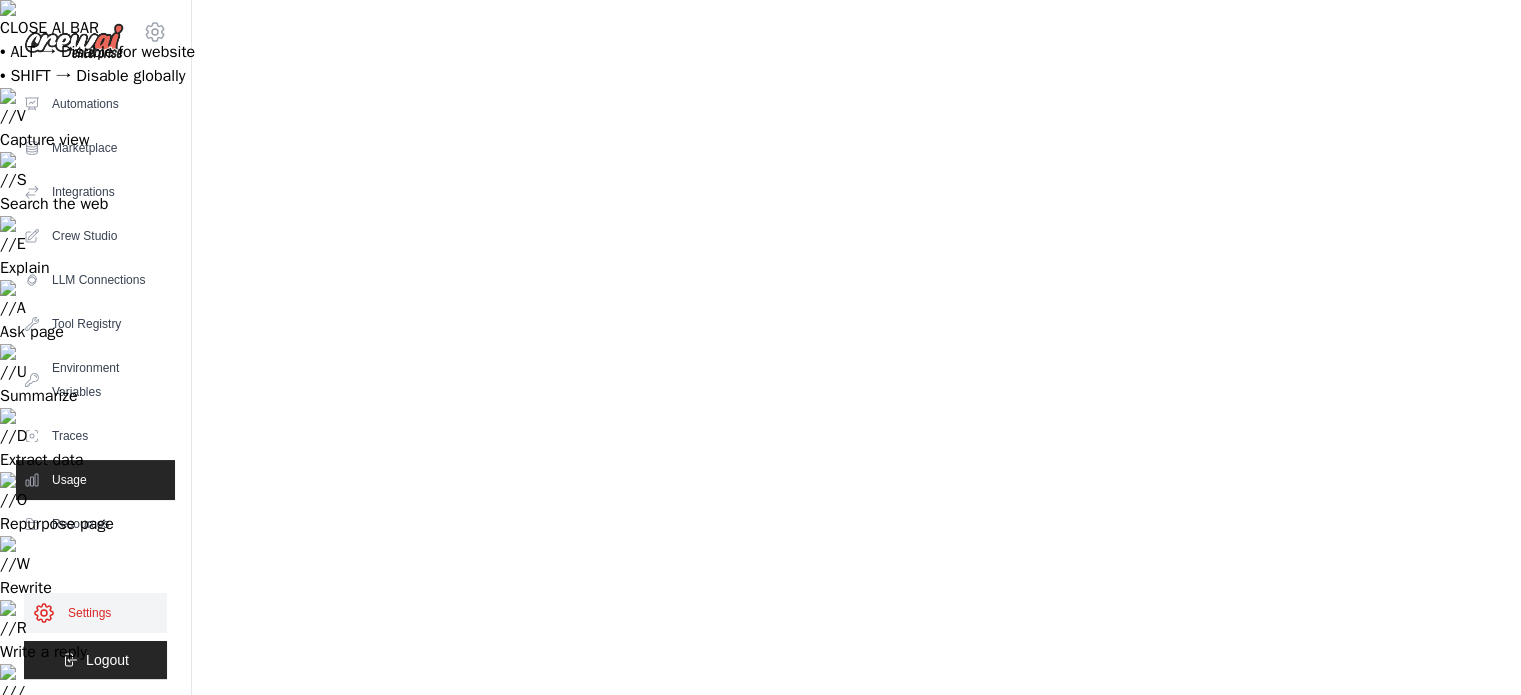 click on "Settings" at bounding box center (95, 613) 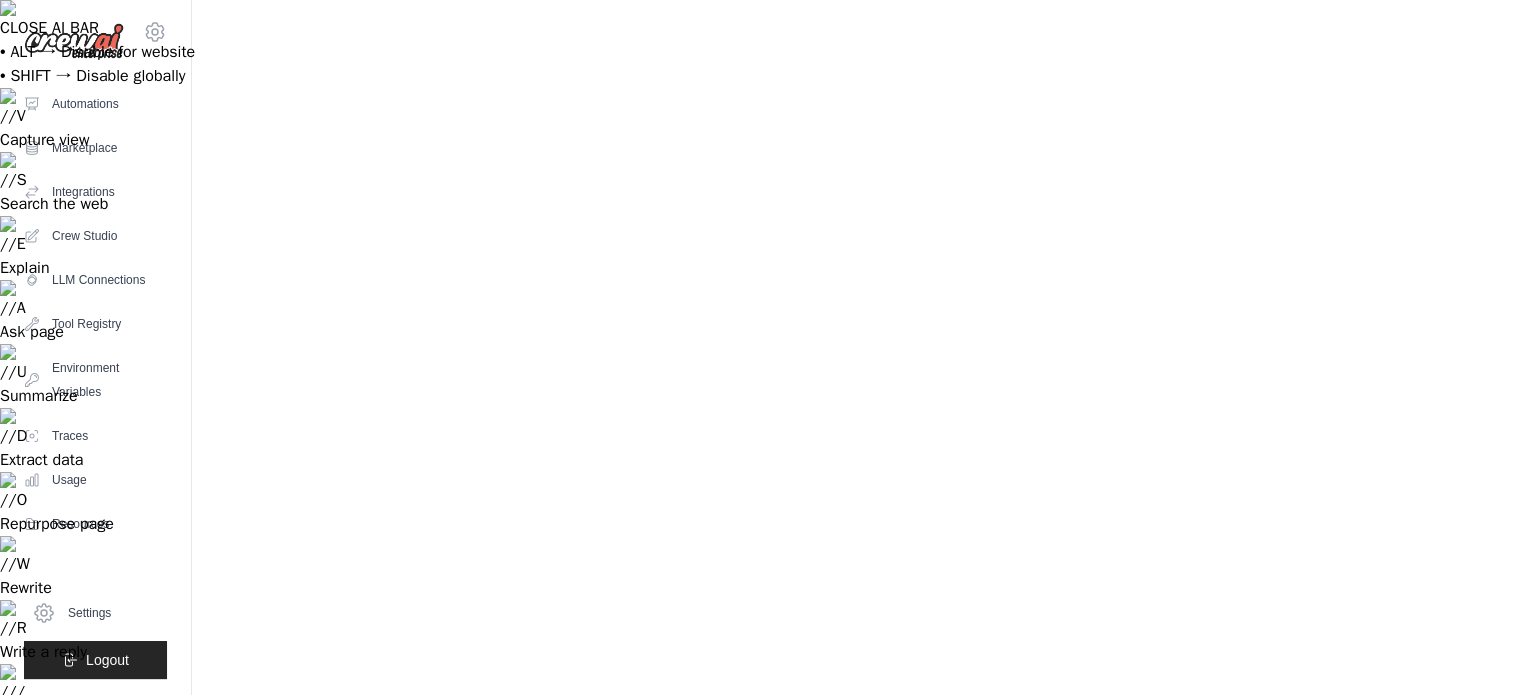 click on "Billing" at bounding box center (693, 884) 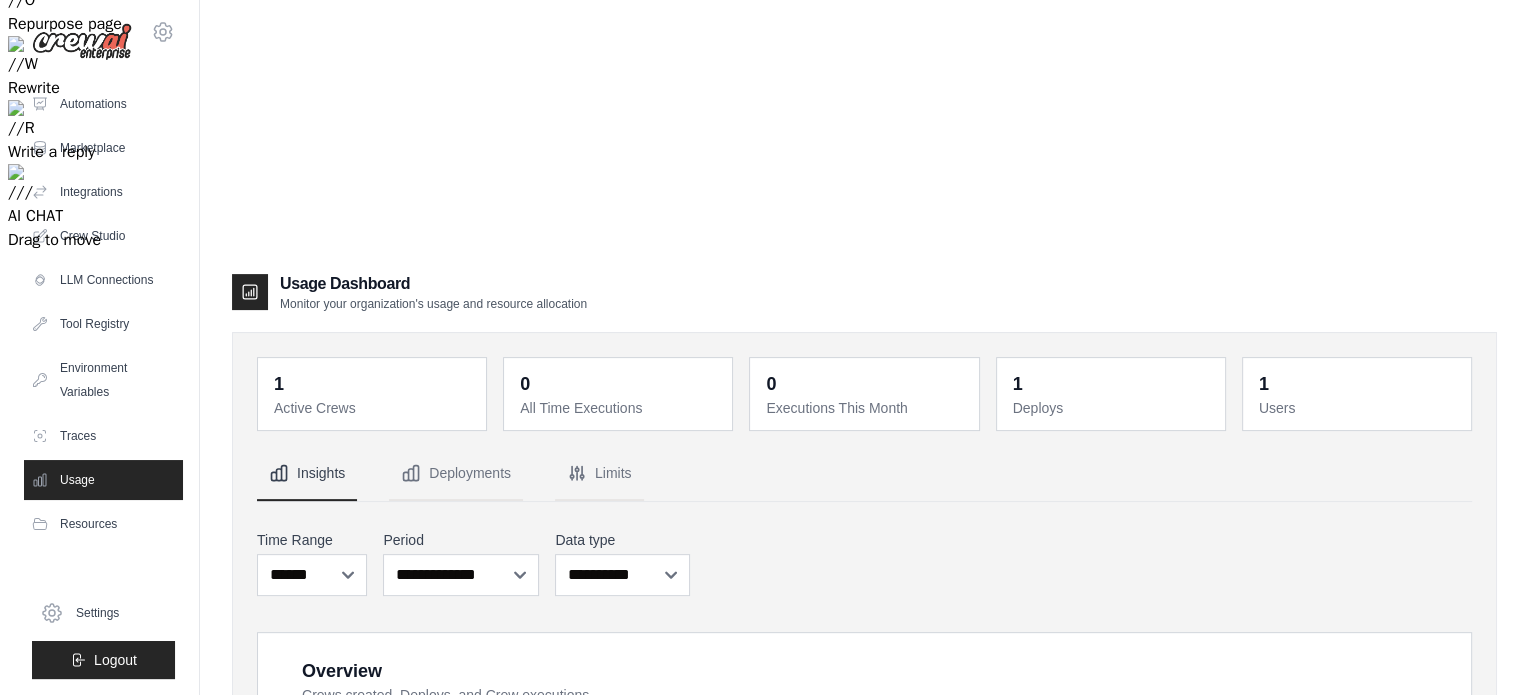 scroll, scrollTop: 0, scrollLeft: 0, axis: both 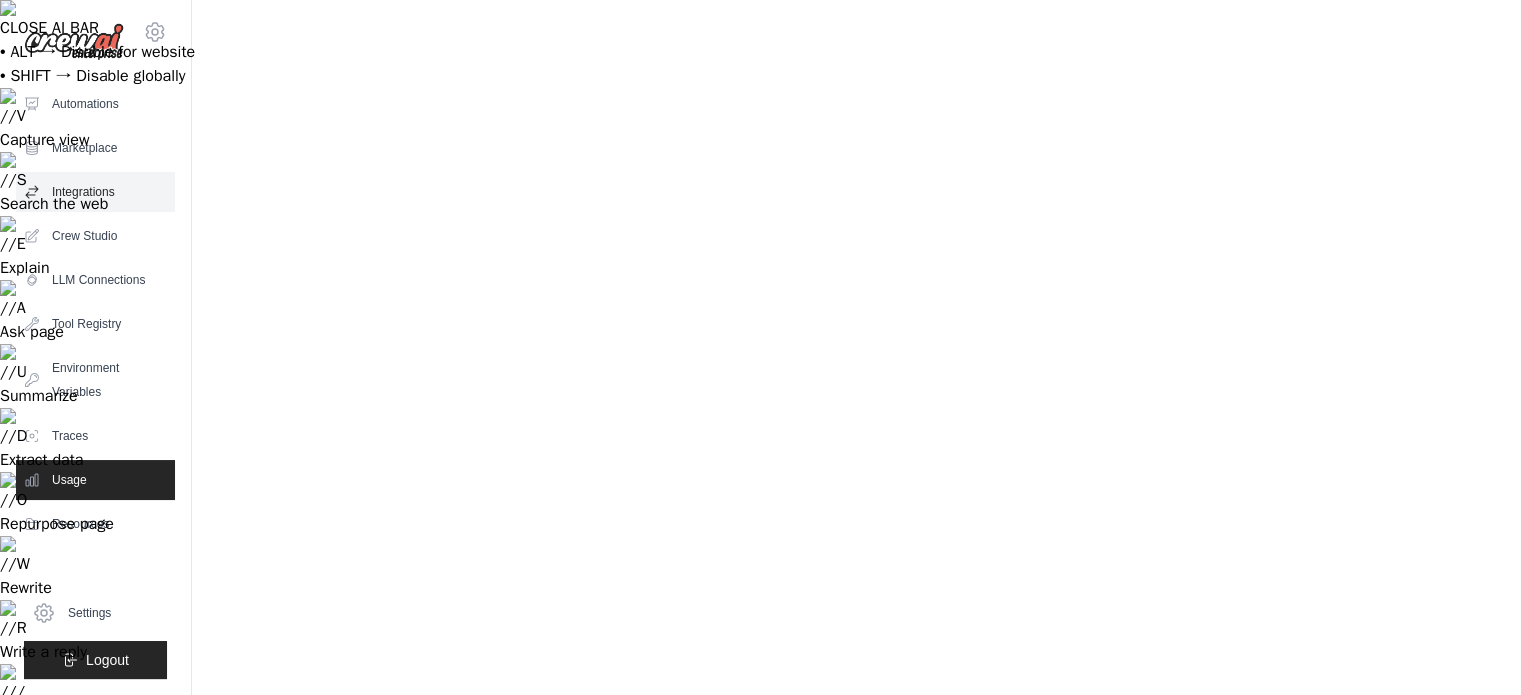 click on "Integrations" at bounding box center (95, 192) 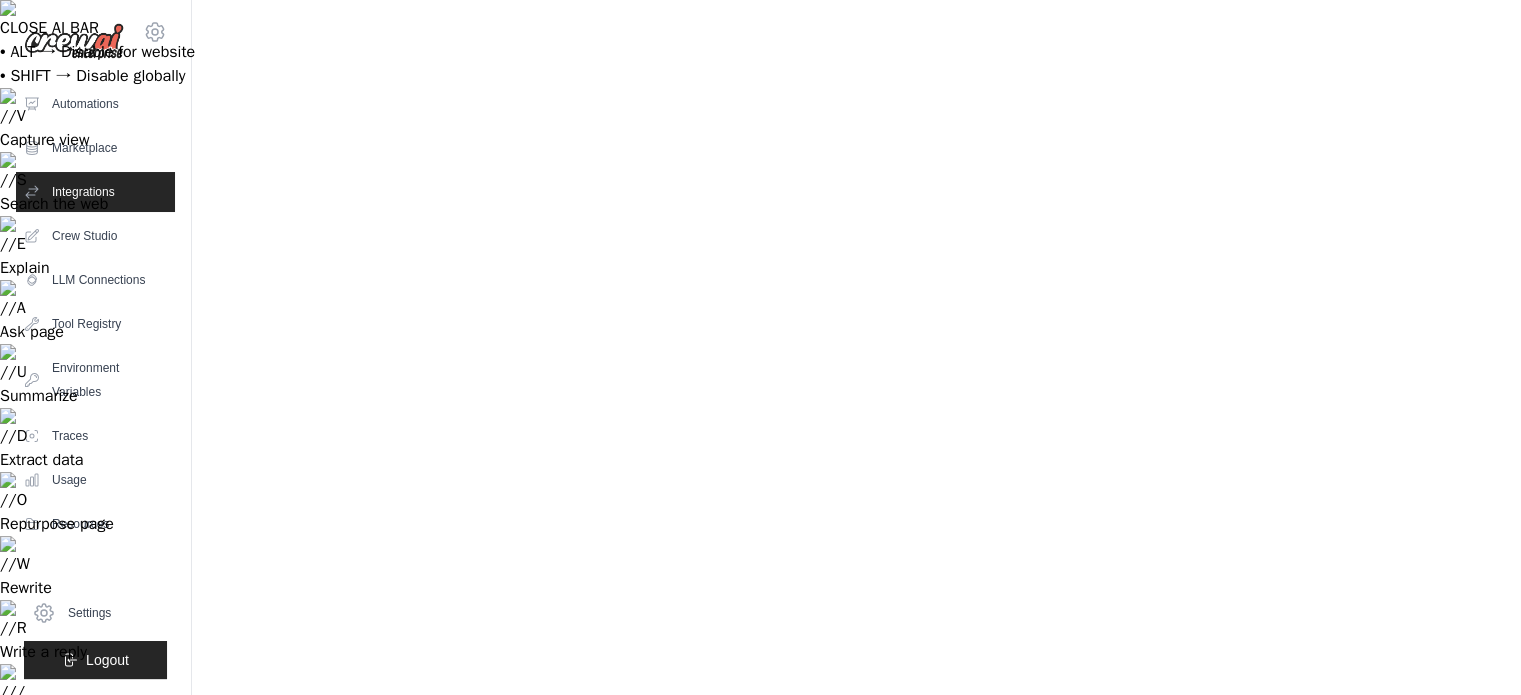 click on "Marketplace" at bounding box center (95, 148) 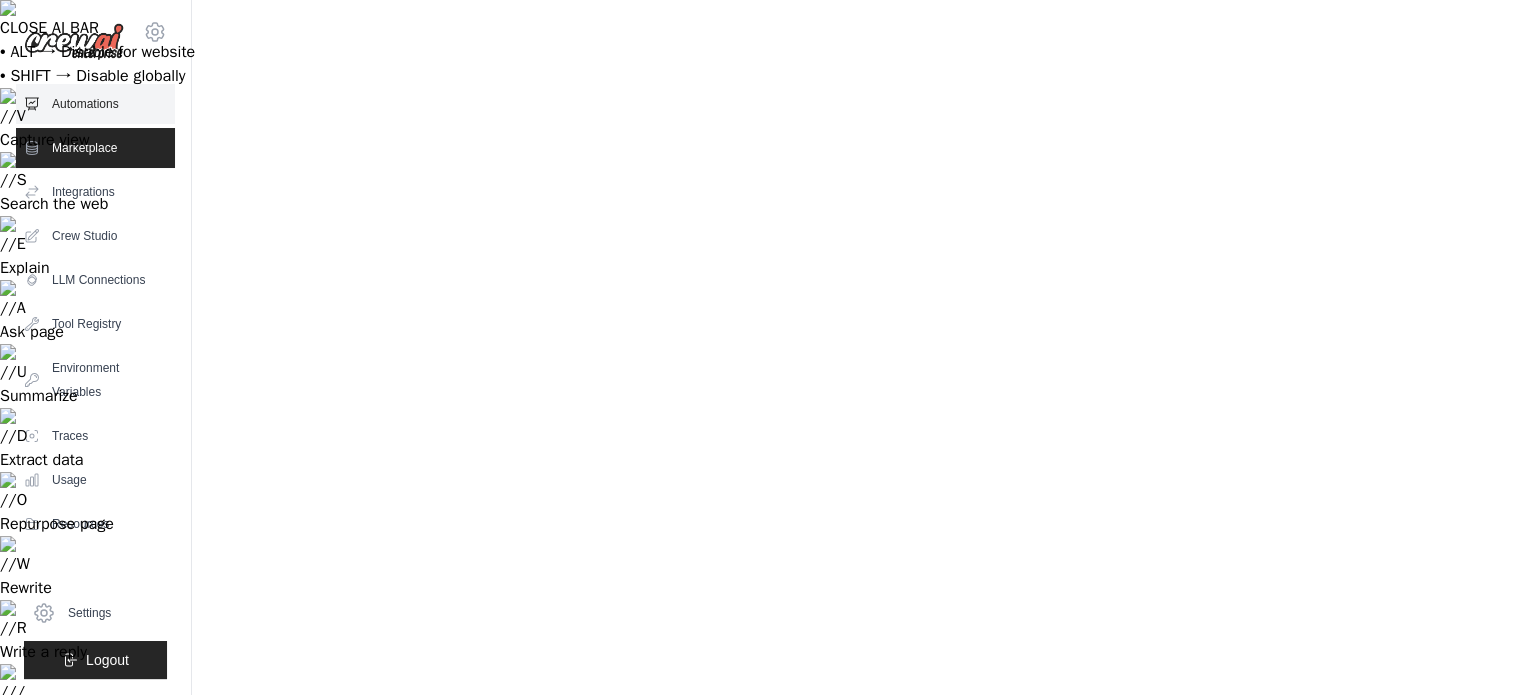 click on "Automations" at bounding box center [95, 104] 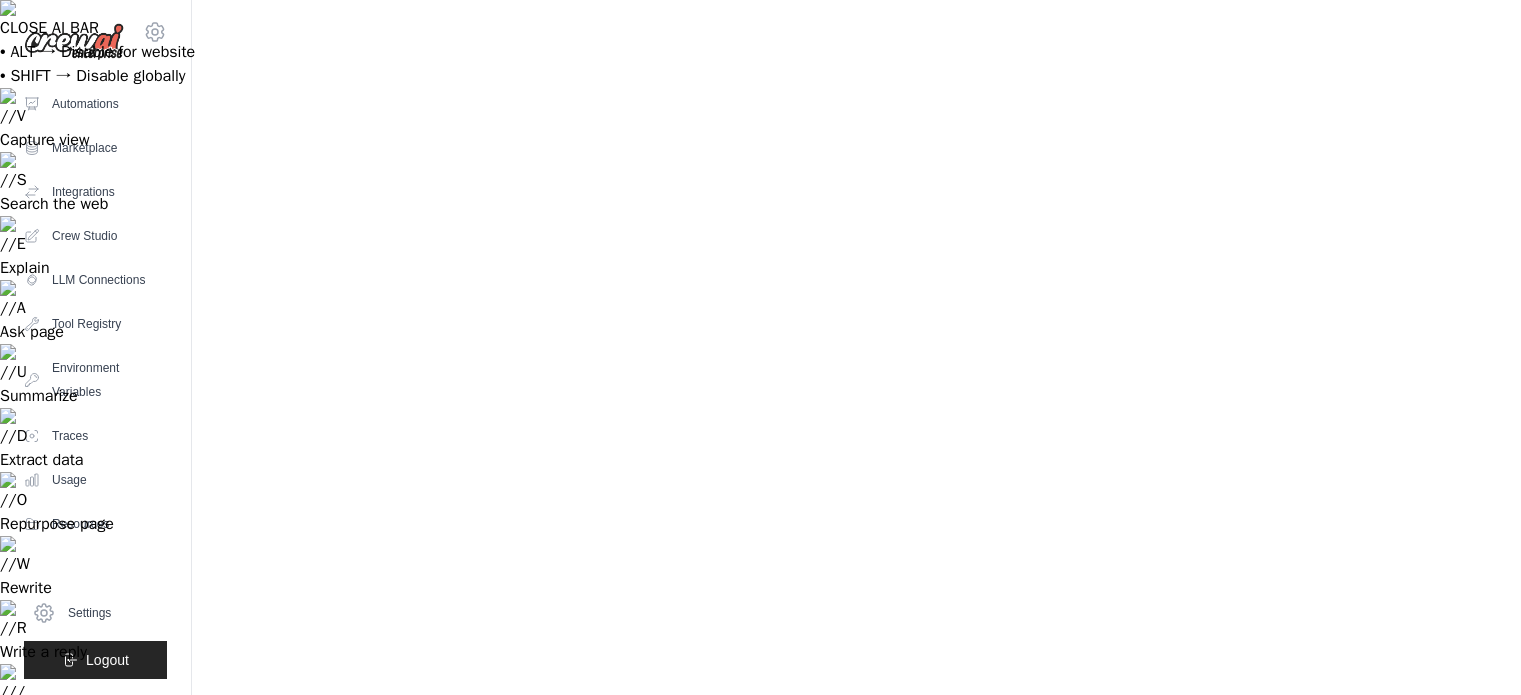 scroll, scrollTop: 0, scrollLeft: 0, axis: both 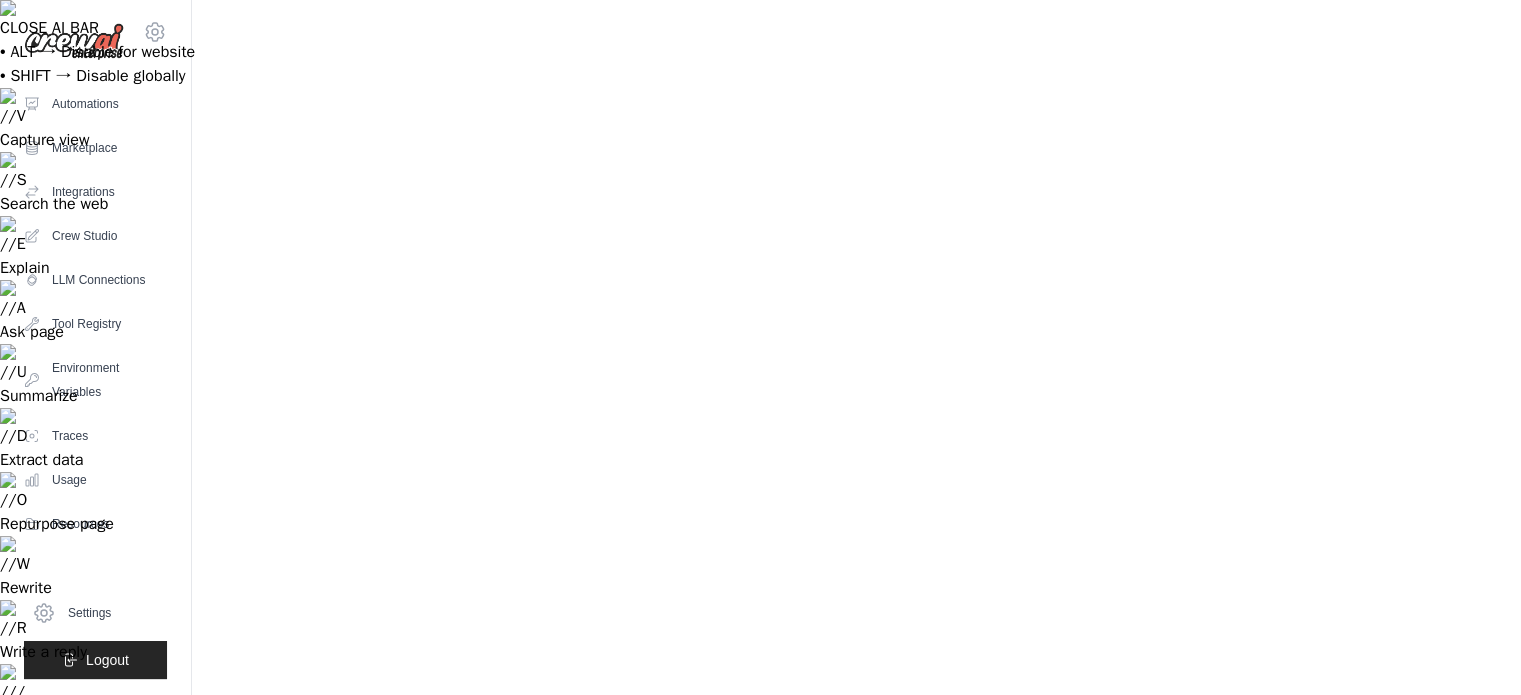 click on "Run" at bounding box center (516, 854) 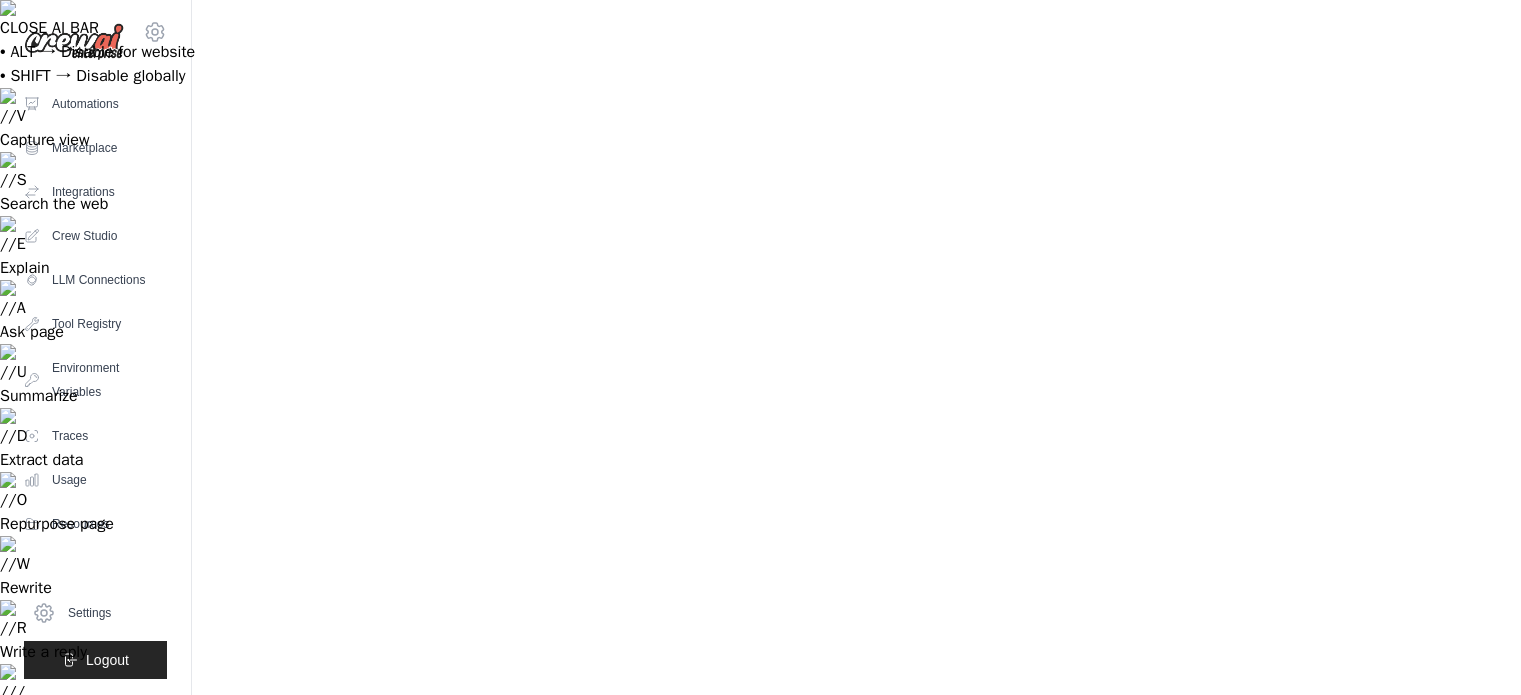 scroll, scrollTop: 0, scrollLeft: 0, axis: both 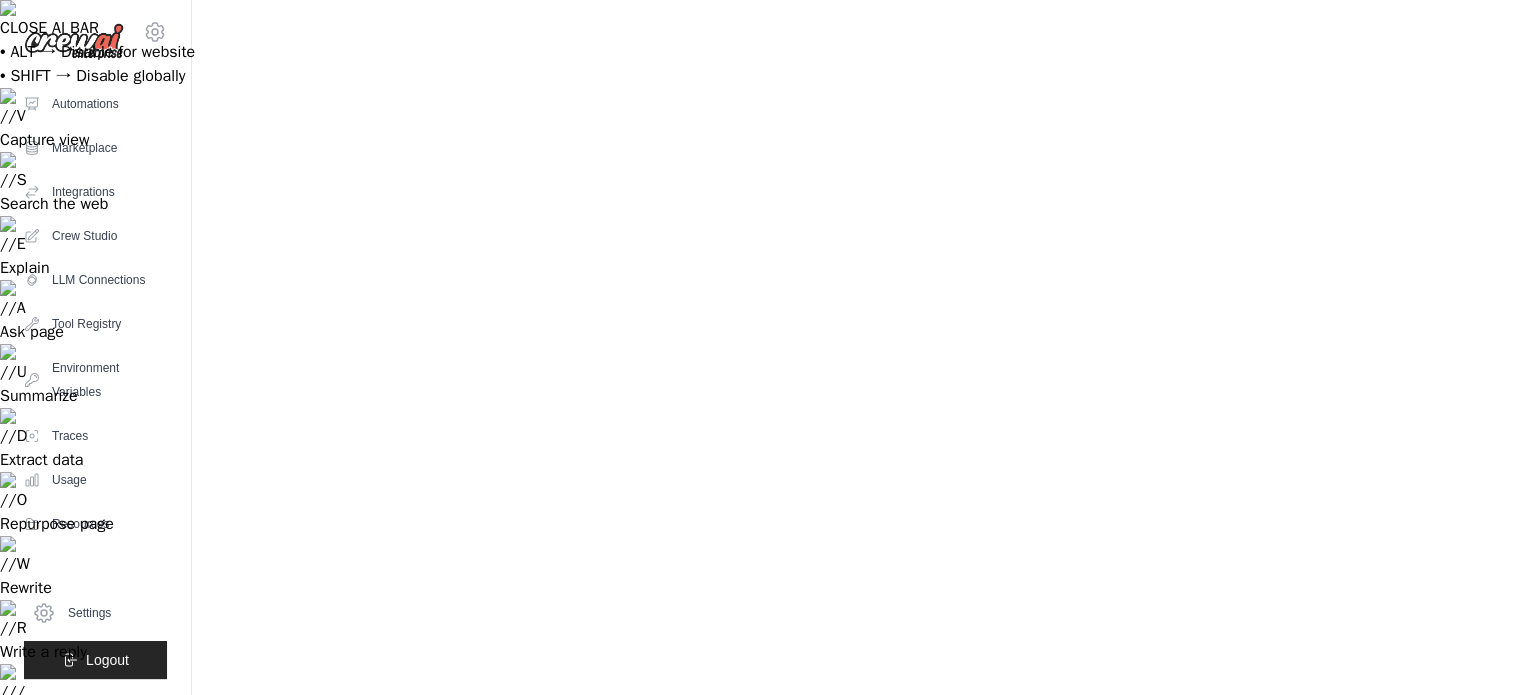 click on "Basic Plan
Self Service
USD 99.00
/month
100 Monthly Crew Executions
2 Total Live Crews
5 Seats
Self Service" at bounding box center (856, 1384) 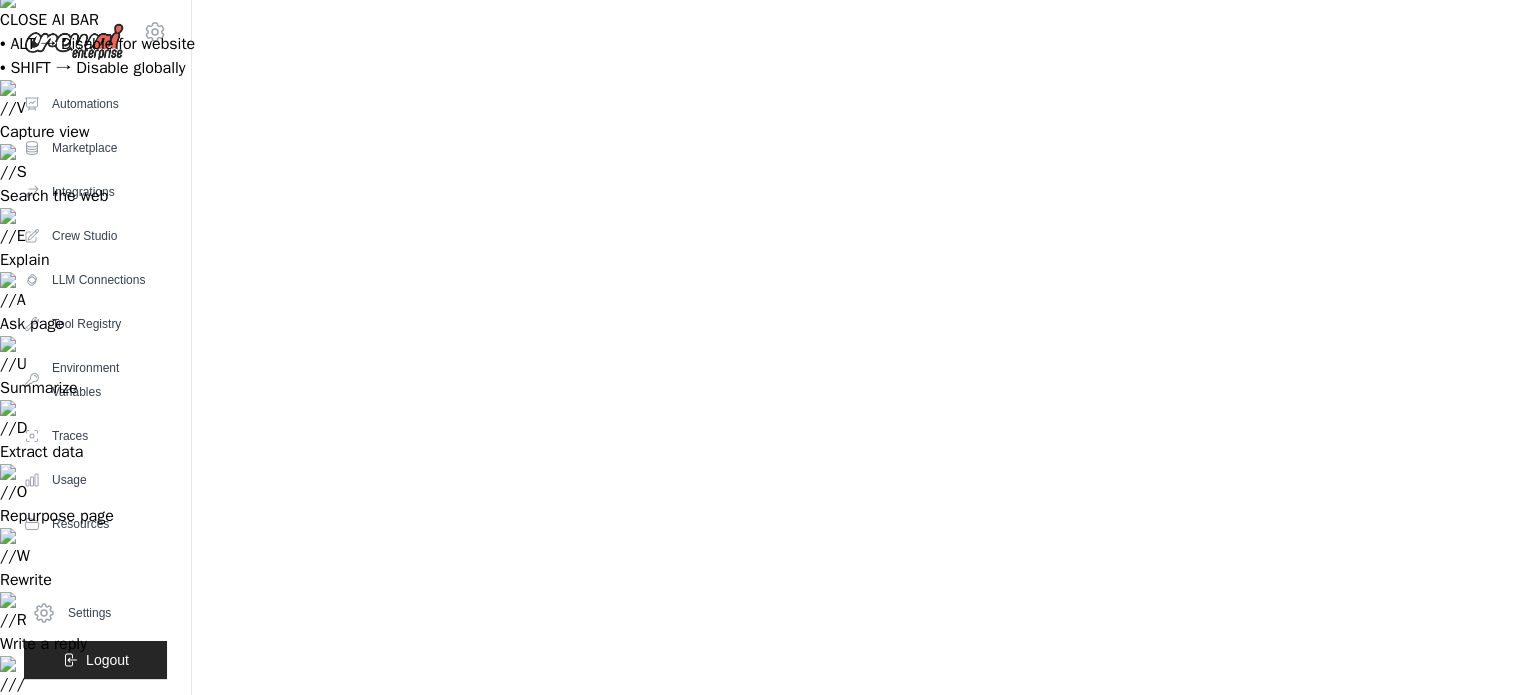 scroll, scrollTop: 0, scrollLeft: 0, axis: both 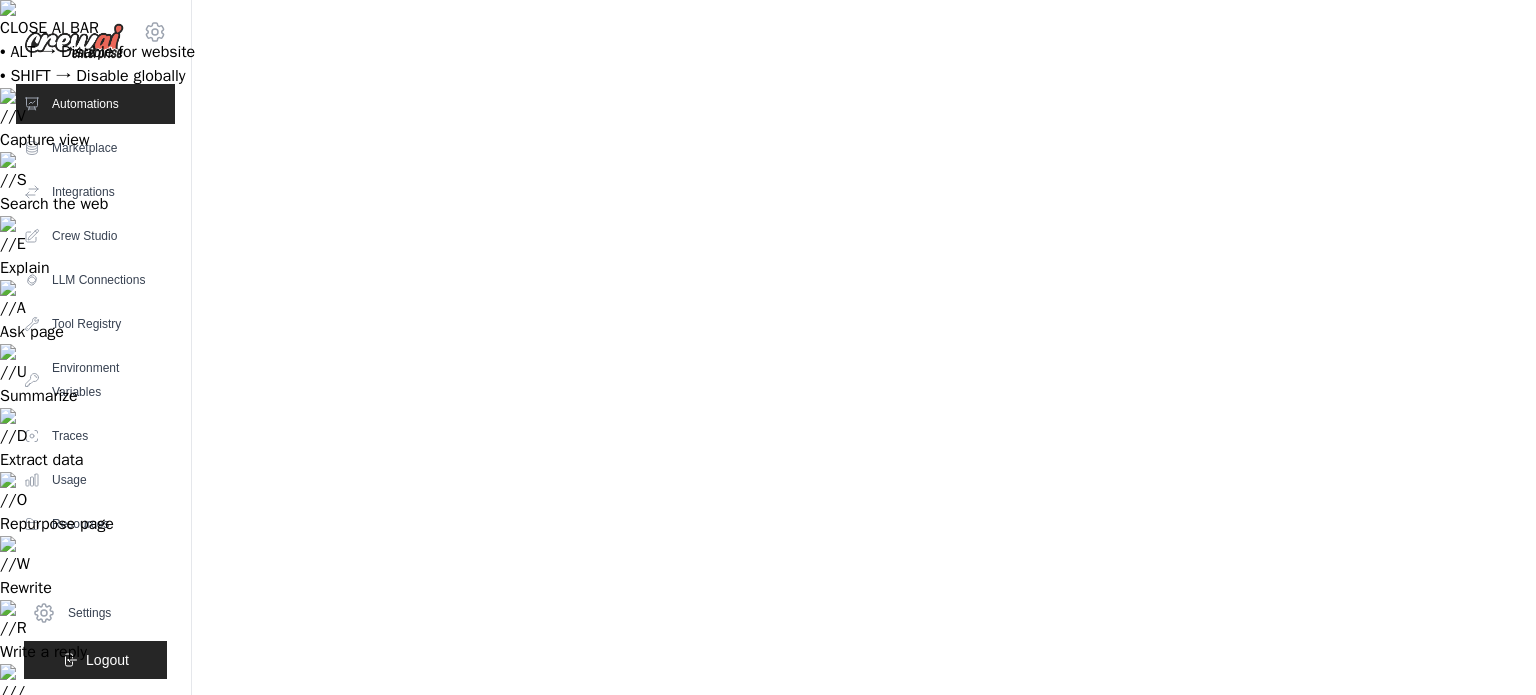 click on "Deploy from GitHub" at bounding box center [540, 813] 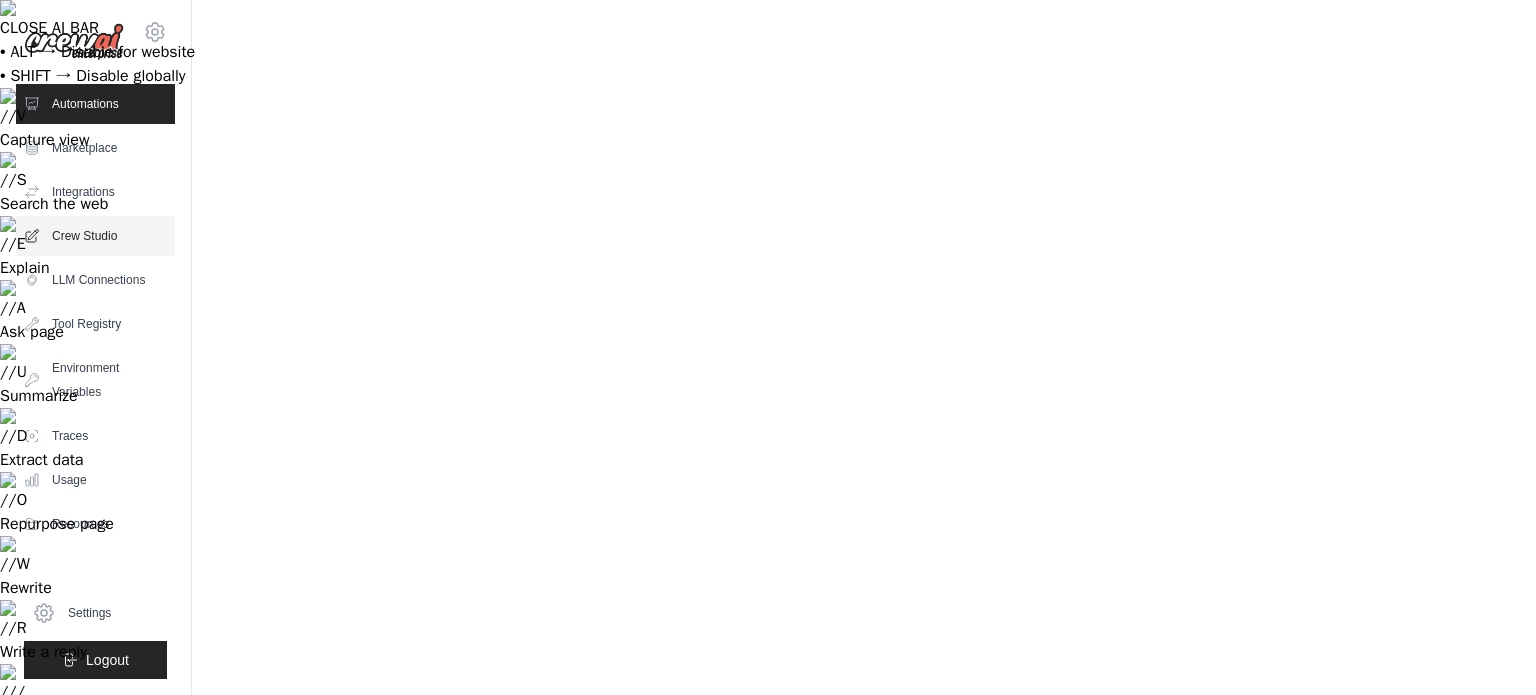 click on "Crew Studio" at bounding box center [95, 236] 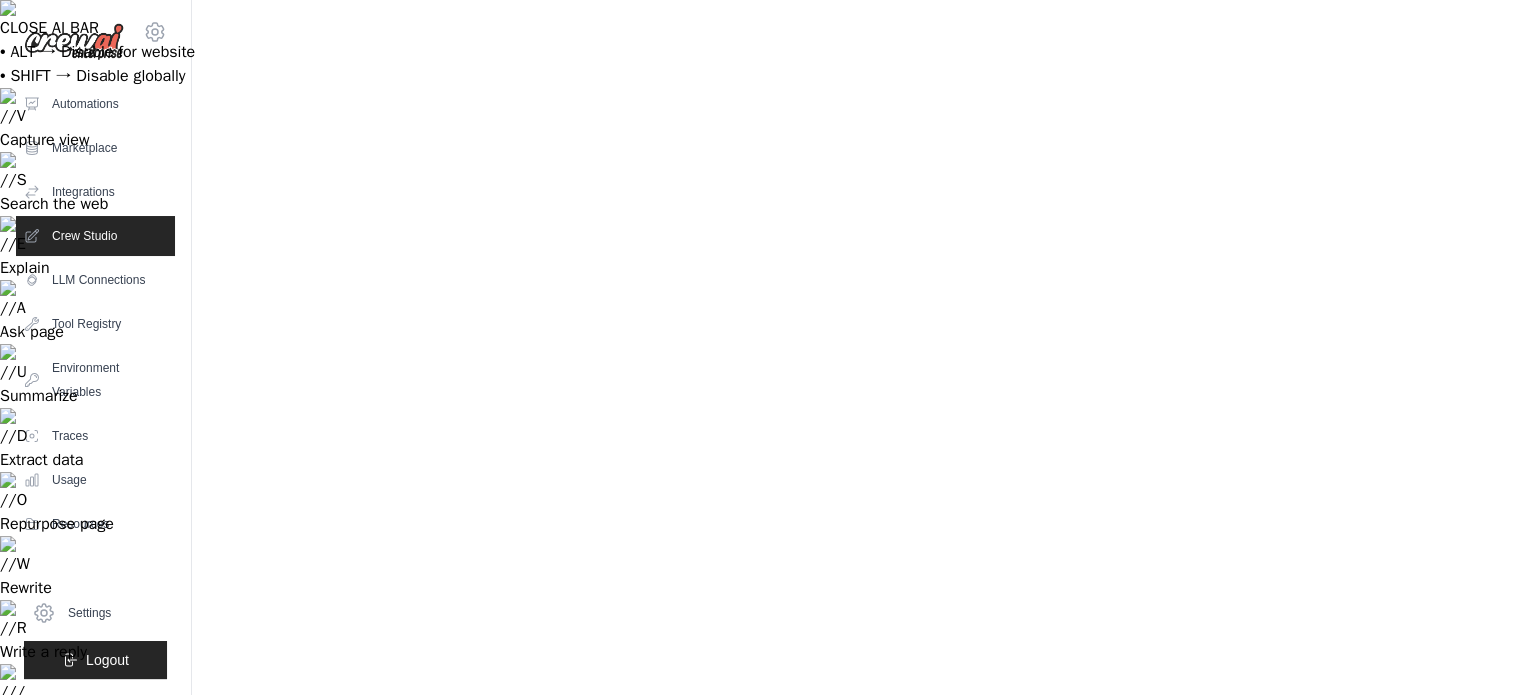 click 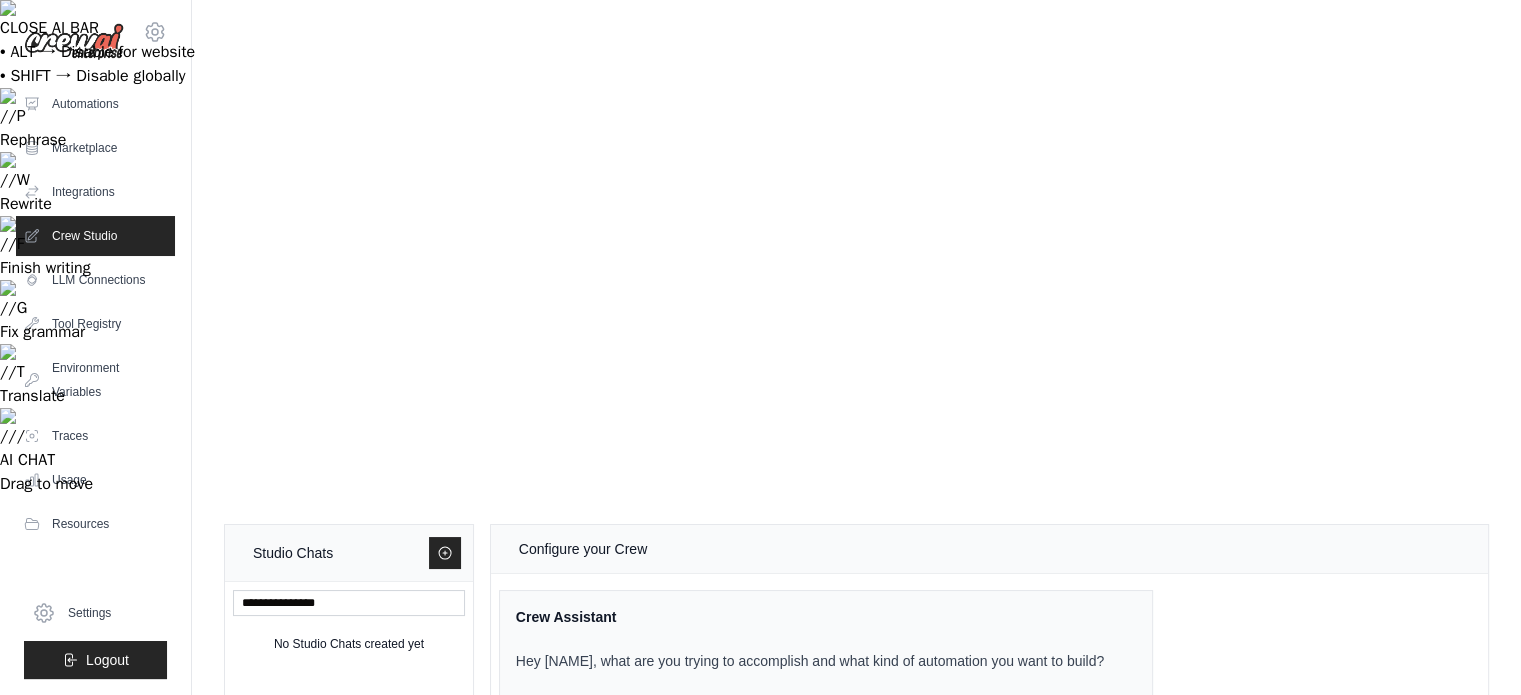 click at bounding box center [885, 1128] 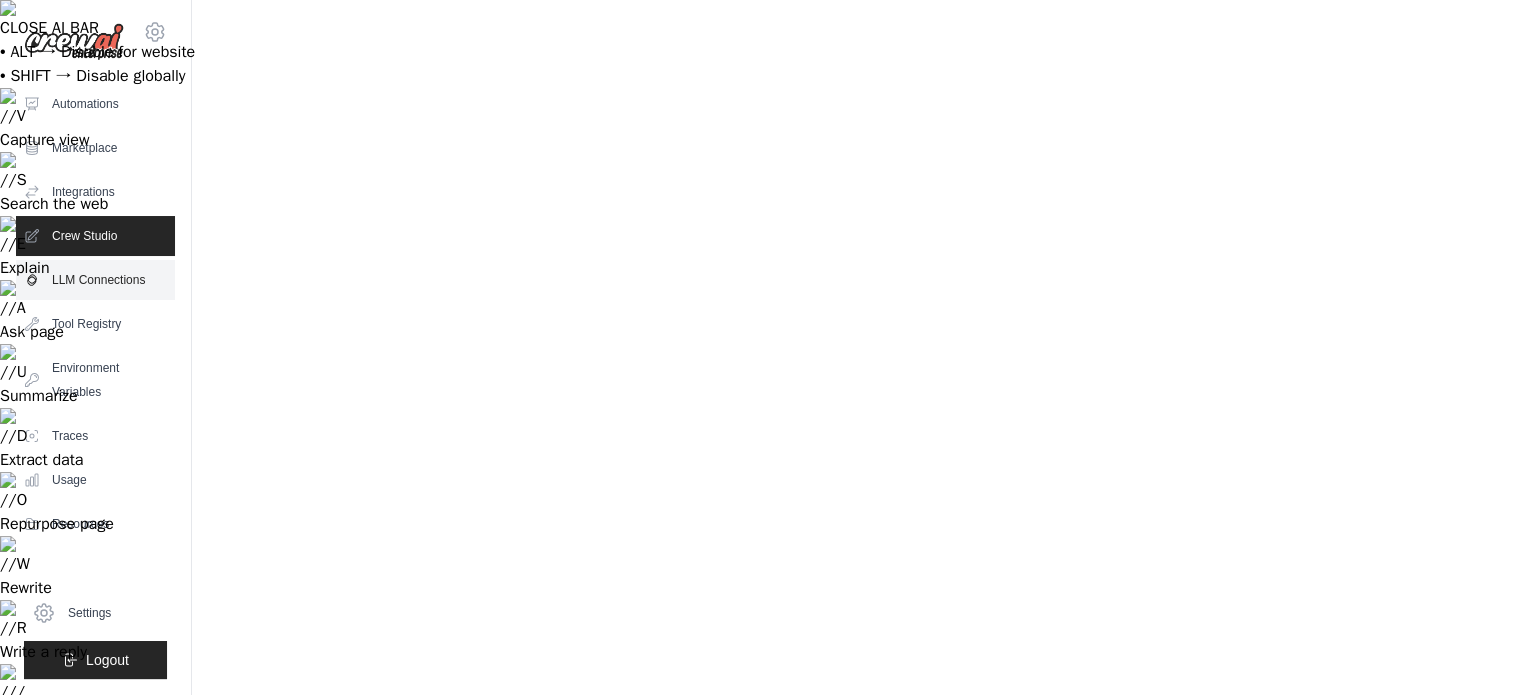 click on "LLM Connections" at bounding box center (95, 280) 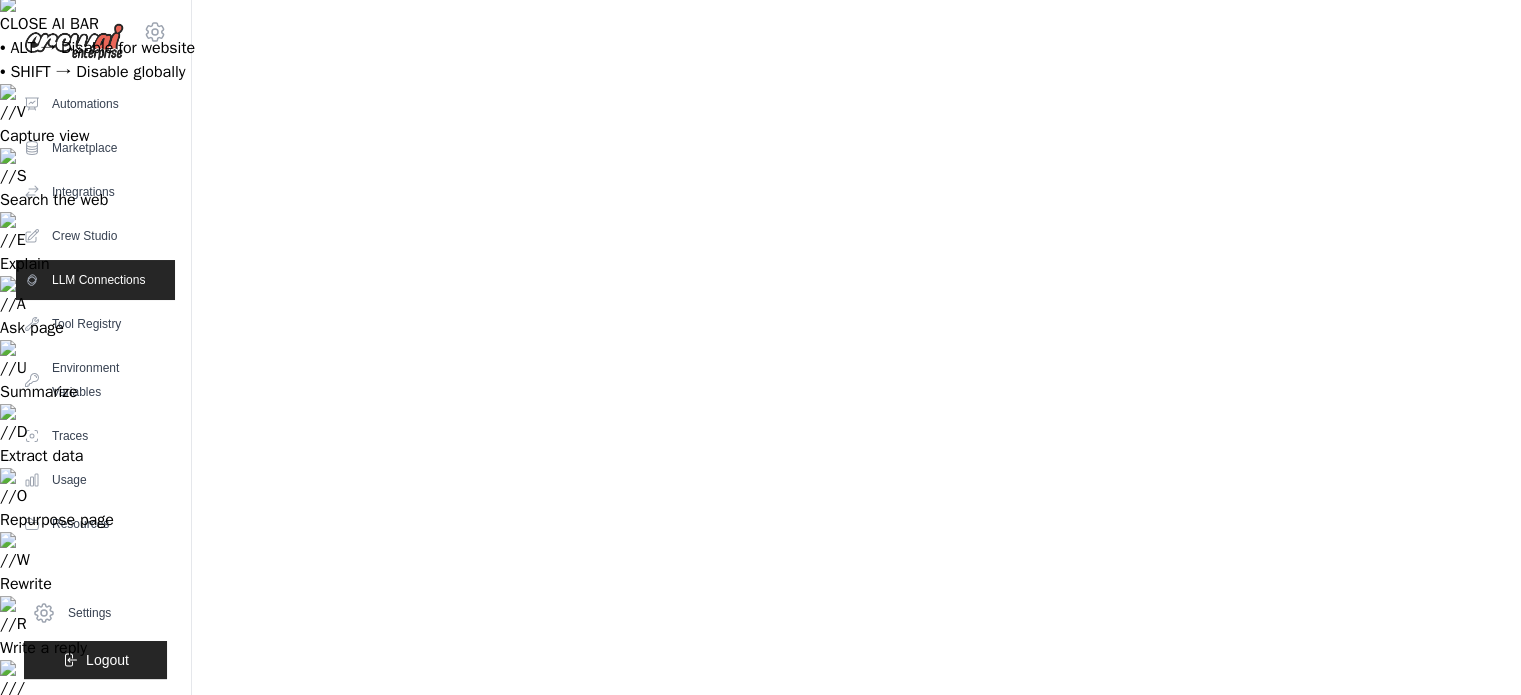 scroll, scrollTop: 0, scrollLeft: 0, axis: both 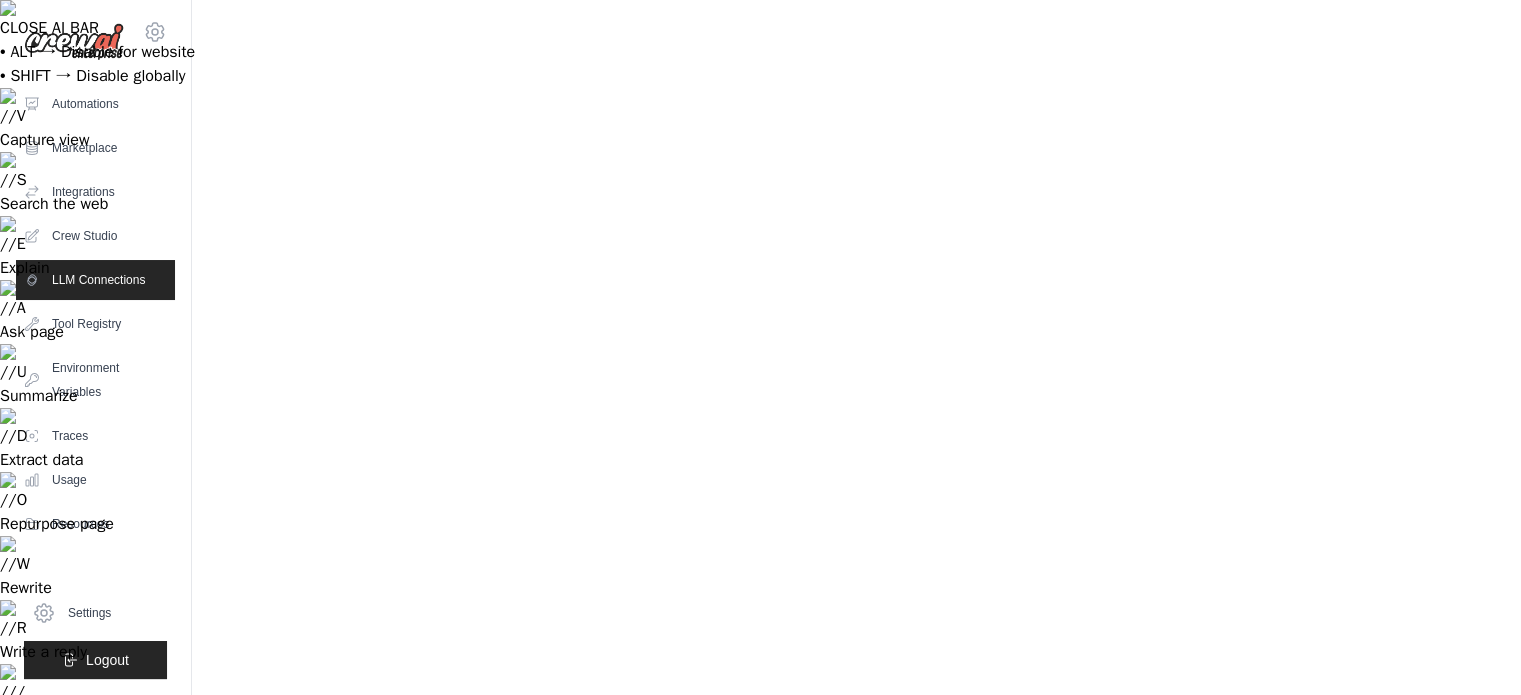 click on "Connection Name" at bounding box center [547, 919] 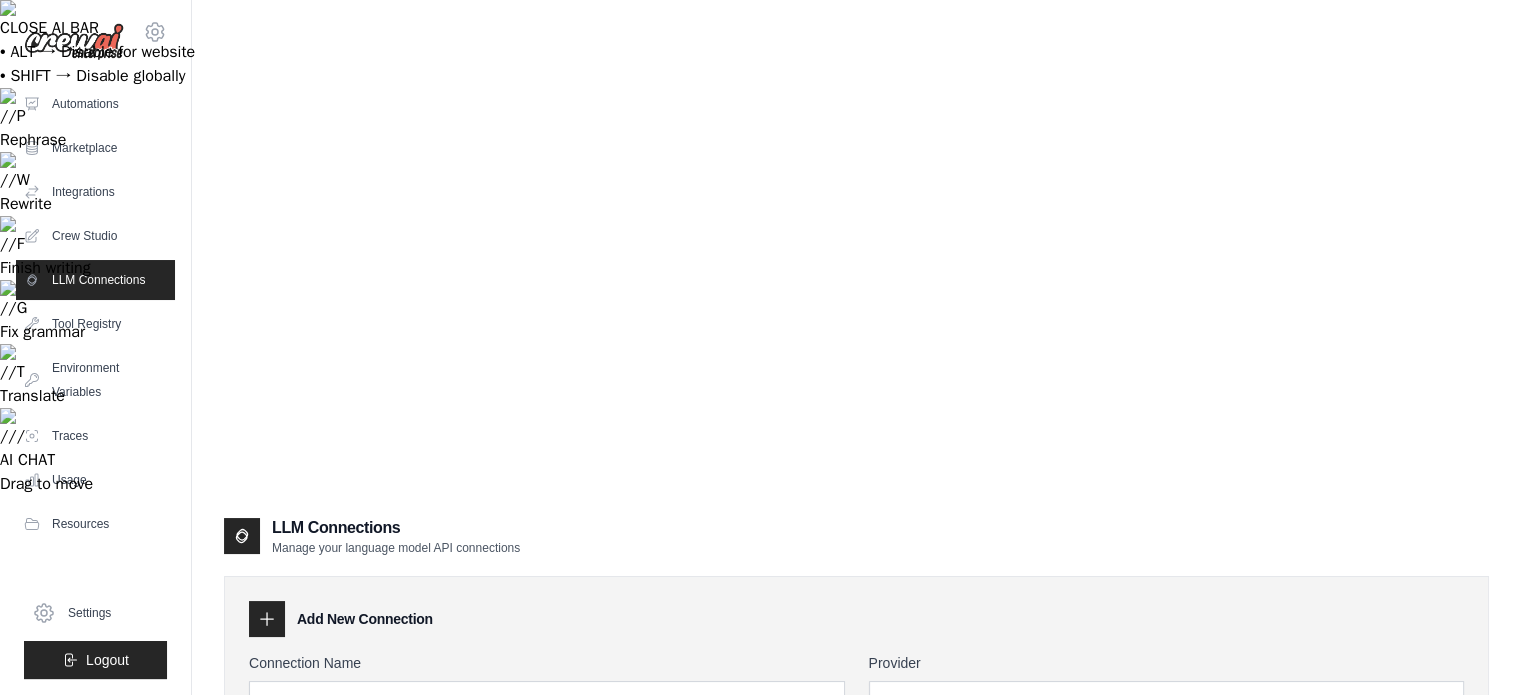 click at bounding box center (557, 851) 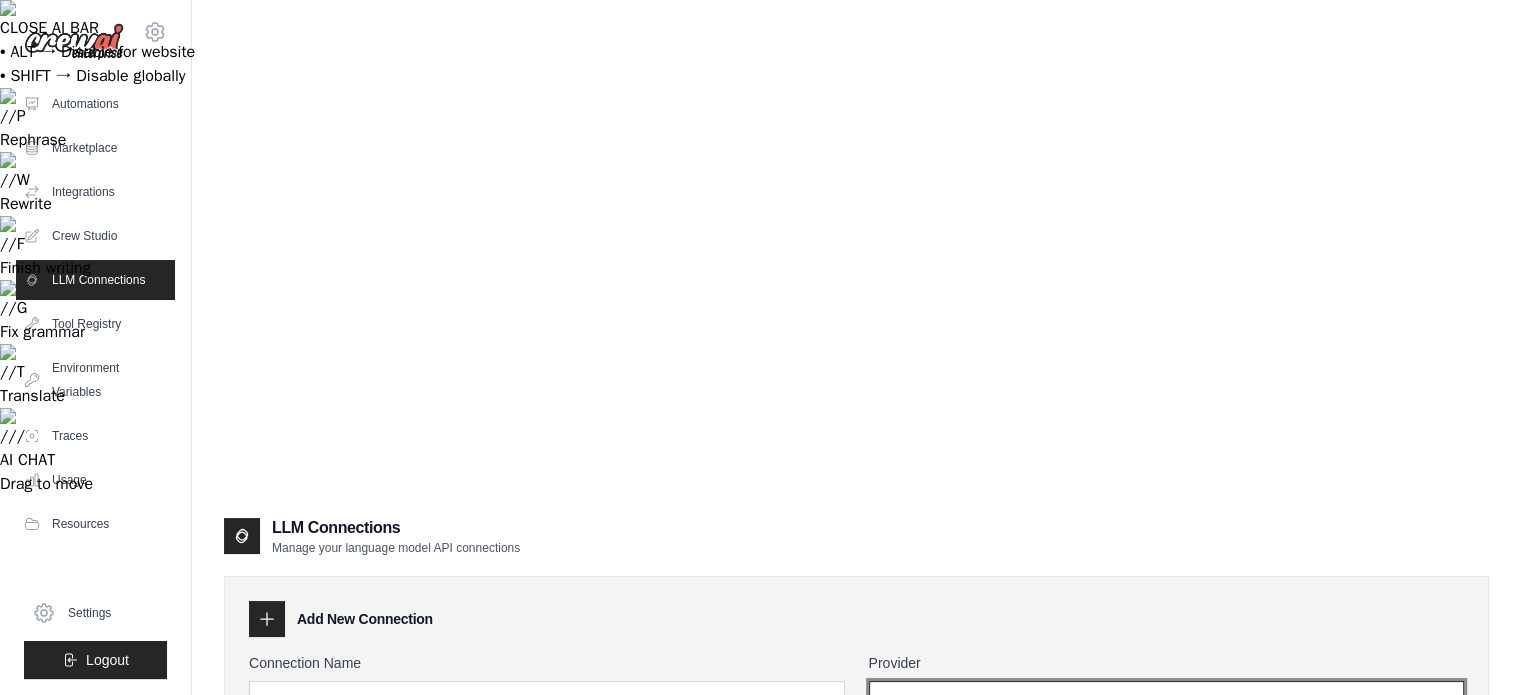 click on "**********" at bounding box center [1167, 700] 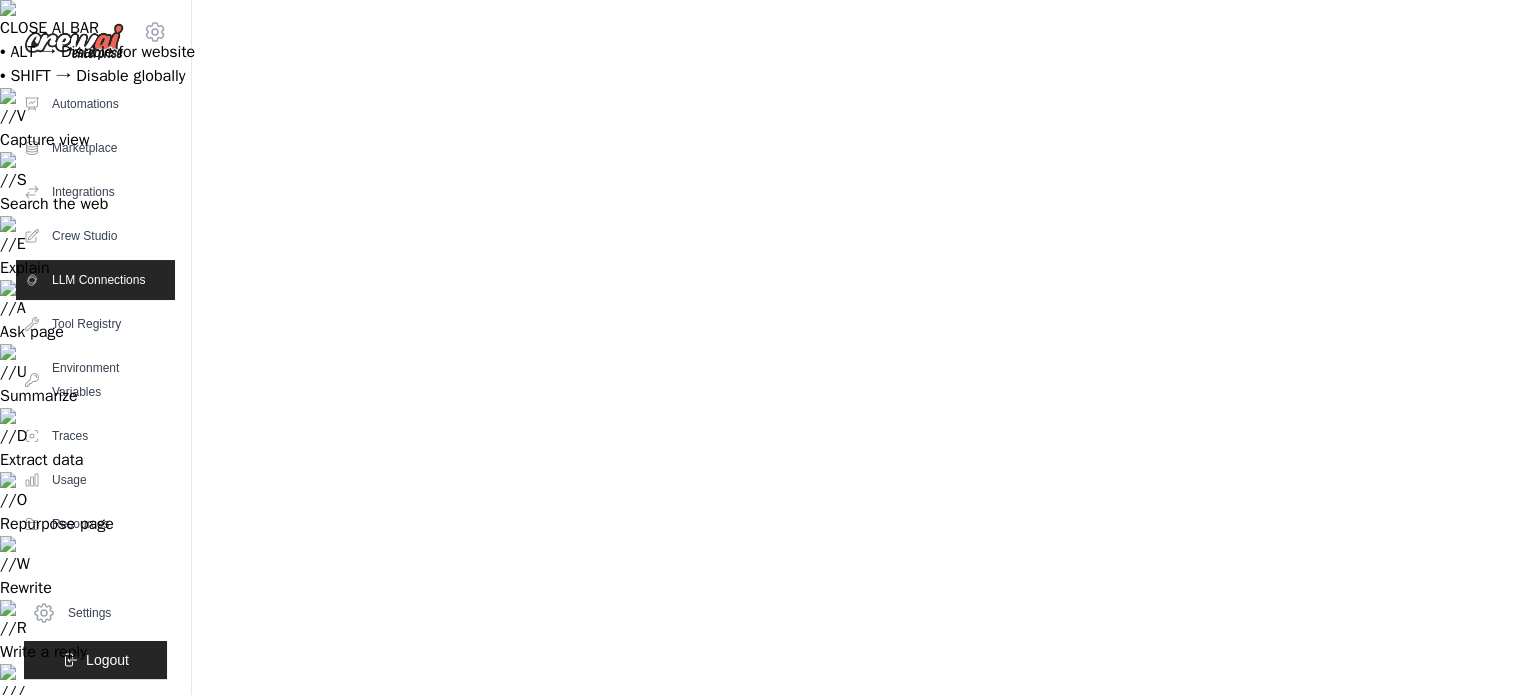 click on "**********" at bounding box center [1167, 956] 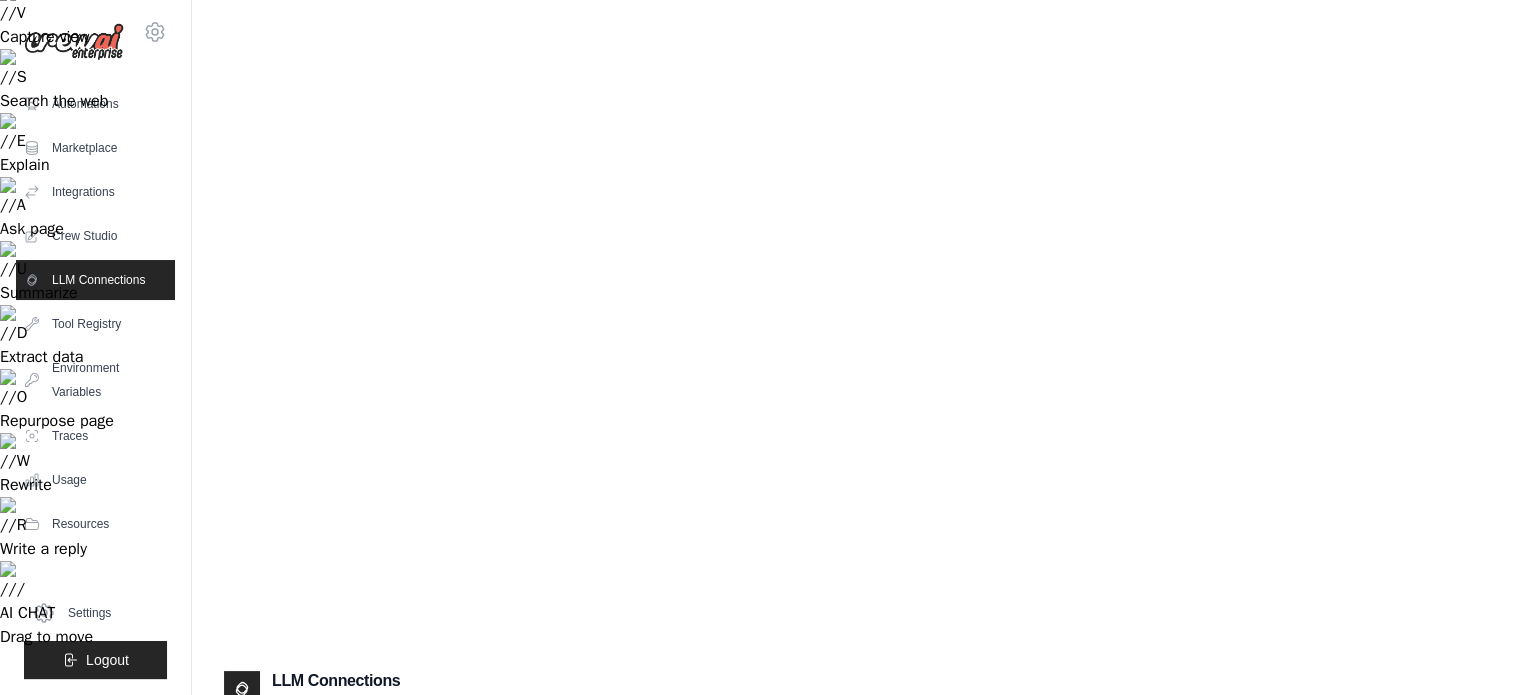 scroll, scrollTop: 100, scrollLeft: 0, axis: vertical 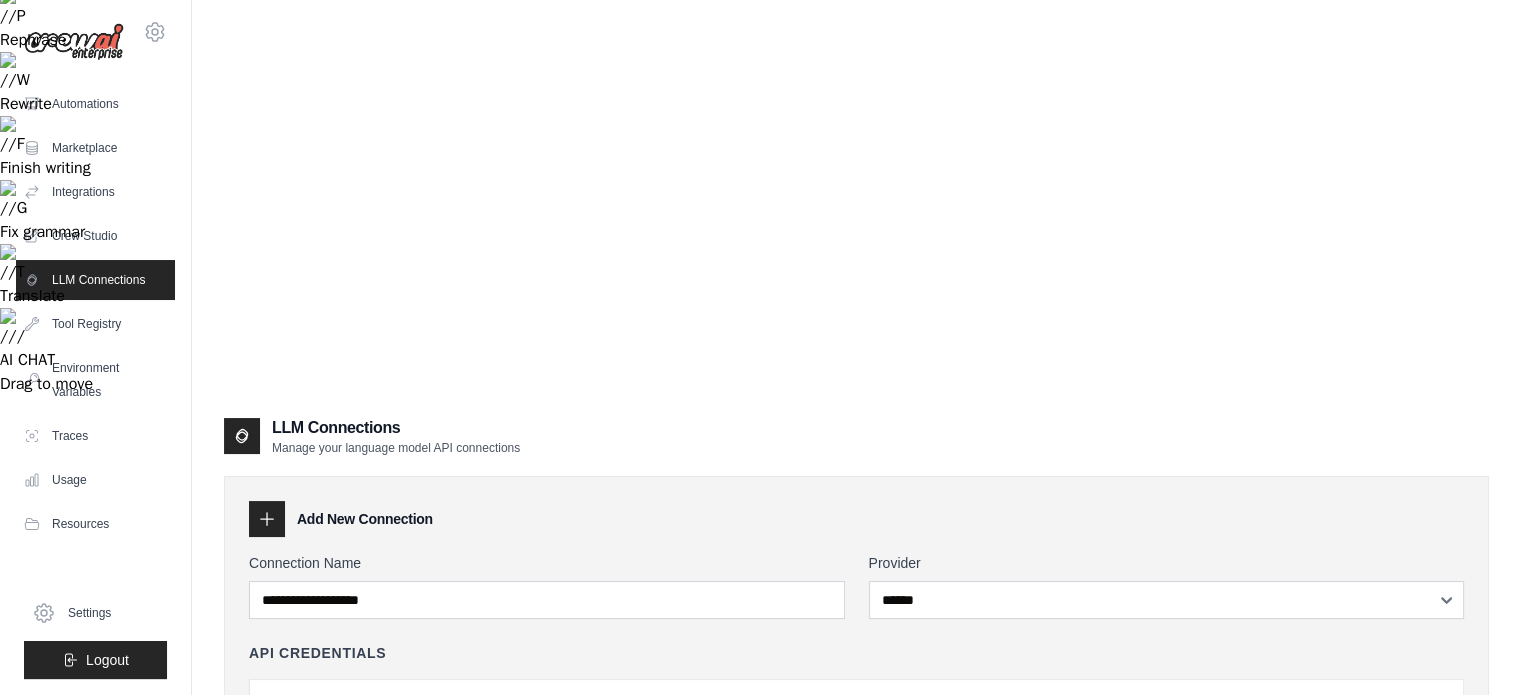 click at bounding box center (557, 751) 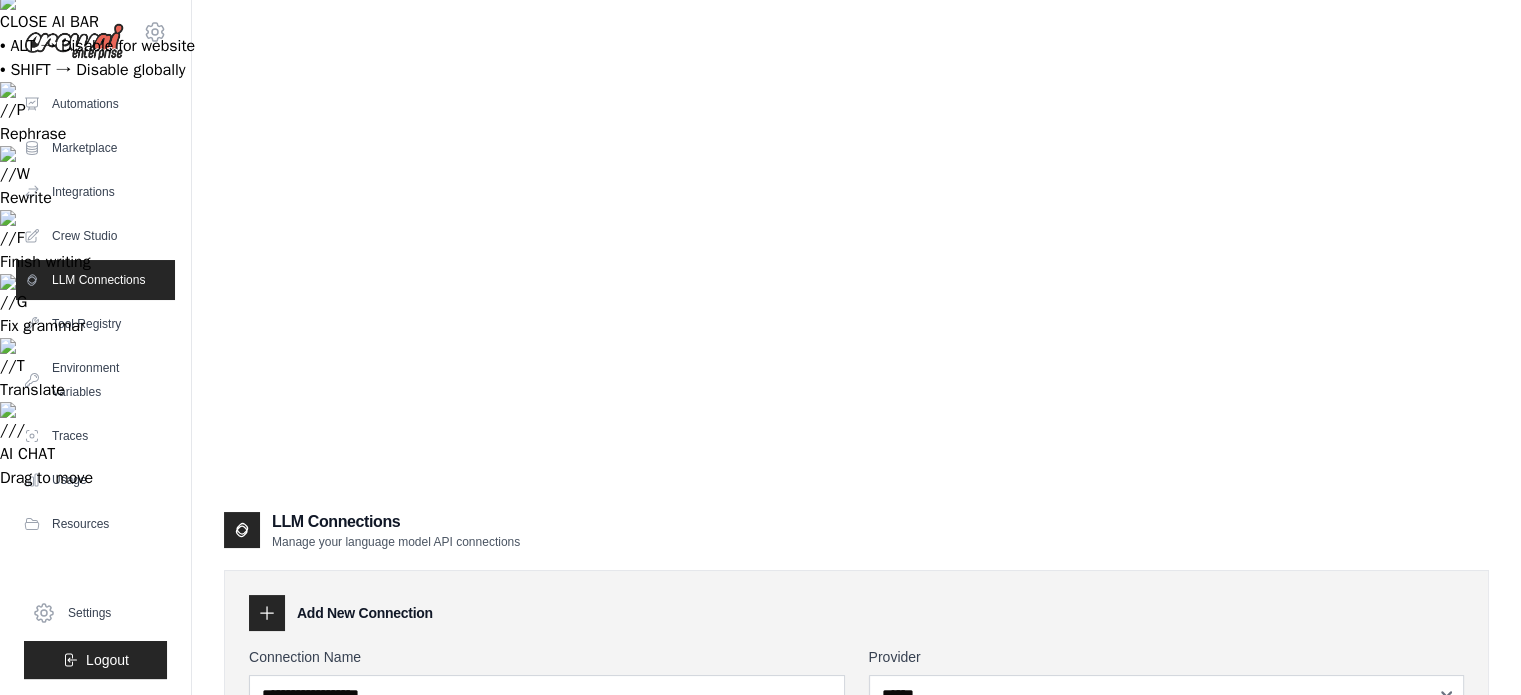 scroll, scrollTop: 0, scrollLeft: 0, axis: both 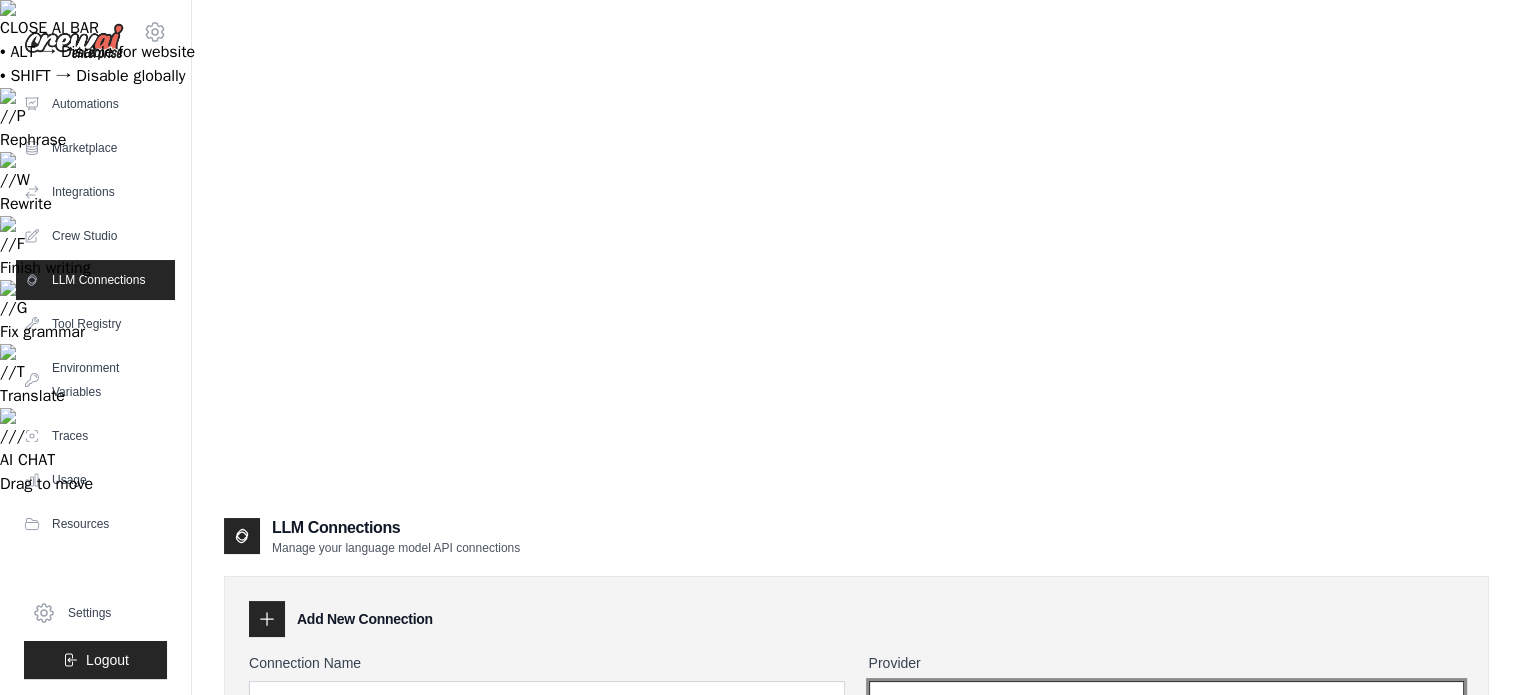 click on "**********" at bounding box center (1167, 700) 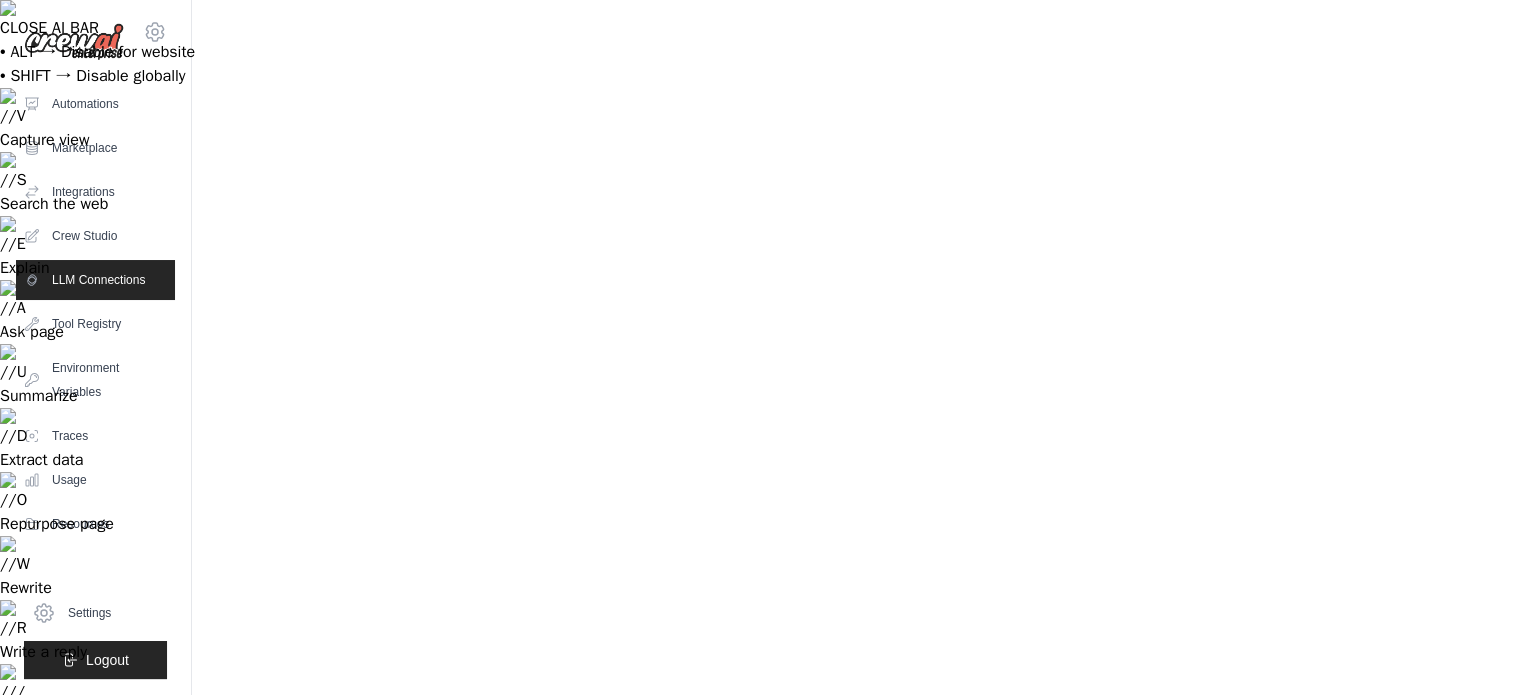 click on "**********" at bounding box center (1167, 956) 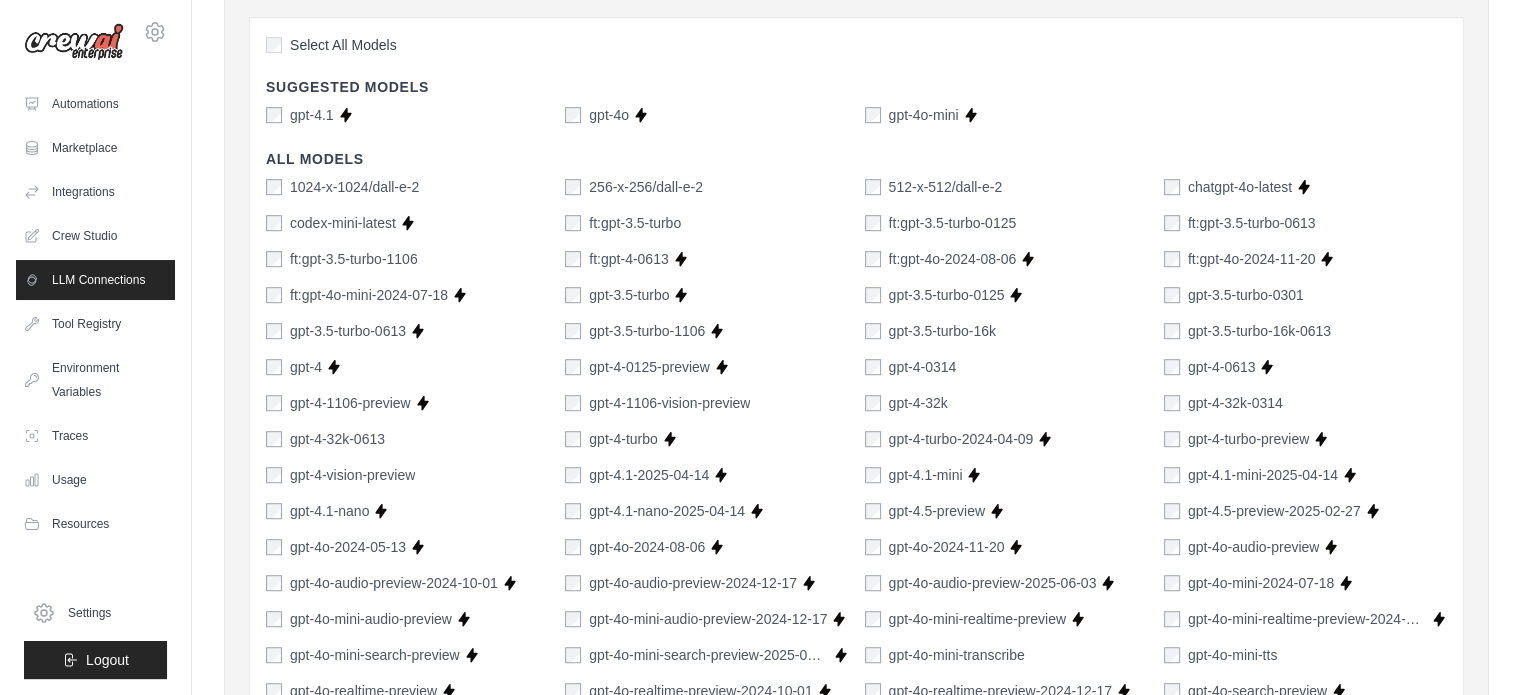 scroll, scrollTop: 1378, scrollLeft: 0, axis: vertical 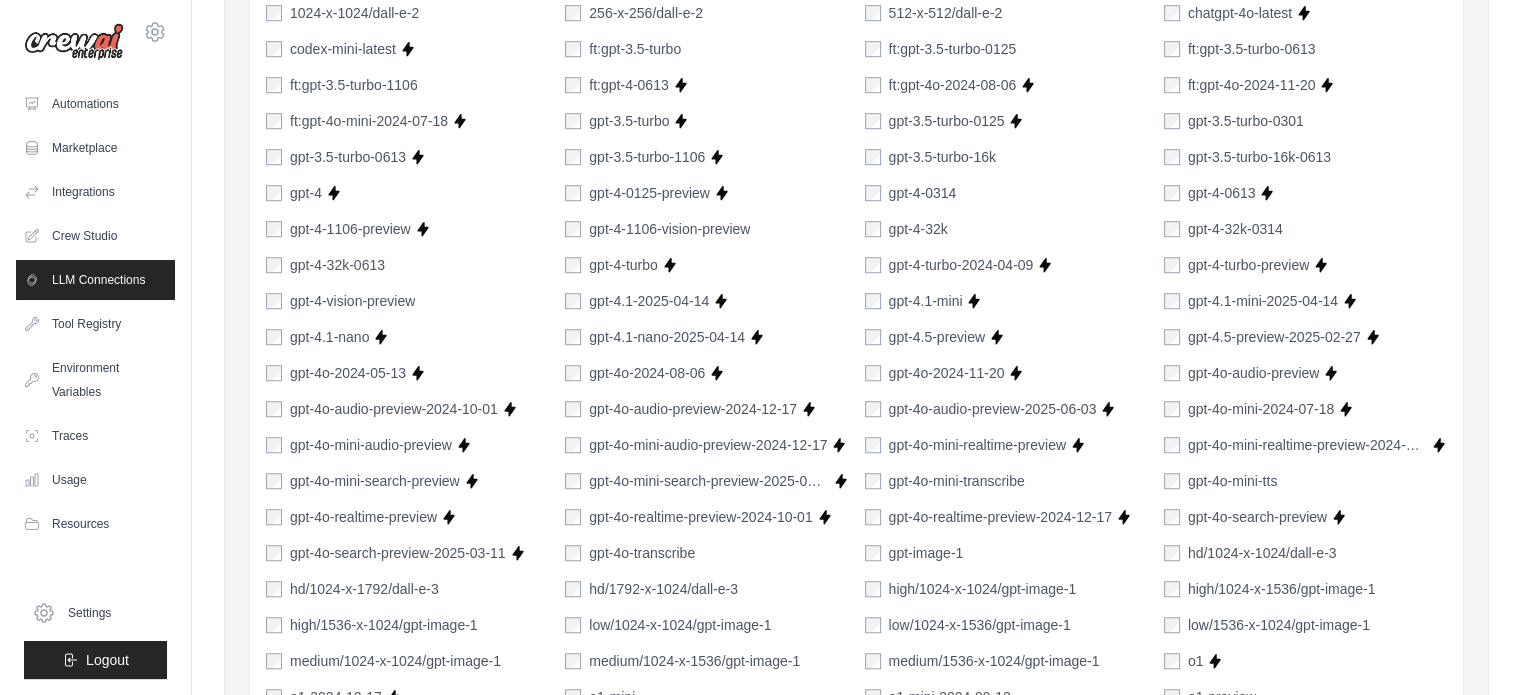 click on "Add Model" at bounding box center [1397, 1062] 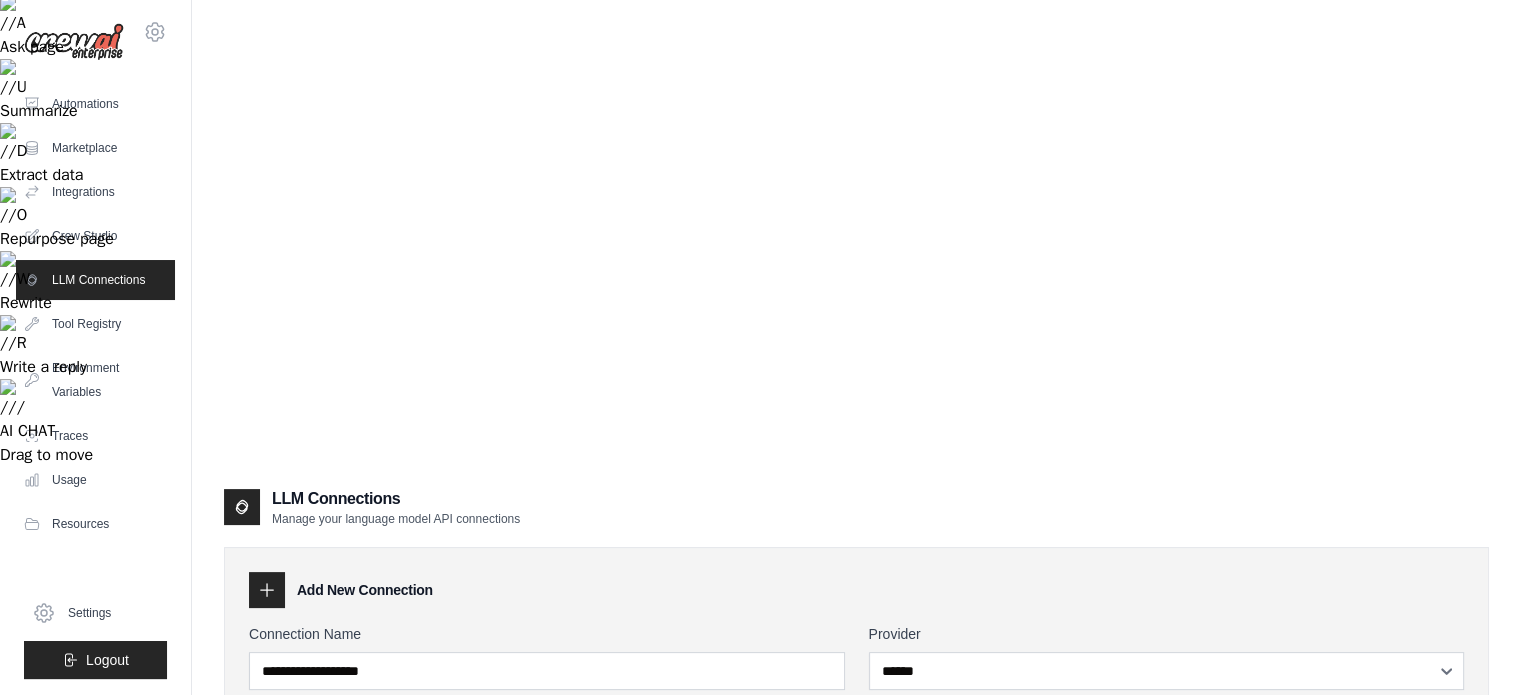 scroll, scrollTop: 278, scrollLeft: 0, axis: vertical 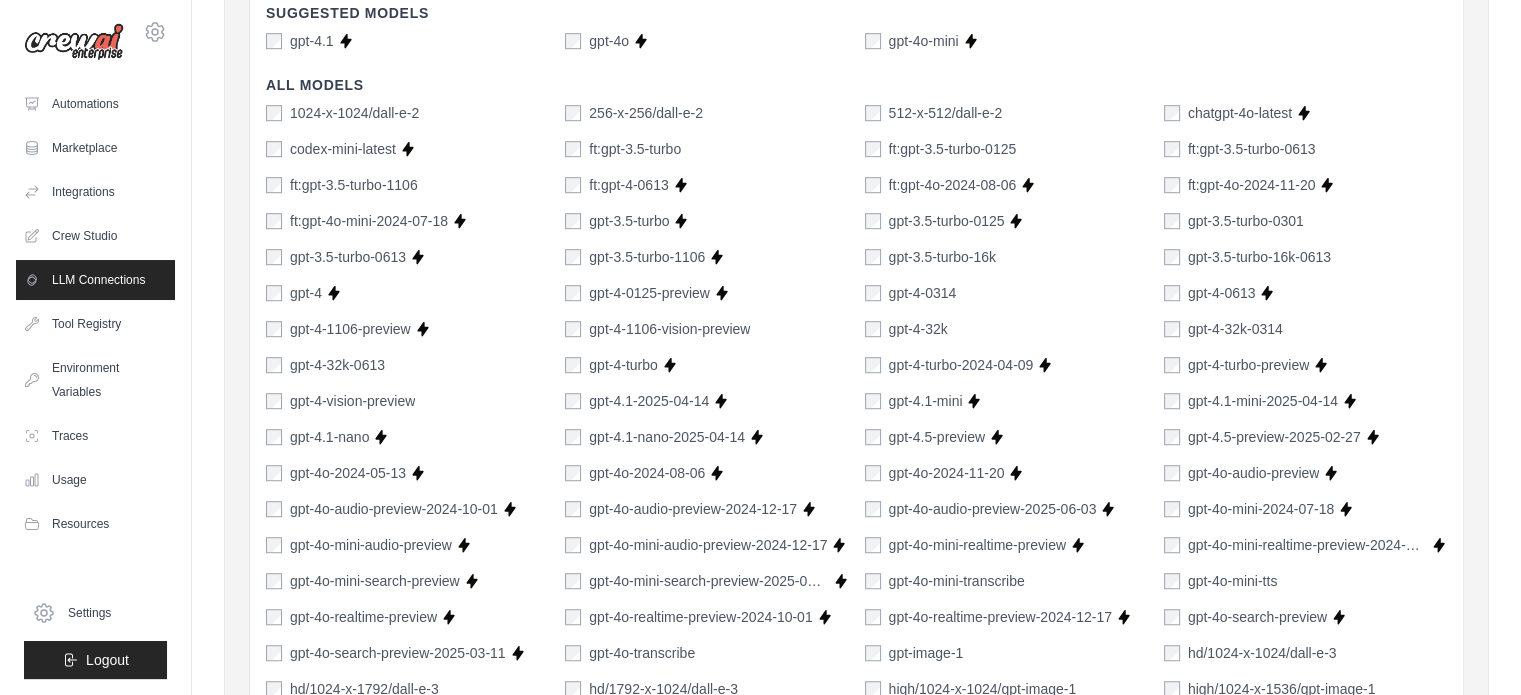 click on "Add Model" at bounding box center (1397, 1162) 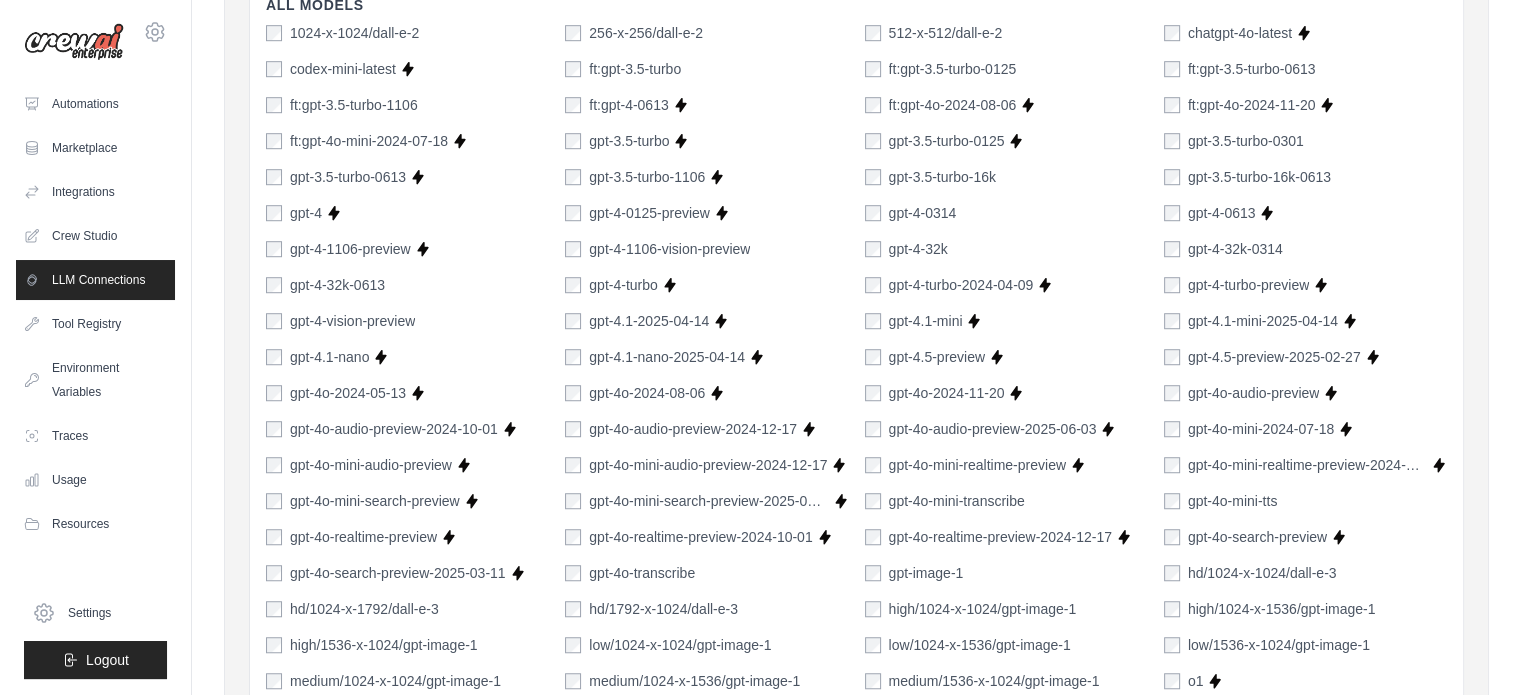 scroll, scrollTop: 1378, scrollLeft: 0, axis: vertical 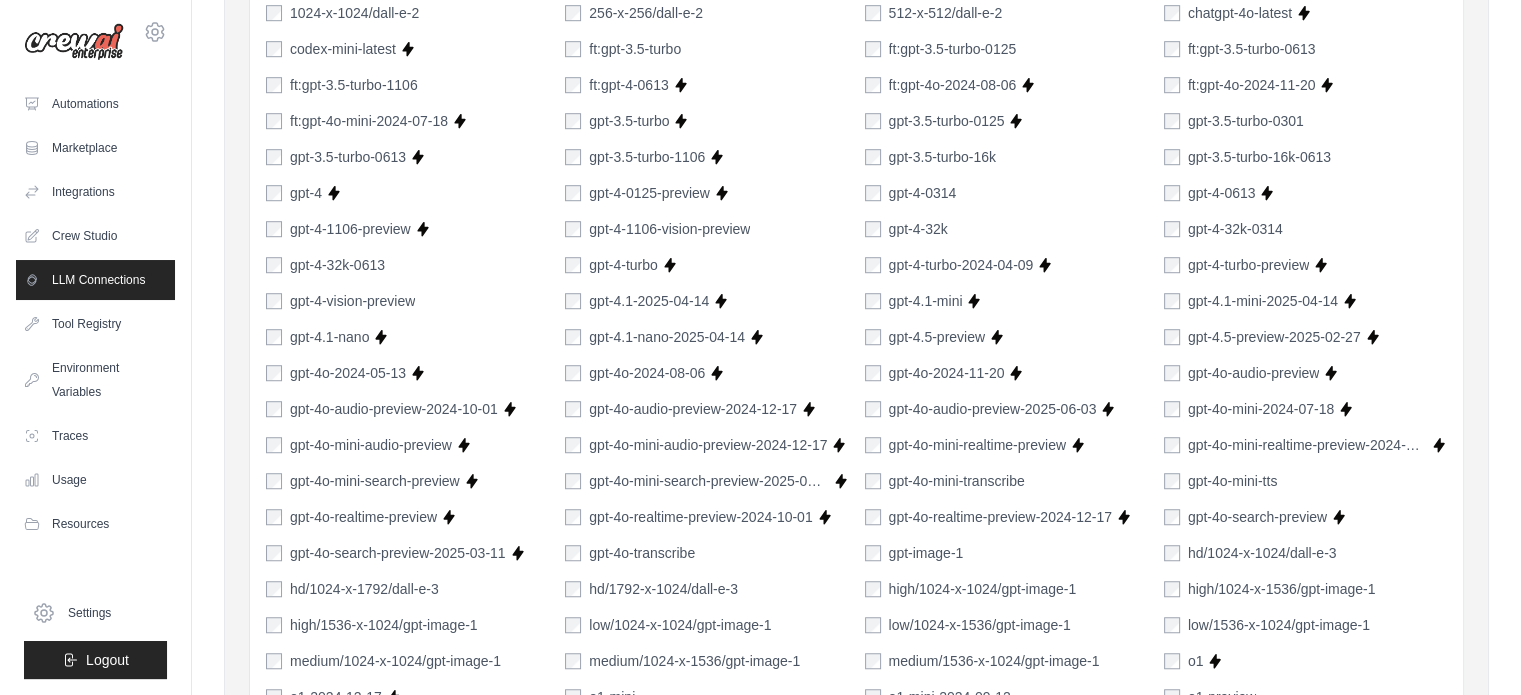 click at bounding box center [803, 1062] 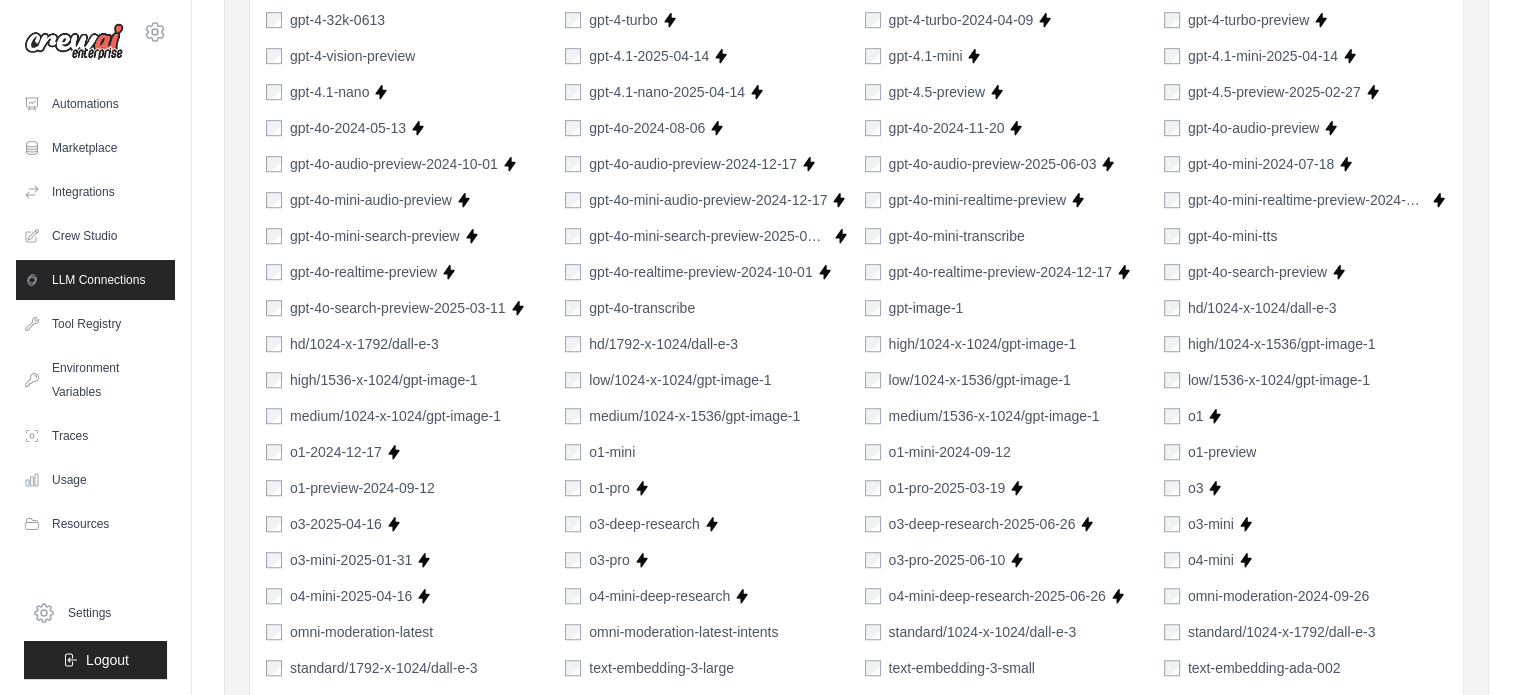 scroll, scrollTop: 1378, scrollLeft: 0, axis: vertical 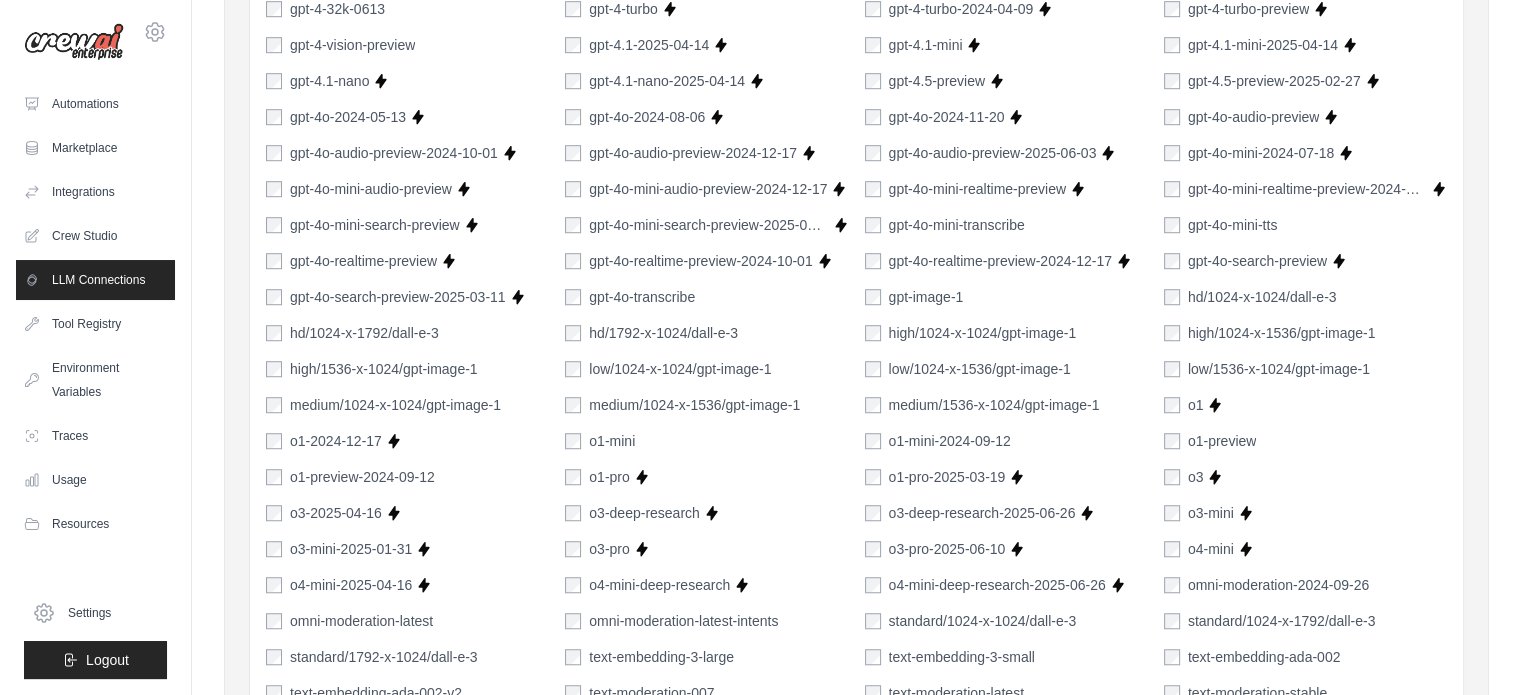click on "Add Connection" at bounding box center [1386, 921] 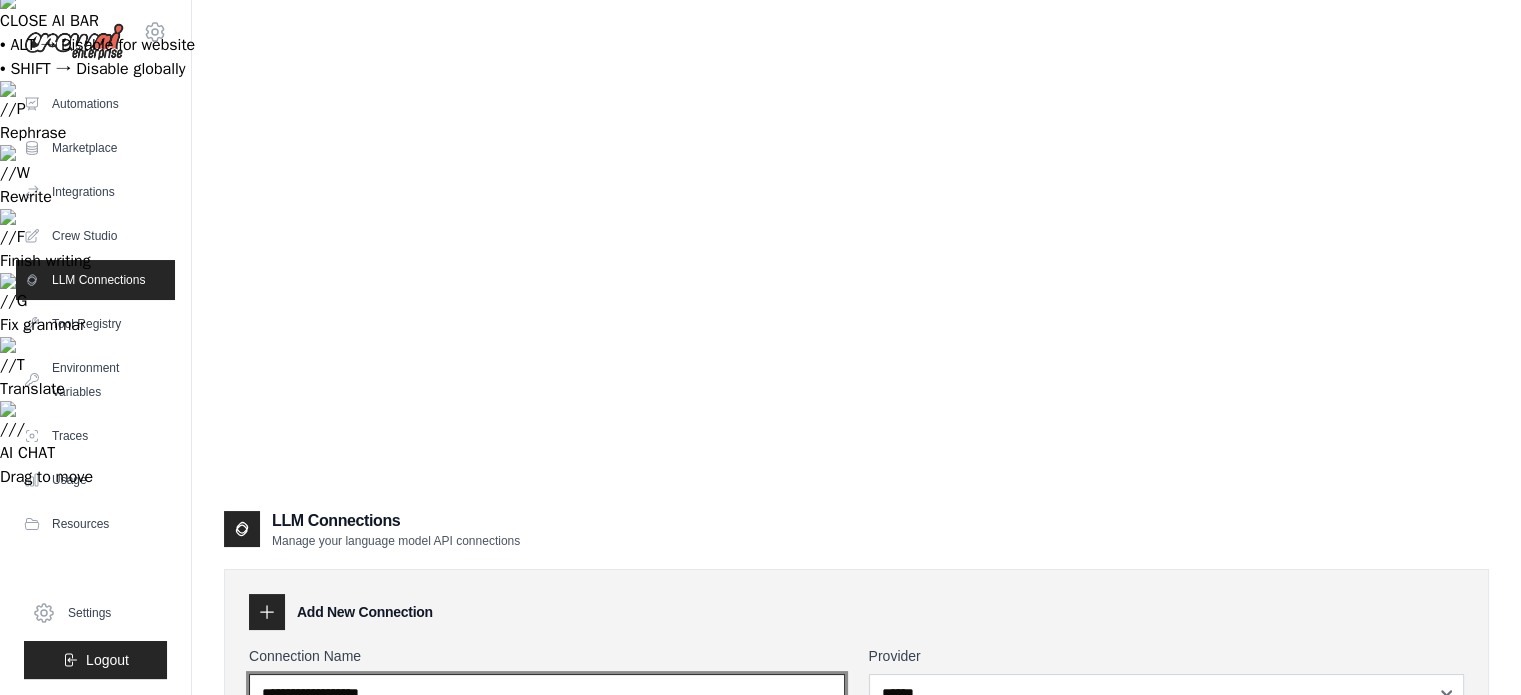 scroll, scrollTop: 0, scrollLeft: 0, axis: both 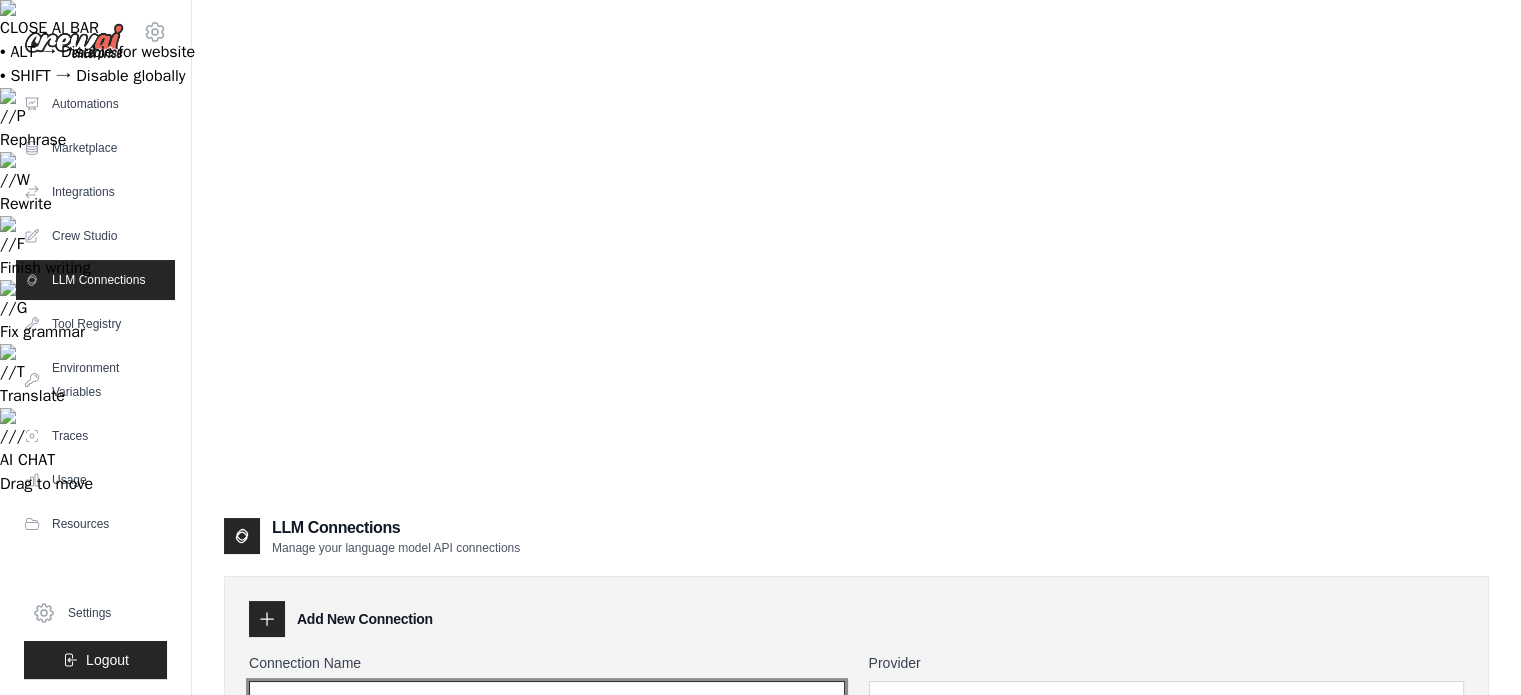 click on "Connection Name" at bounding box center (547, 700) 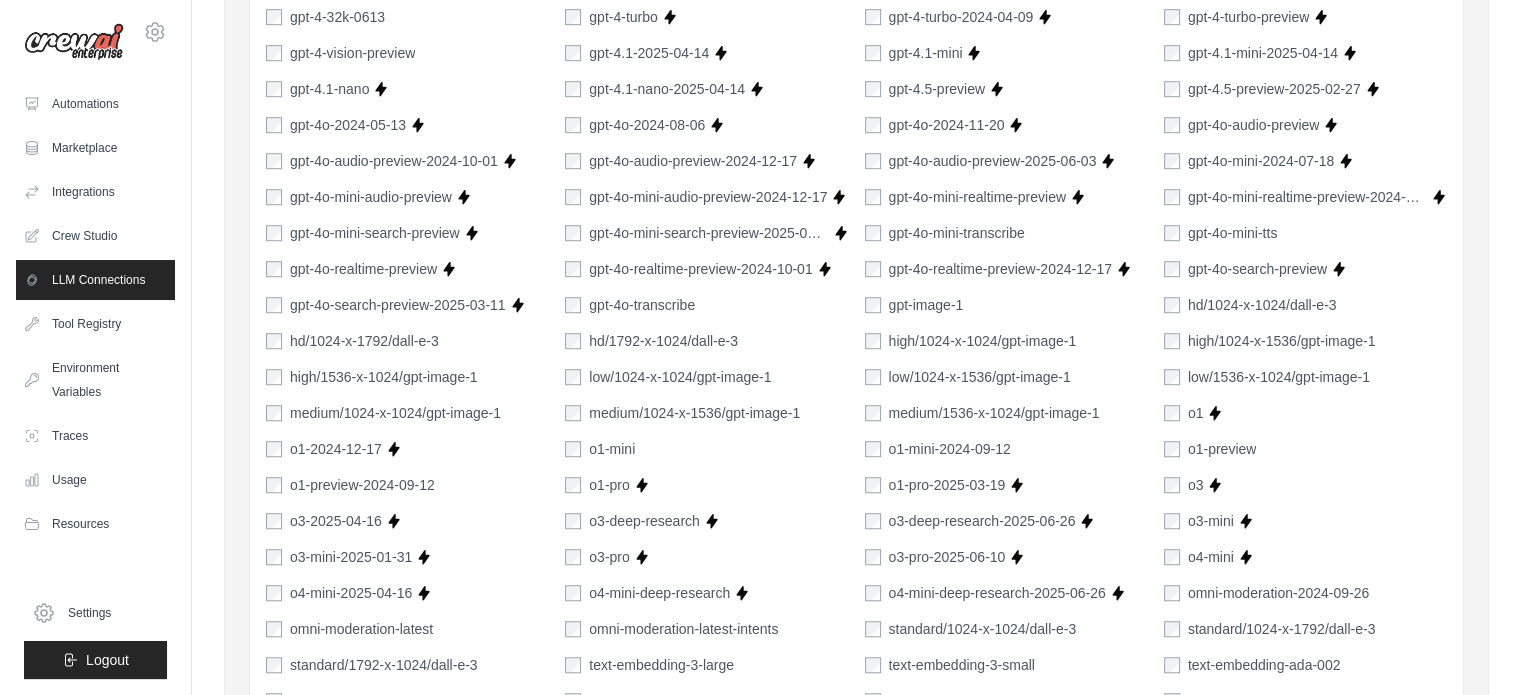 scroll, scrollTop: 1378, scrollLeft: 0, axis: vertical 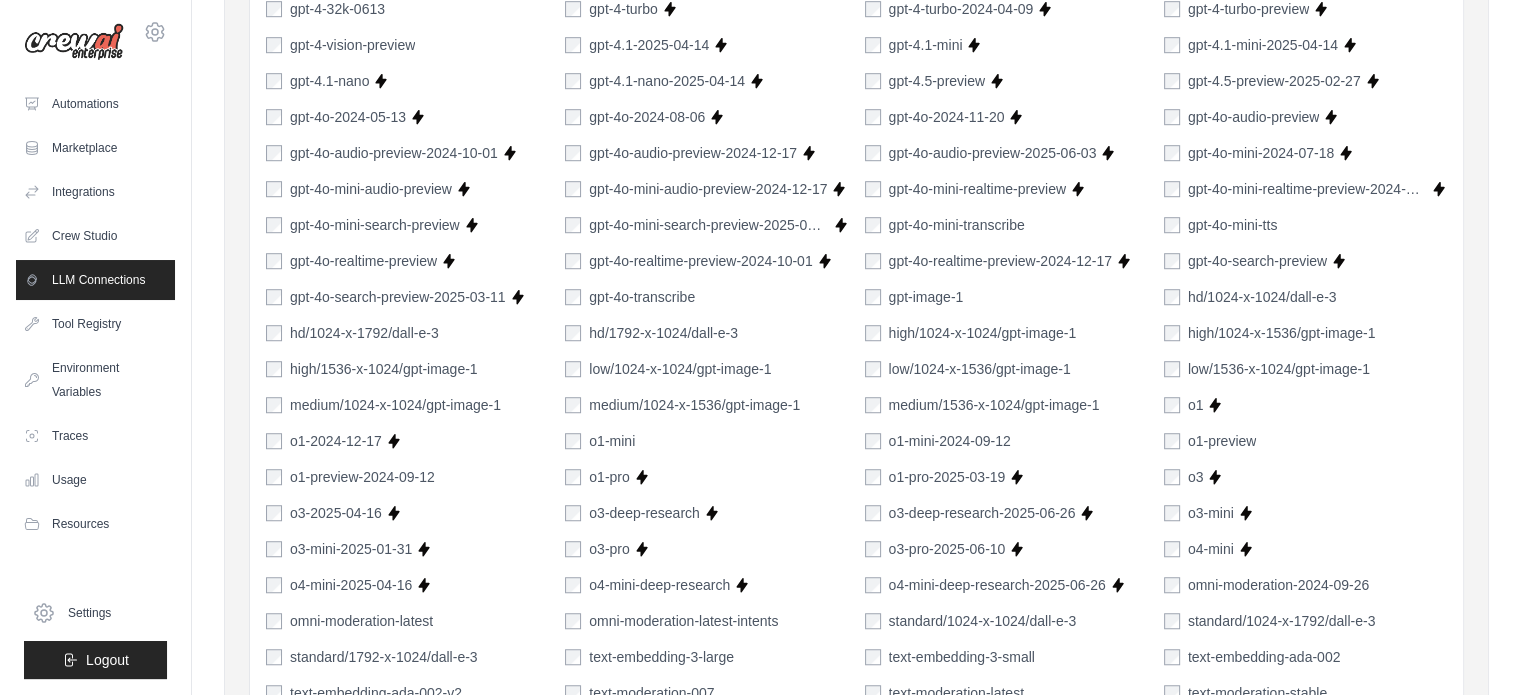 type on "****" 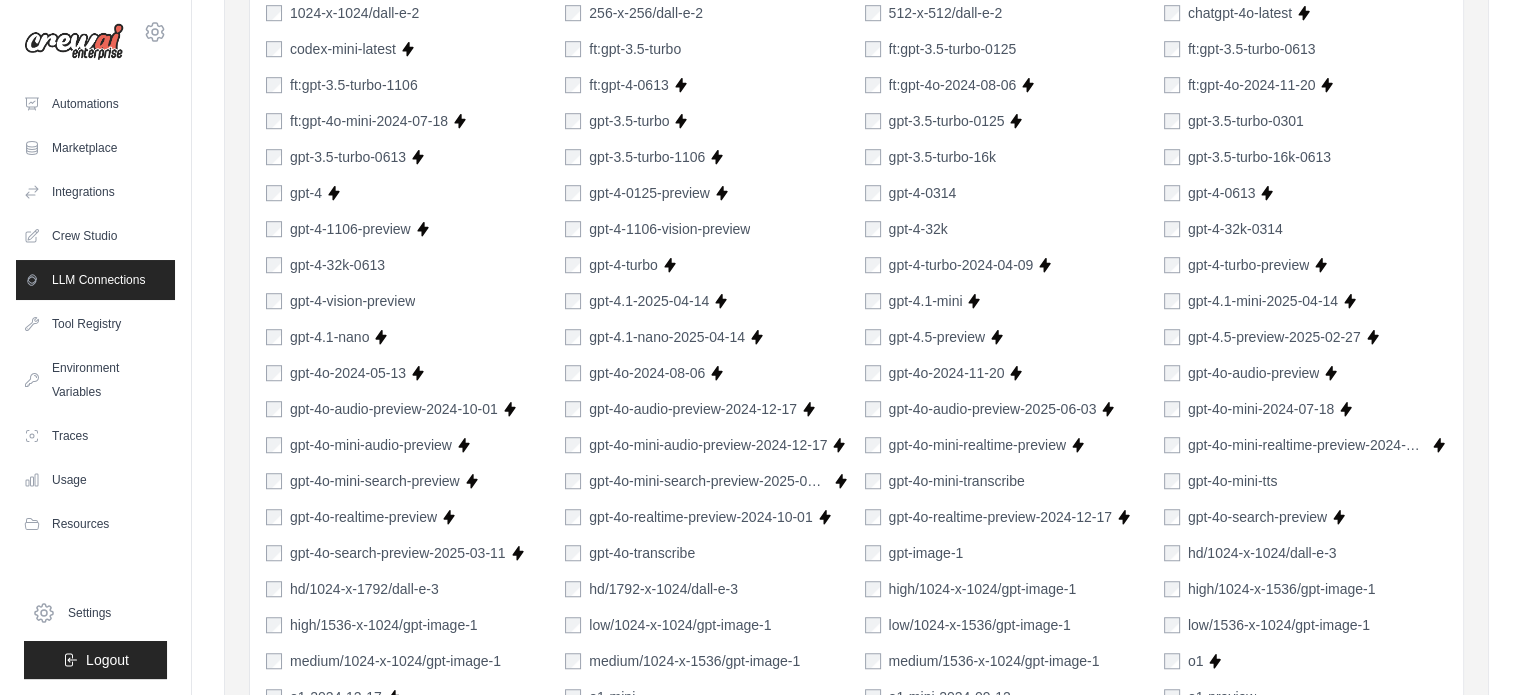click on "Add Connection" at bounding box center [1386, 1177] 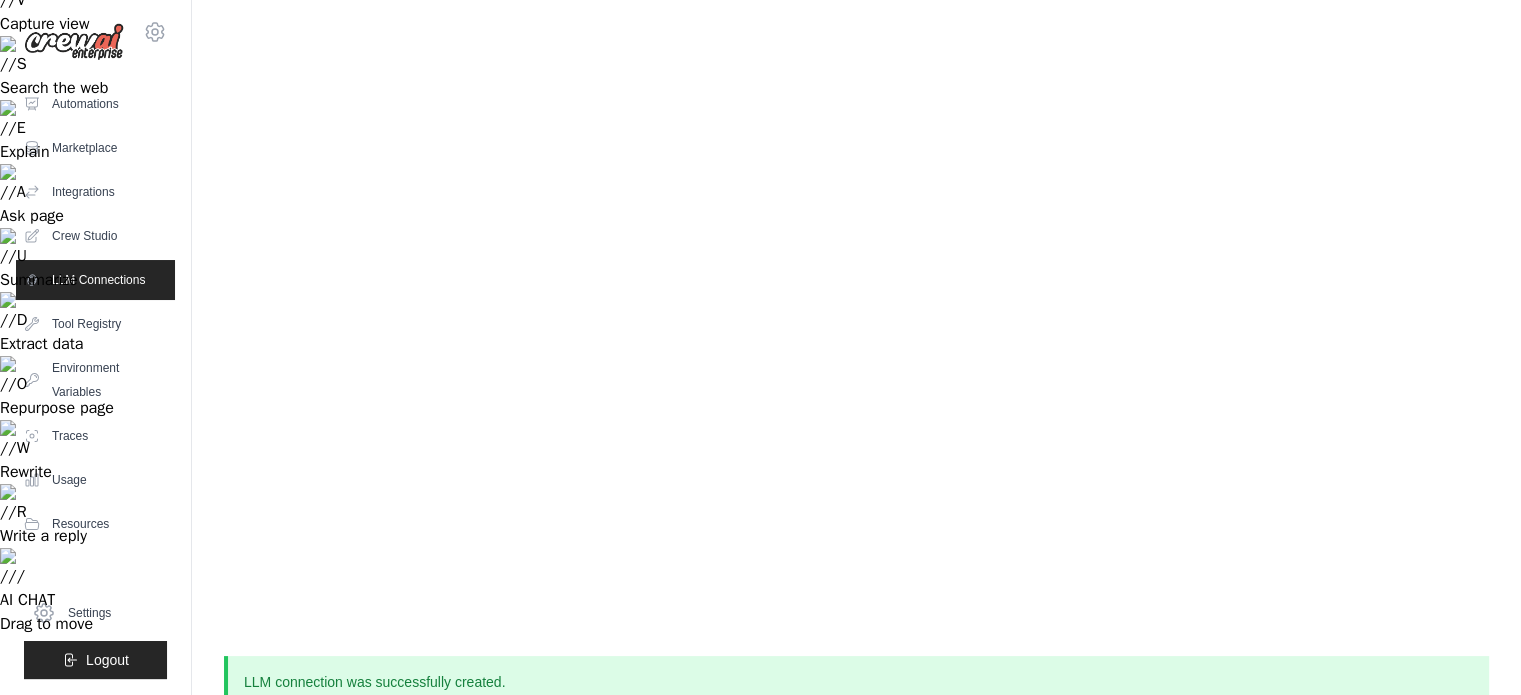 scroll, scrollTop: 152, scrollLeft: 0, axis: vertical 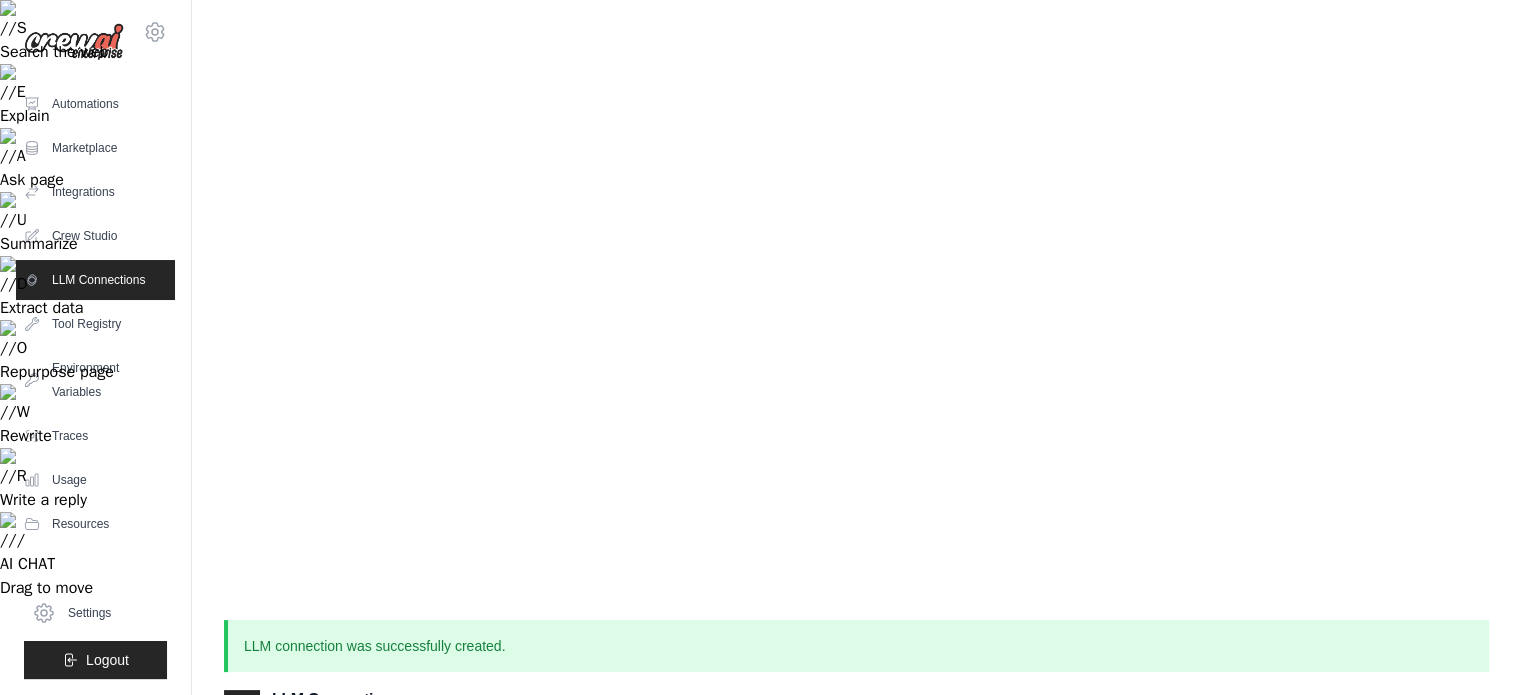 click on "Provider" at bounding box center (600, 1324) 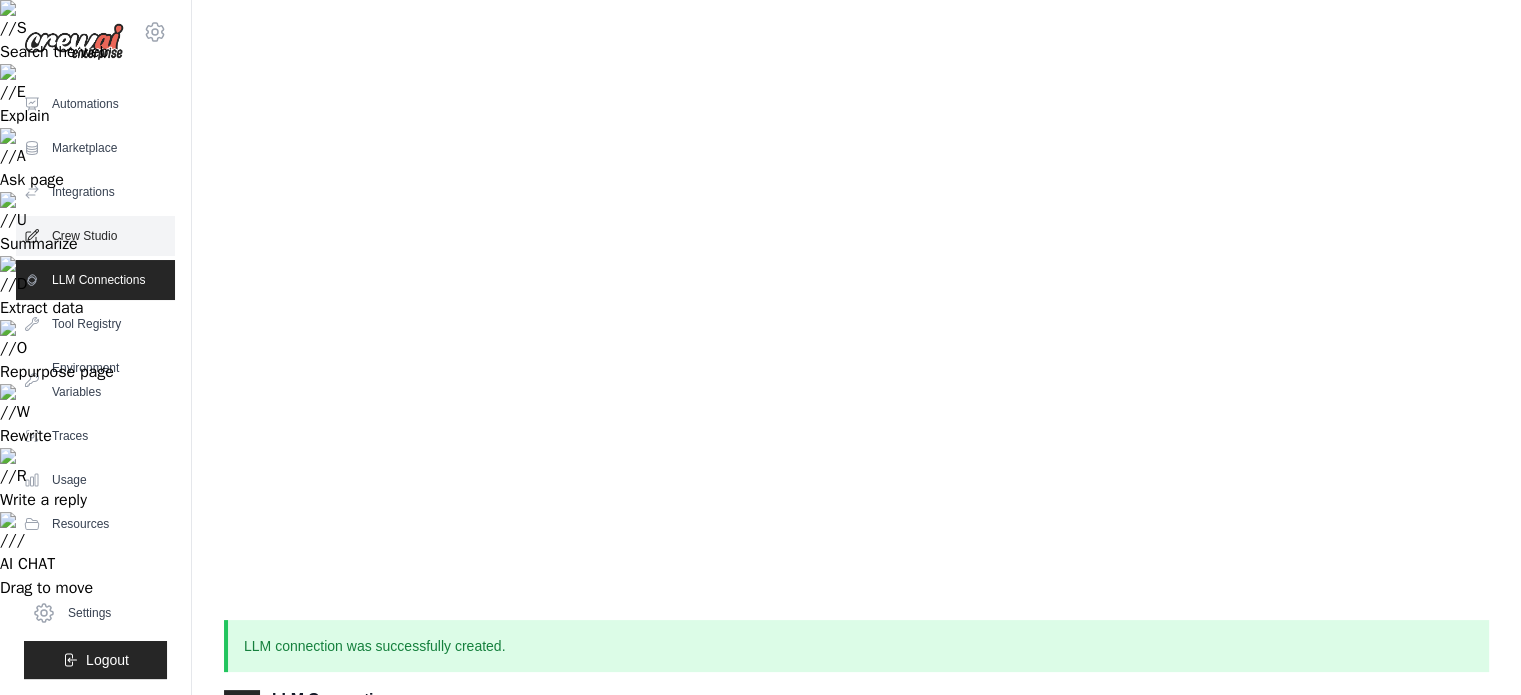click on "Crew Studio" at bounding box center (95, 236) 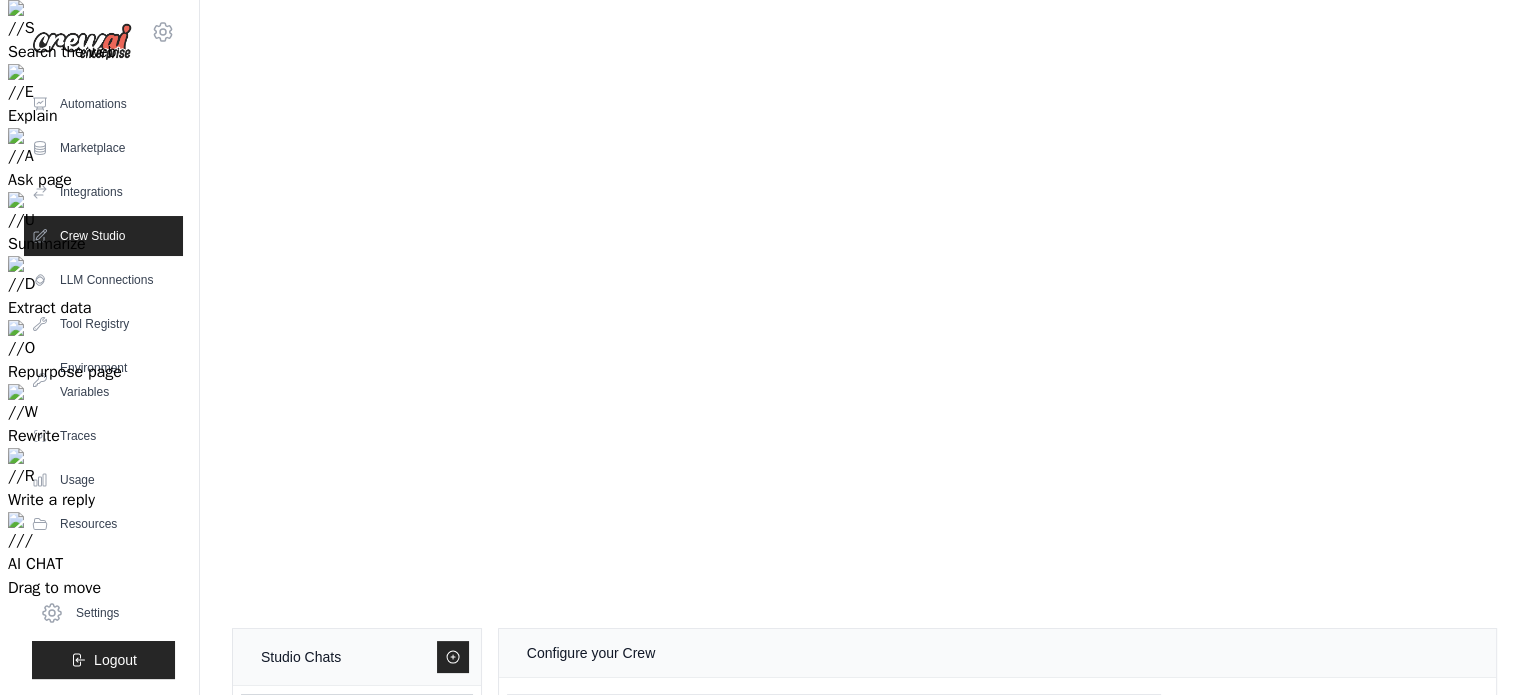 scroll, scrollTop: 0, scrollLeft: 0, axis: both 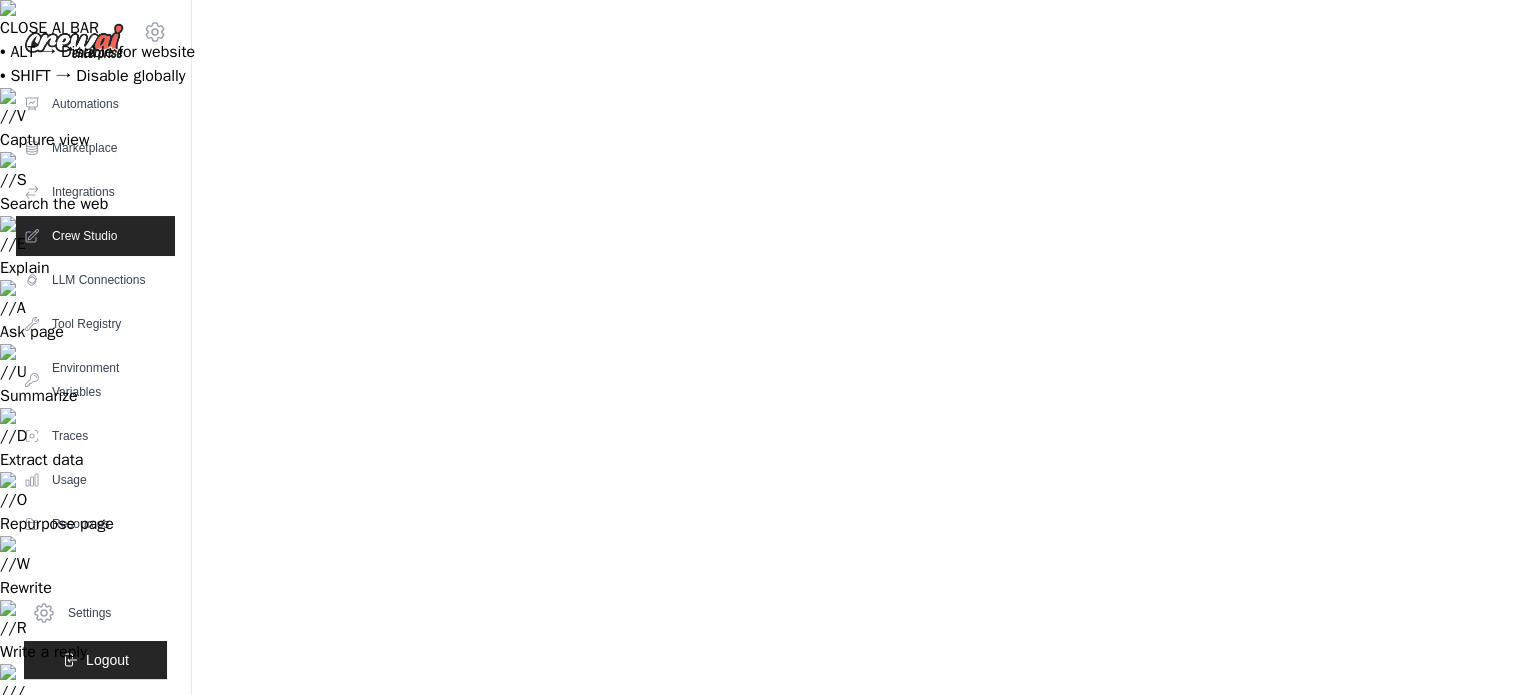 click on "Marketplace" at bounding box center [95, 148] 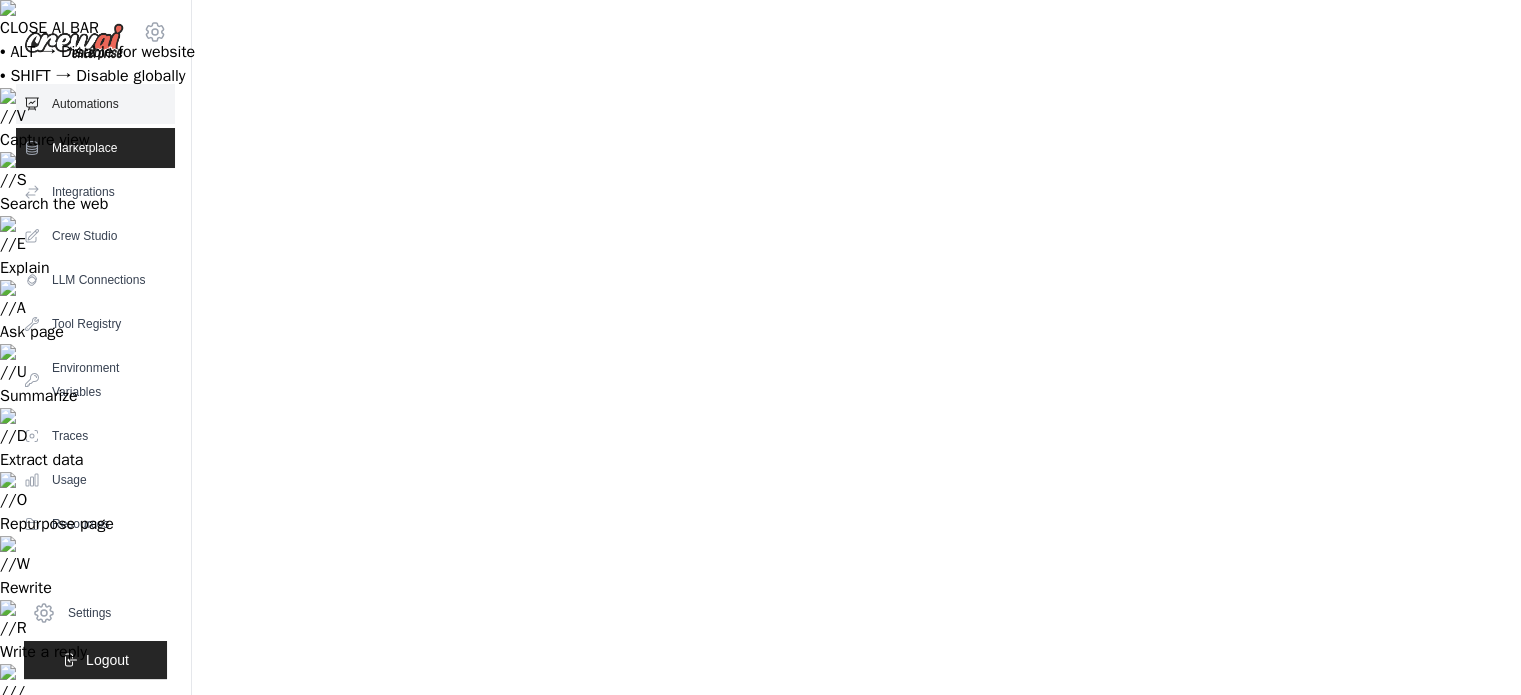 click on "Automations" at bounding box center [95, 104] 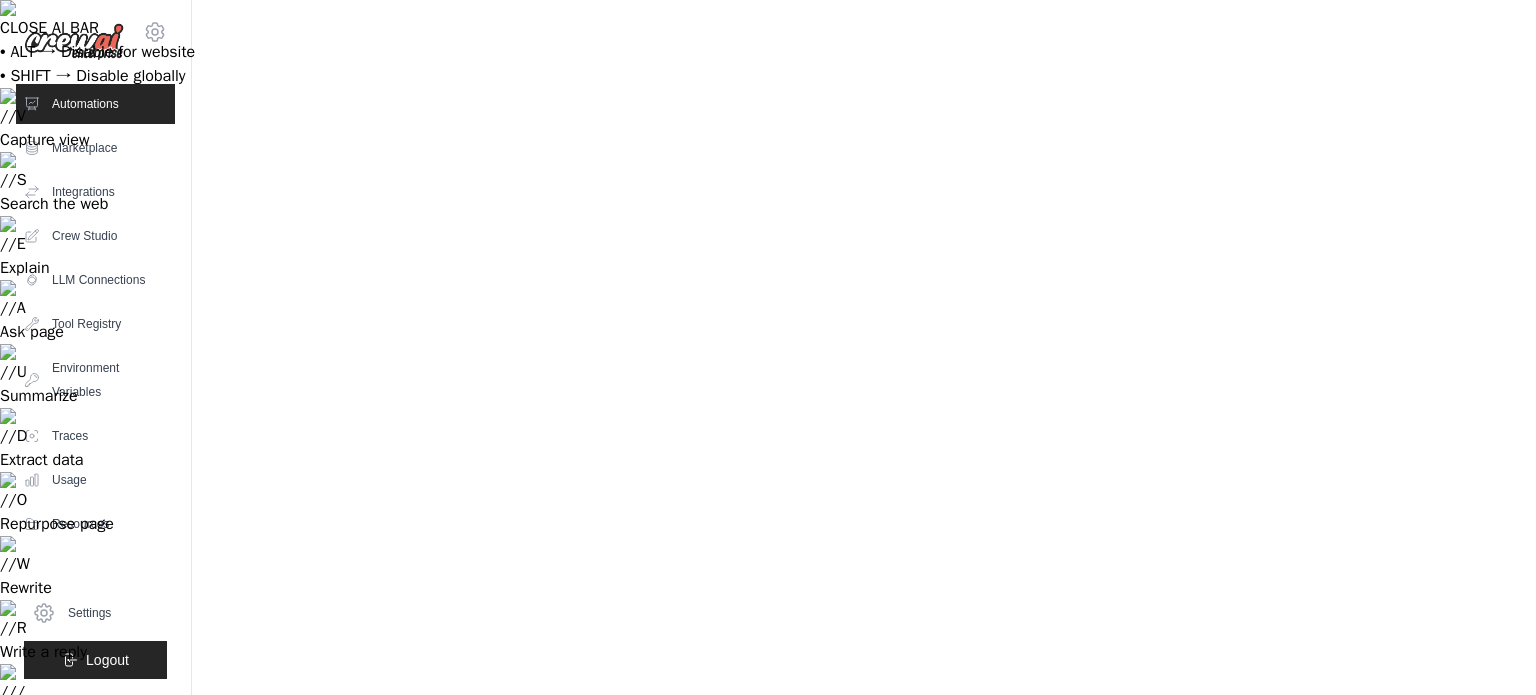 click on "First deploy can take up to 10 minutes" at bounding box center (593, 1043) 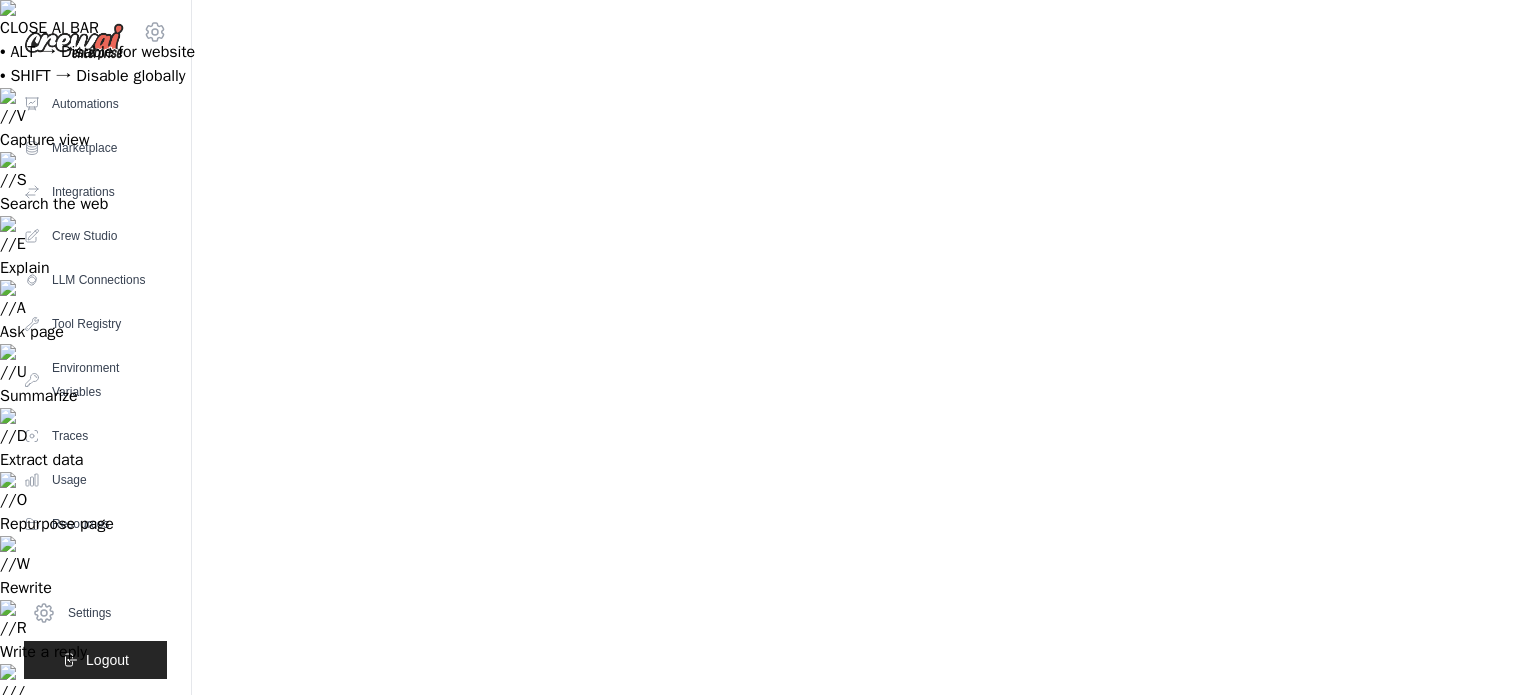 scroll, scrollTop: 0, scrollLeft: 0, axis: both 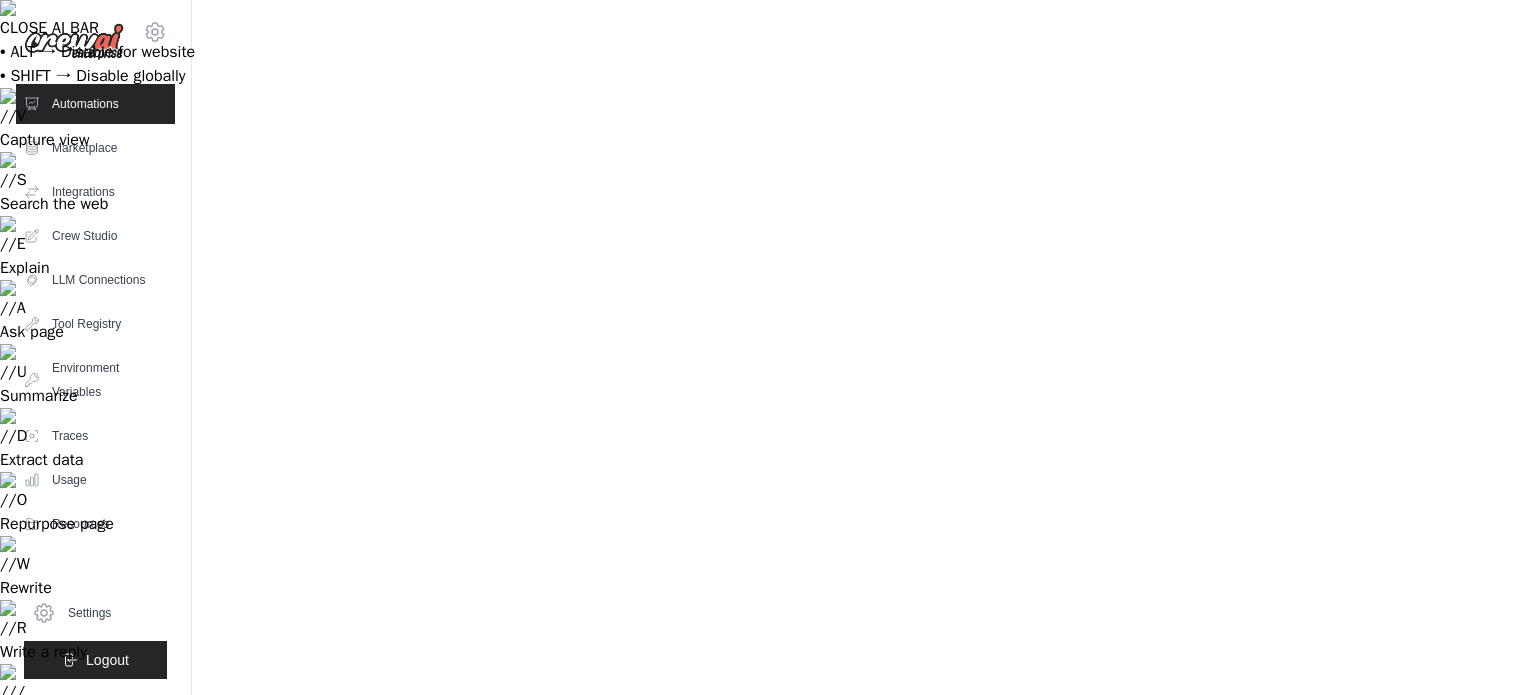 click on "Options" at bounding box center (1291, 1028) 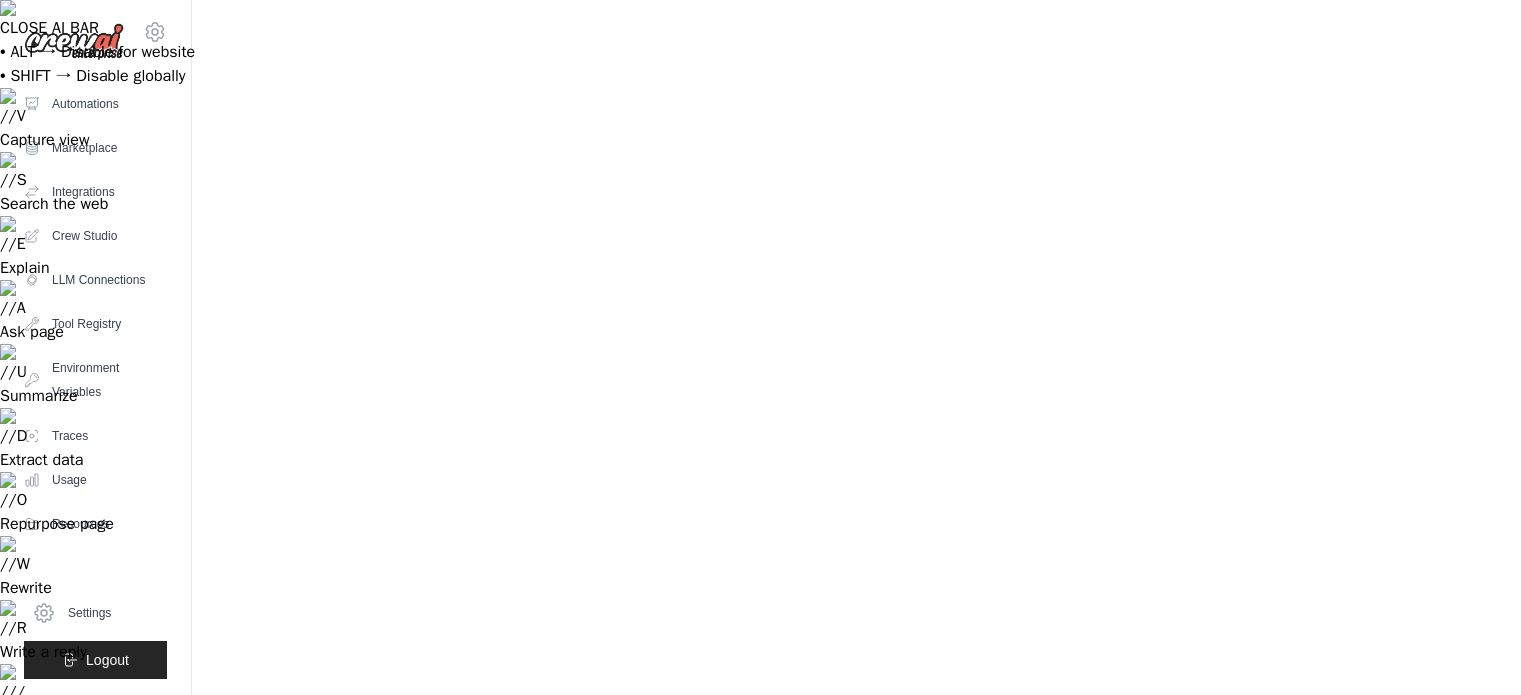 scroll, scrollTop: 0, scrollLeft: 0, axis: both 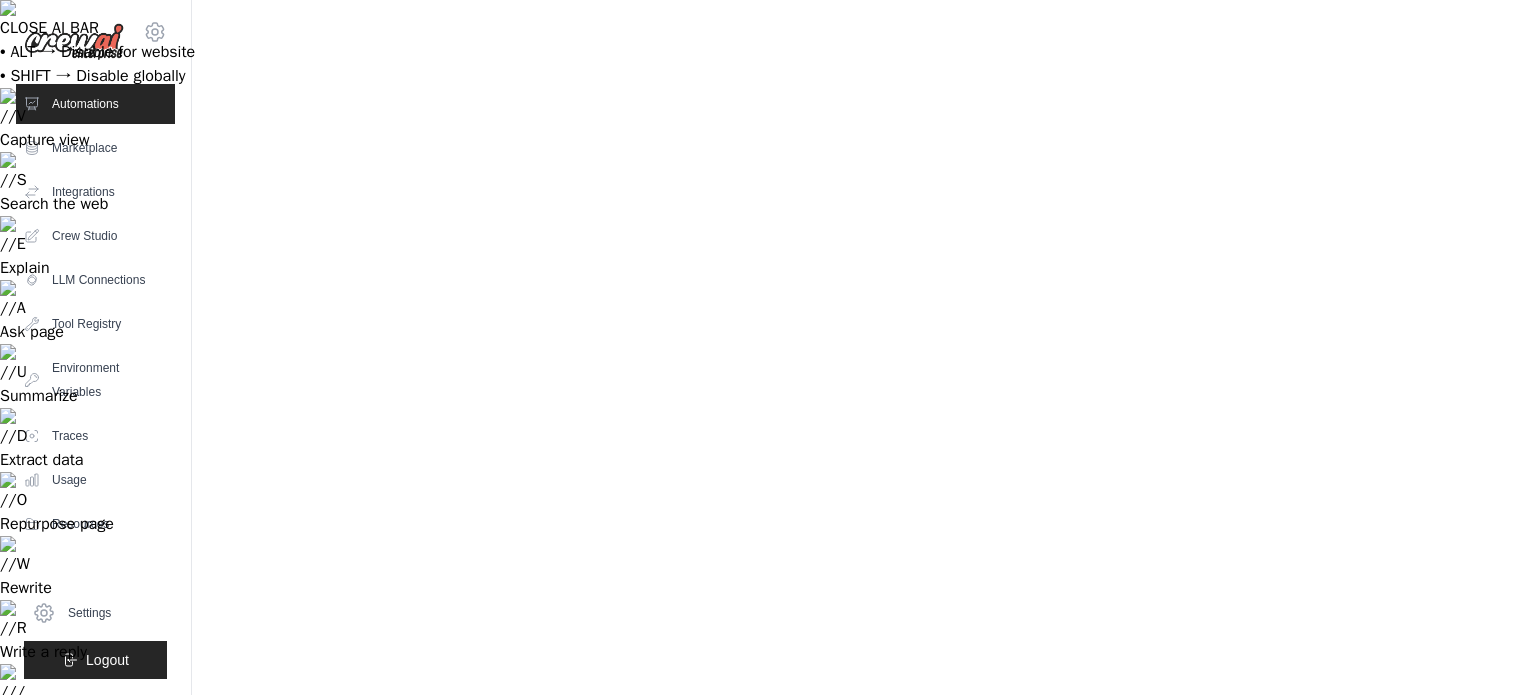 click on "**********" at bounding box center (864, 894) 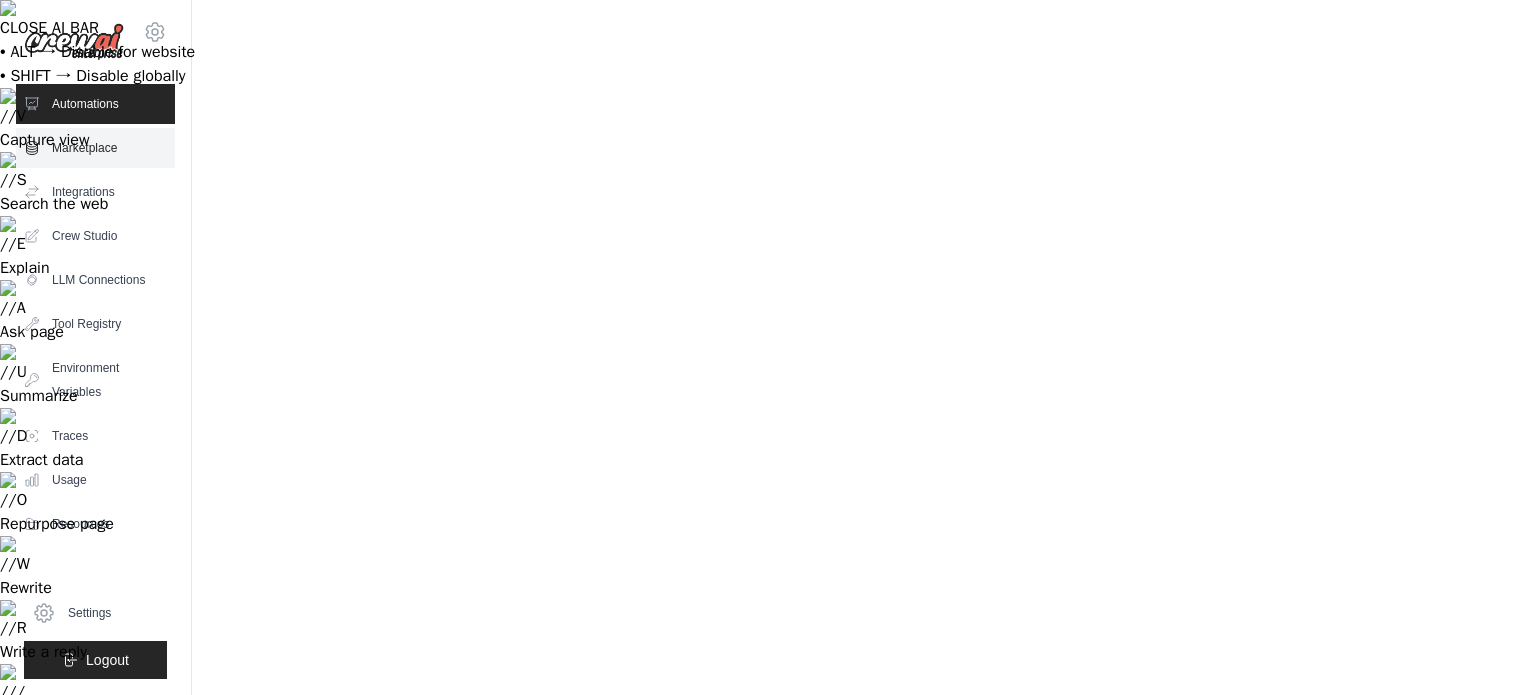 click on "Marketplace" at bounding box center (95, 148) 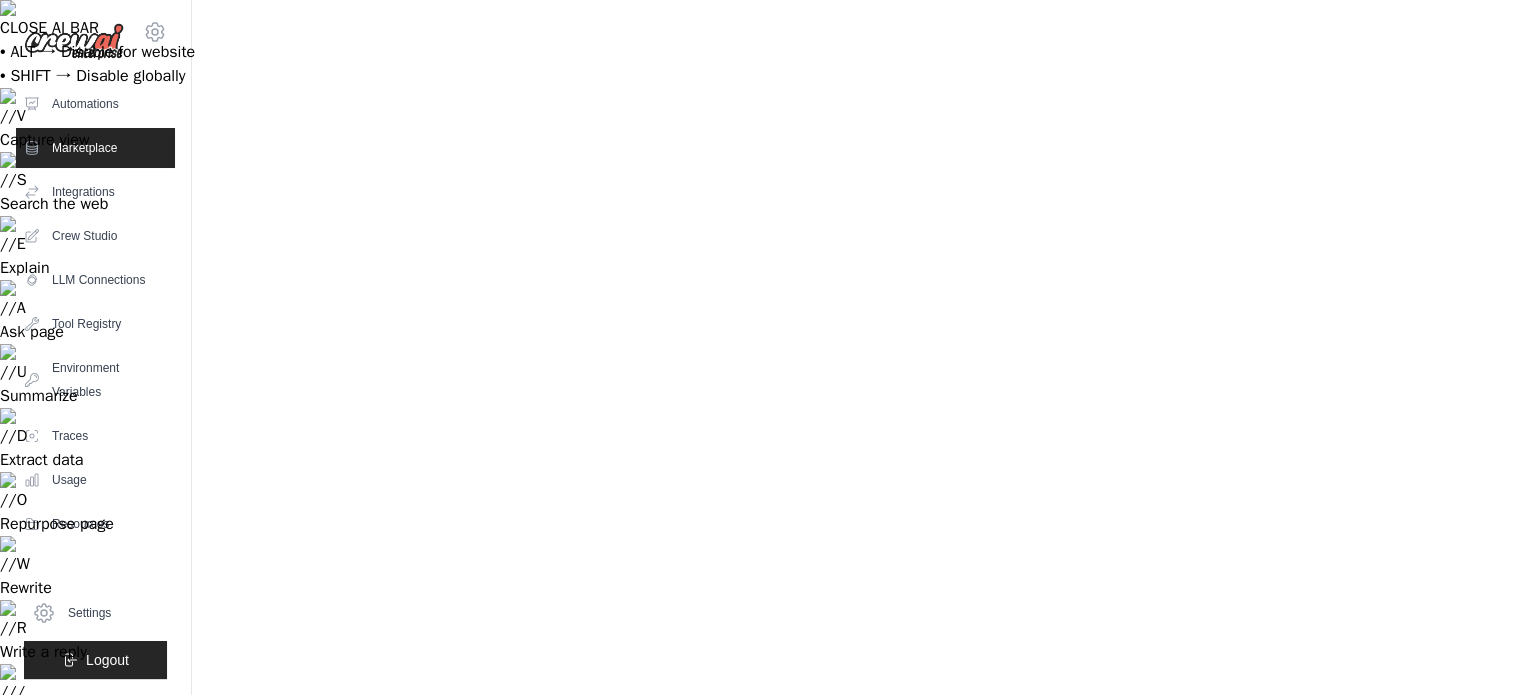 click on "backoffice" at bounding box center (266, 903) 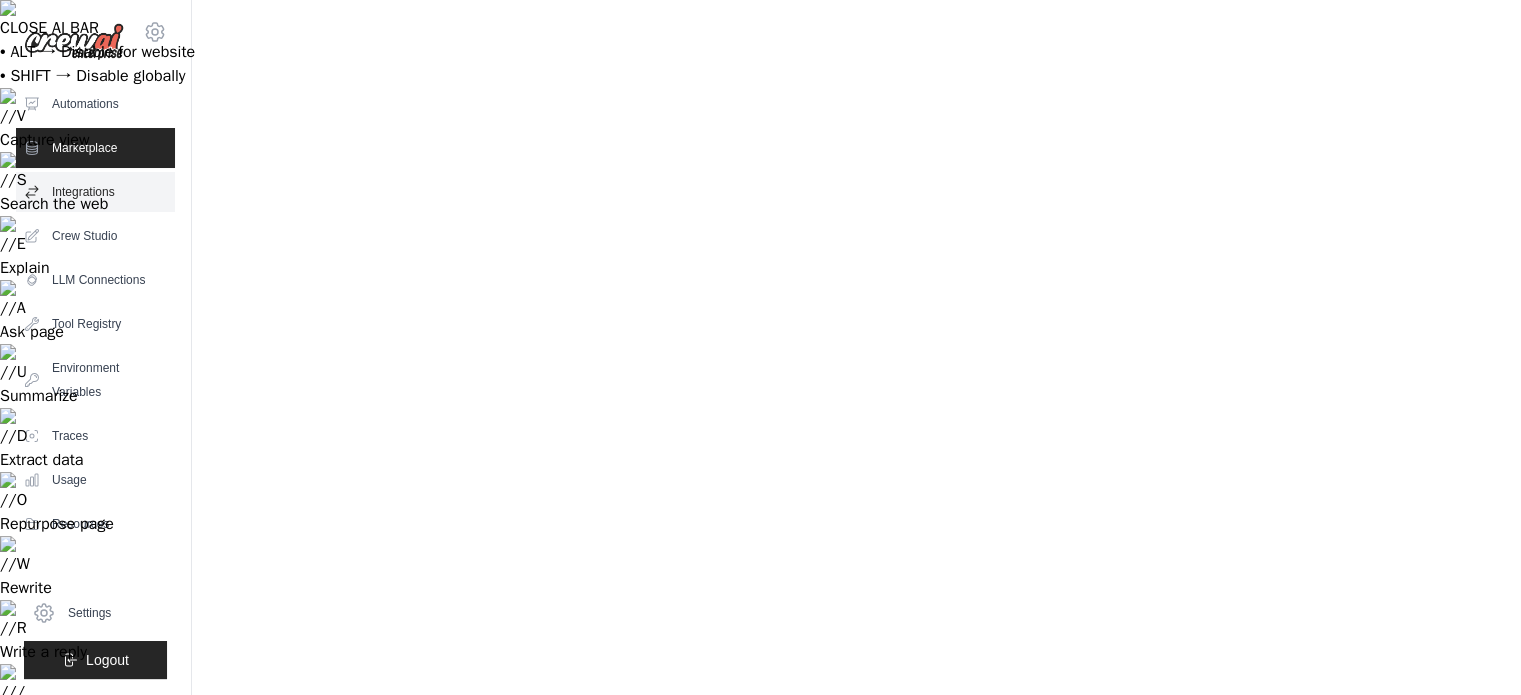 click on "Integrations" at bounding box center (95, 192) 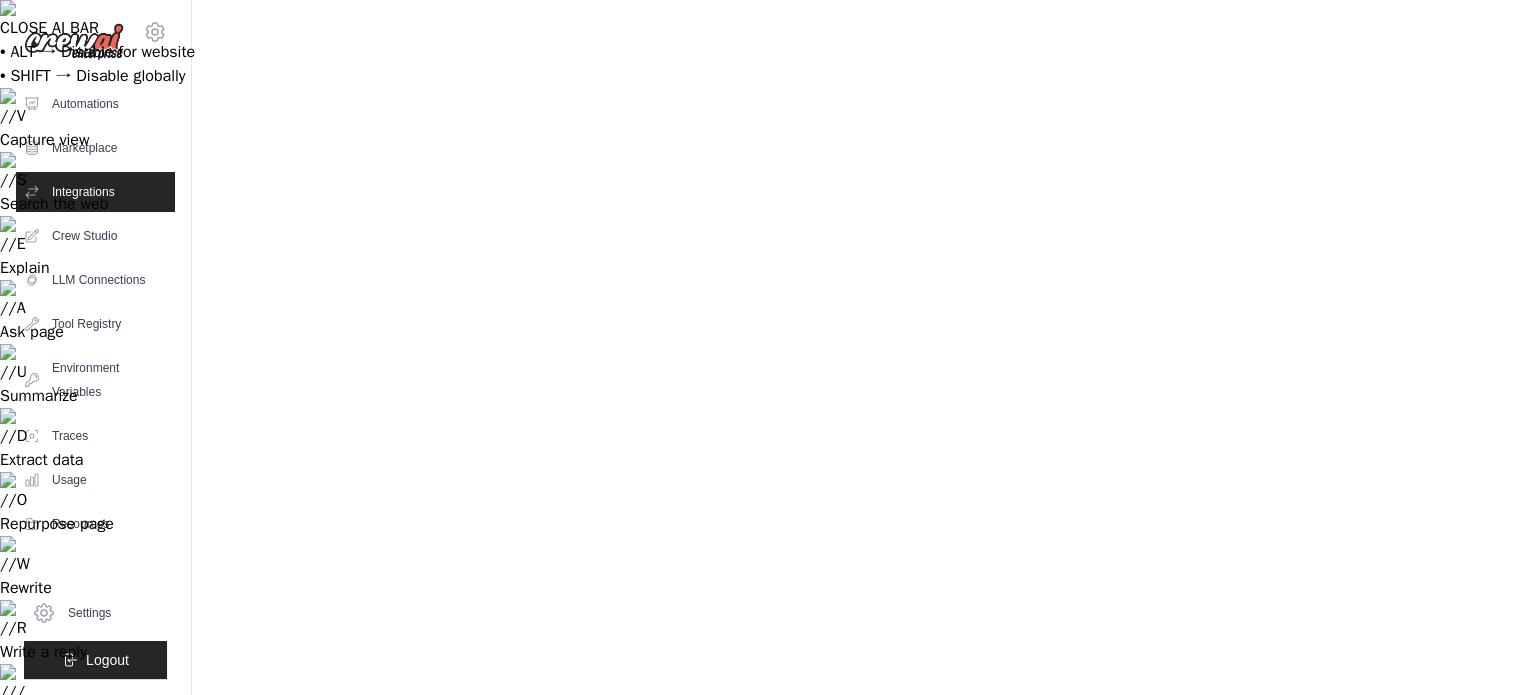 click on "Automations" at bounding box center (95, 104) 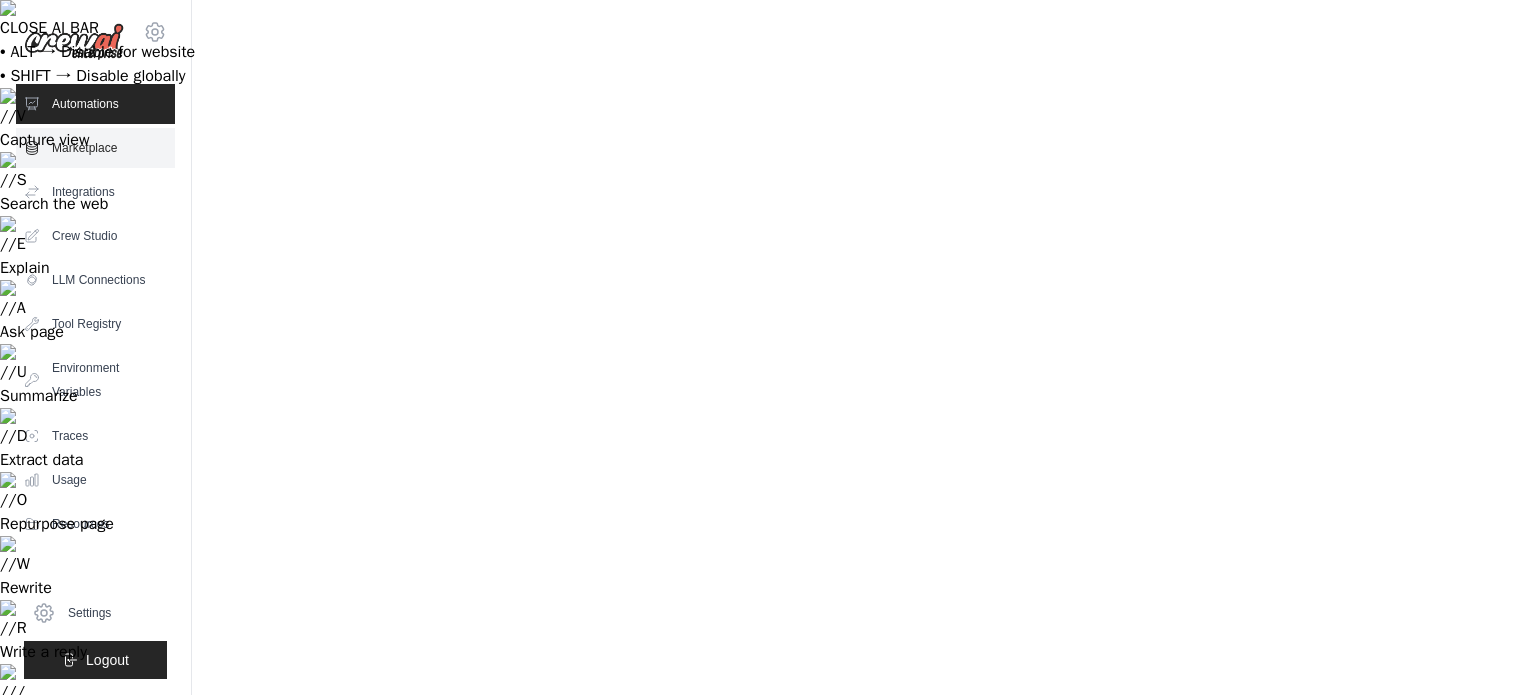 click on "Marketplace" at bounding box center (95, 148) 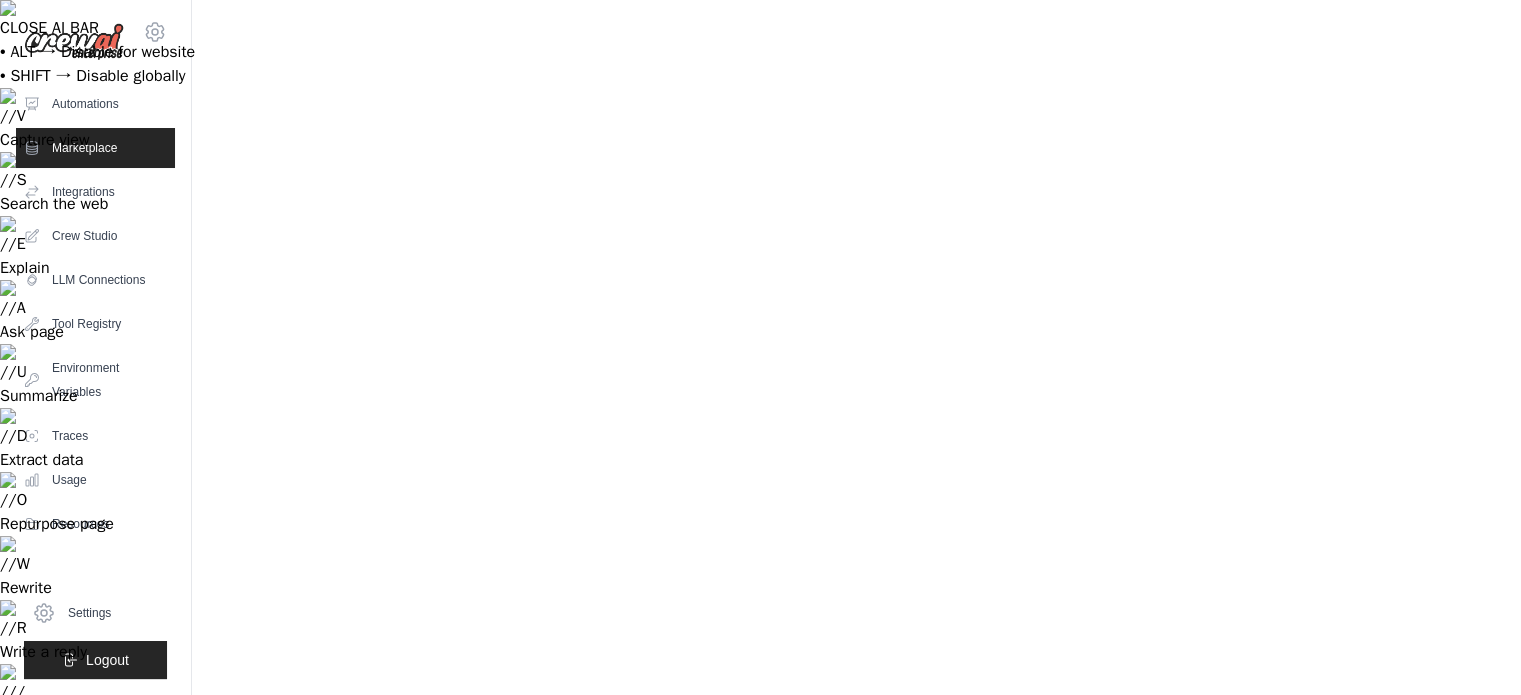 click on "+2 more" at bounding box center (505, 1270) 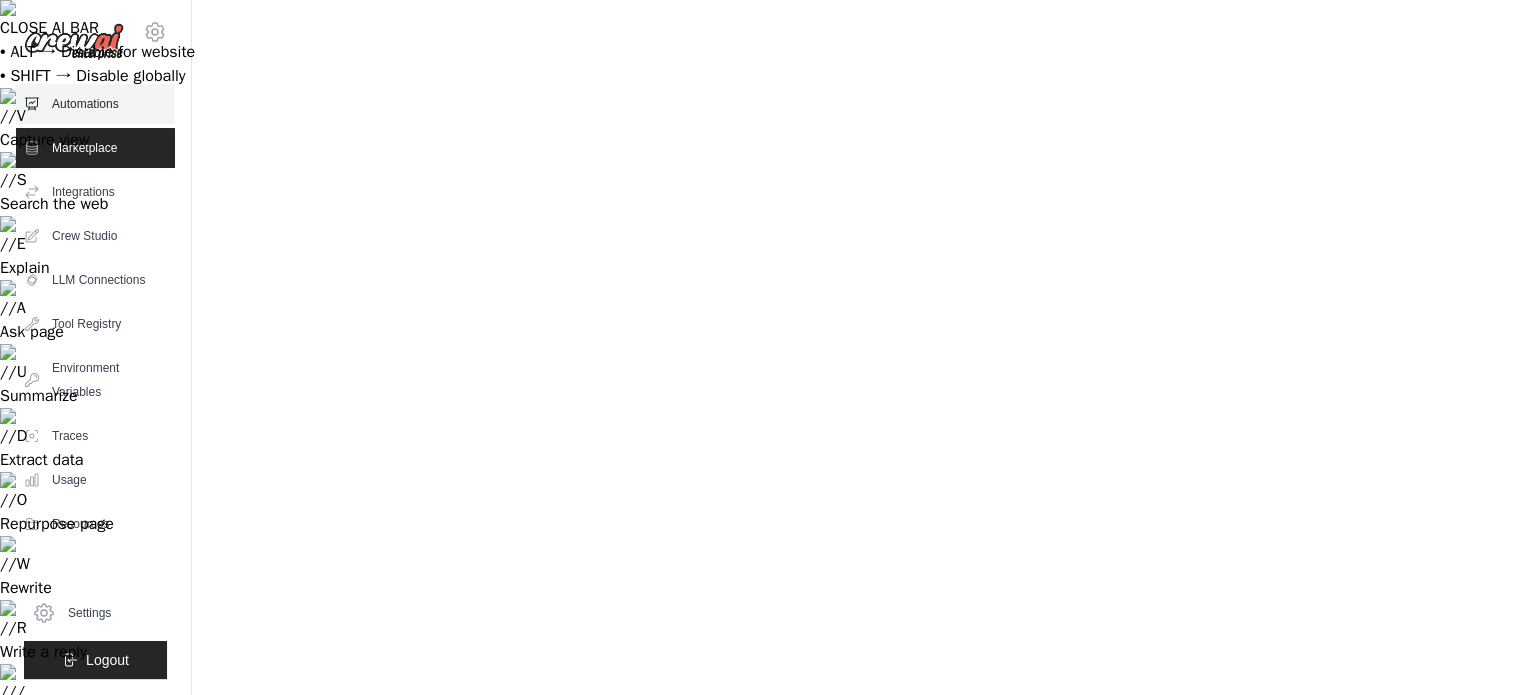click on "Automations" at bounding box center (95, 104) 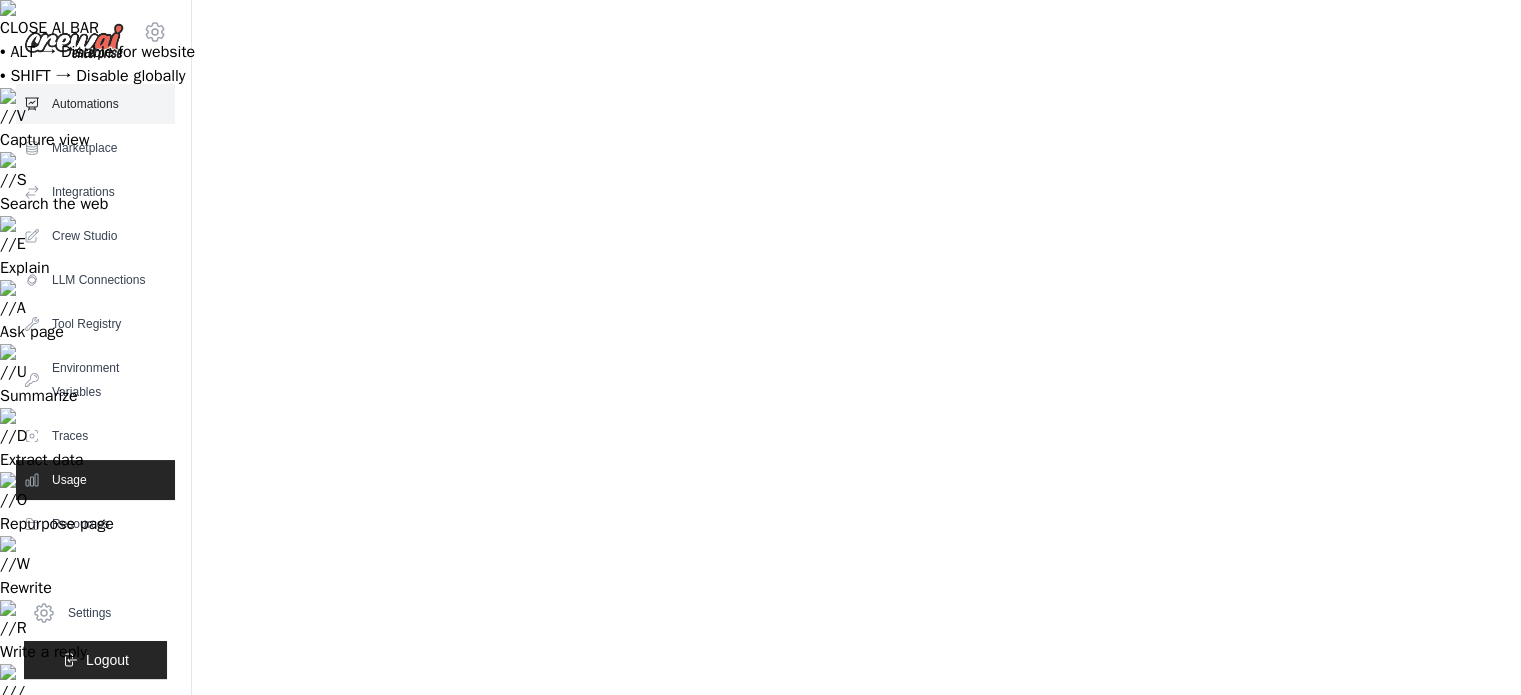 click on "Automations" at bounding box center (95, 104) 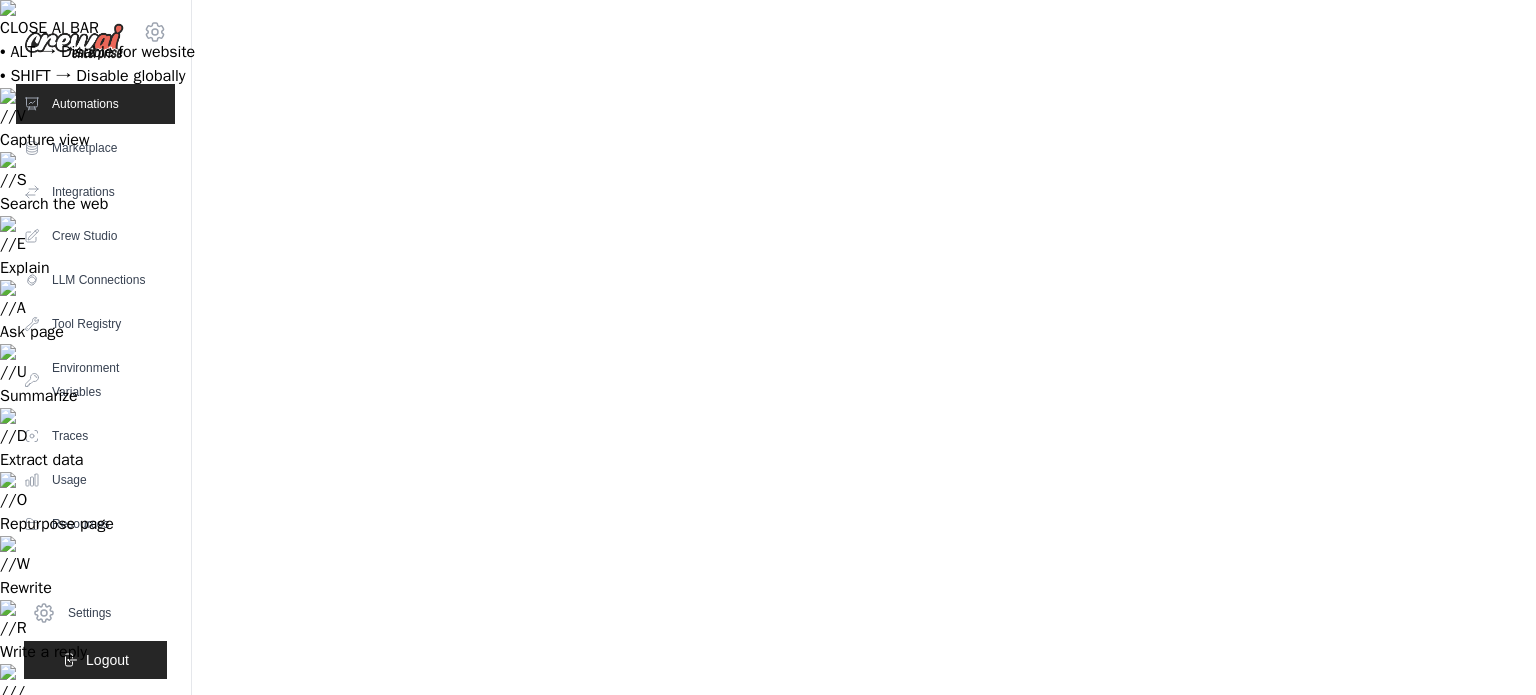 click on "Integrations" at bounding box center (95, 192) 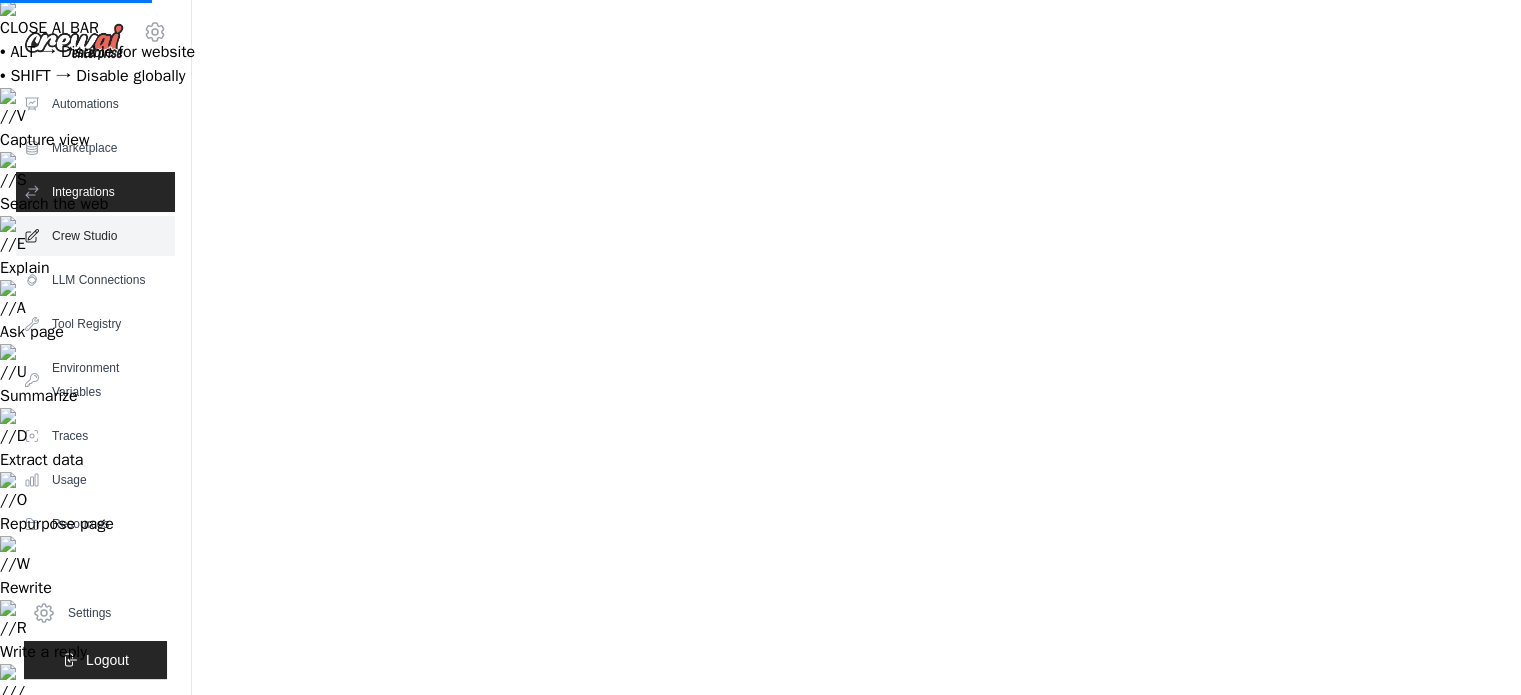 click on "Crew Studio" at bounding box center [95, 236] 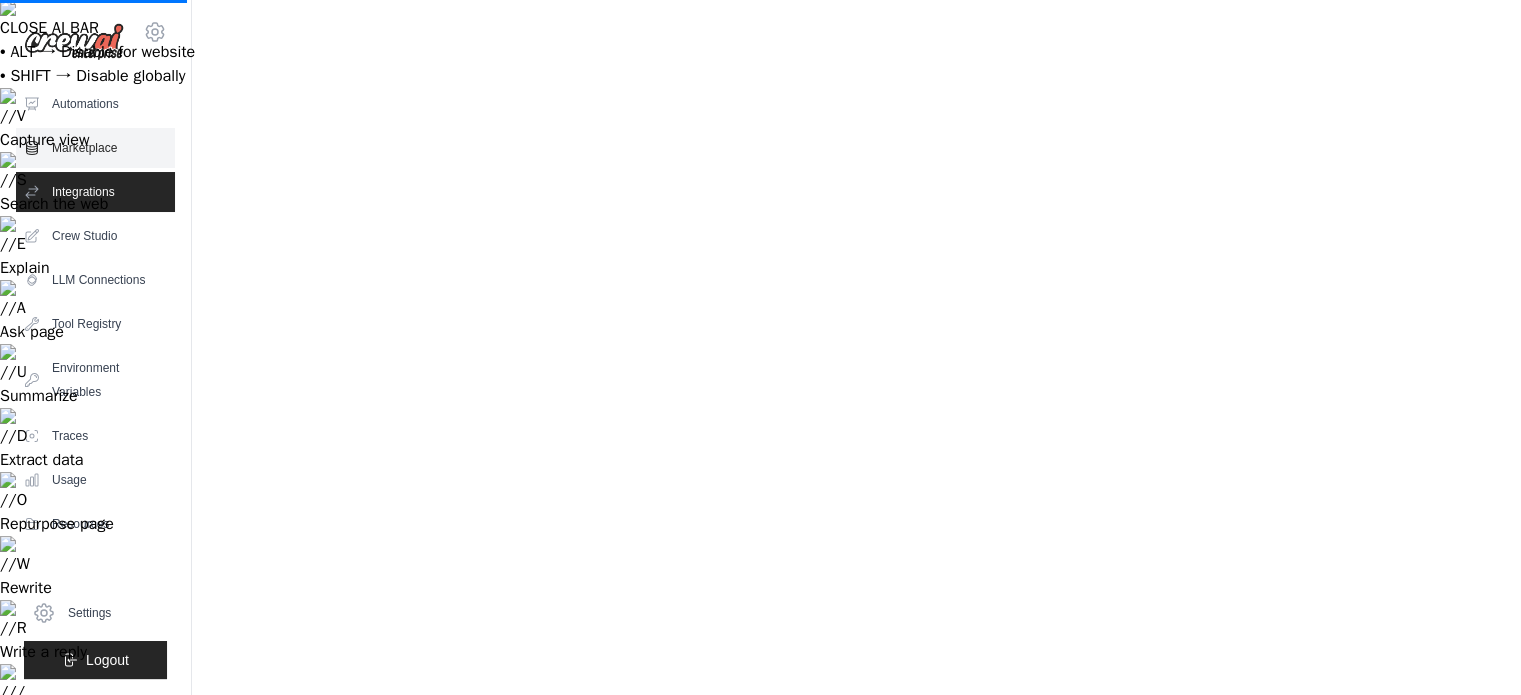 click on "Marketplace" at bounding box center (95, 148) 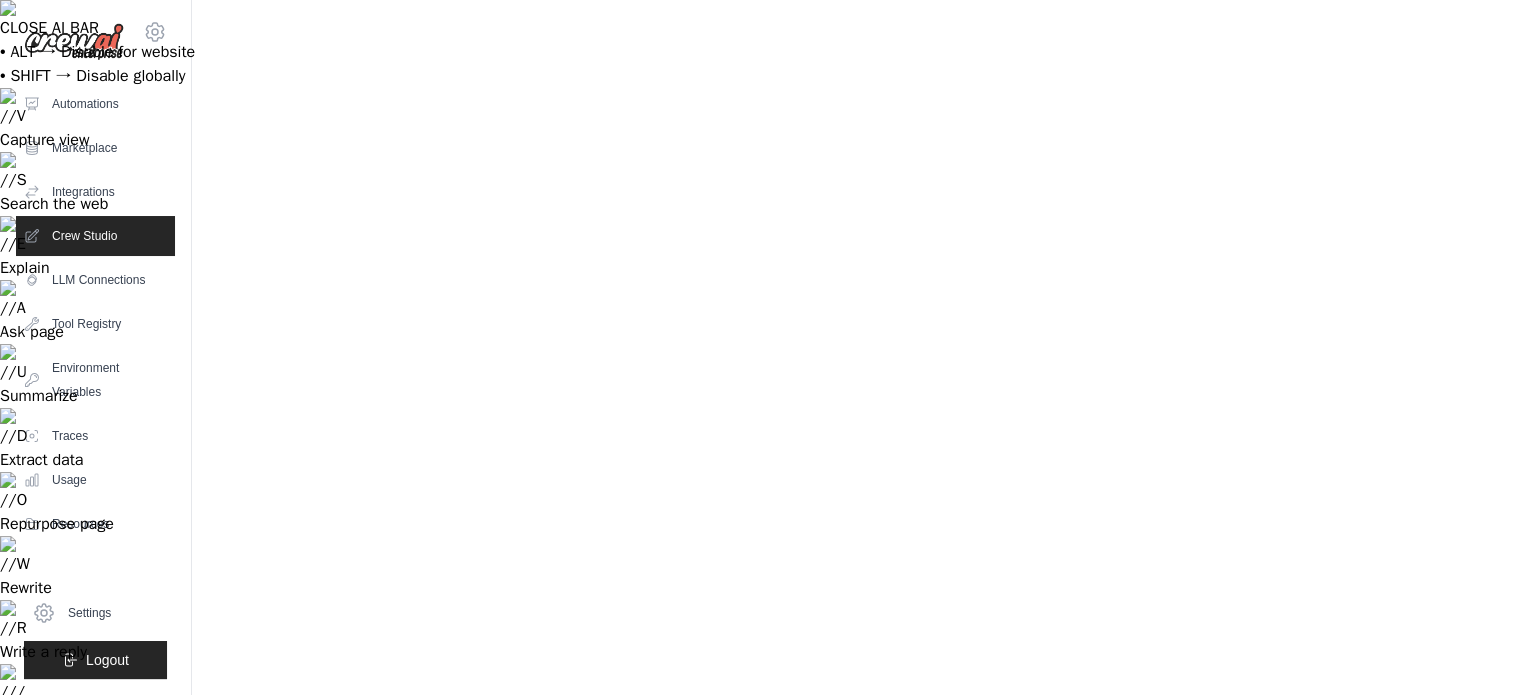 click on "Automations" at bounding box center [95, 104] 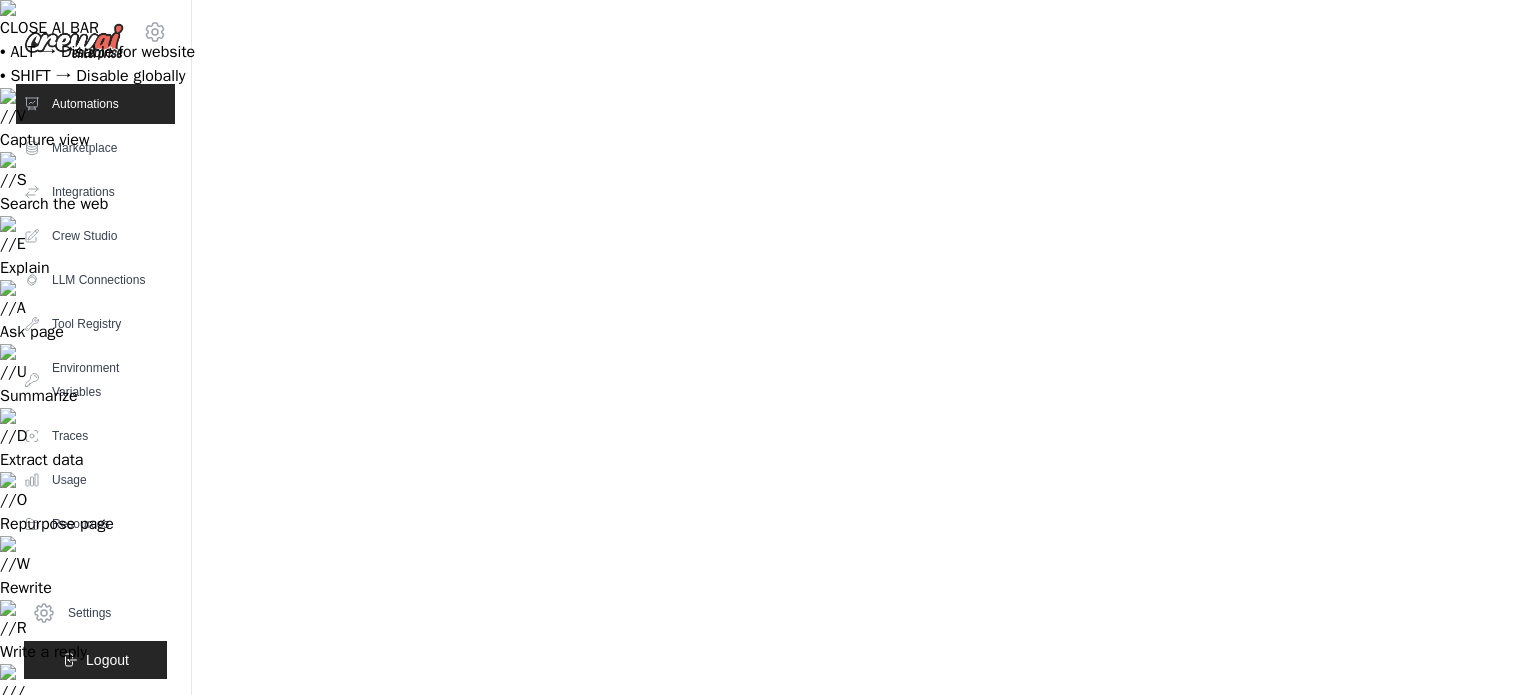 click on "Online
First deploy can take up to 10 minutes" at bounding box center (597, 1020) 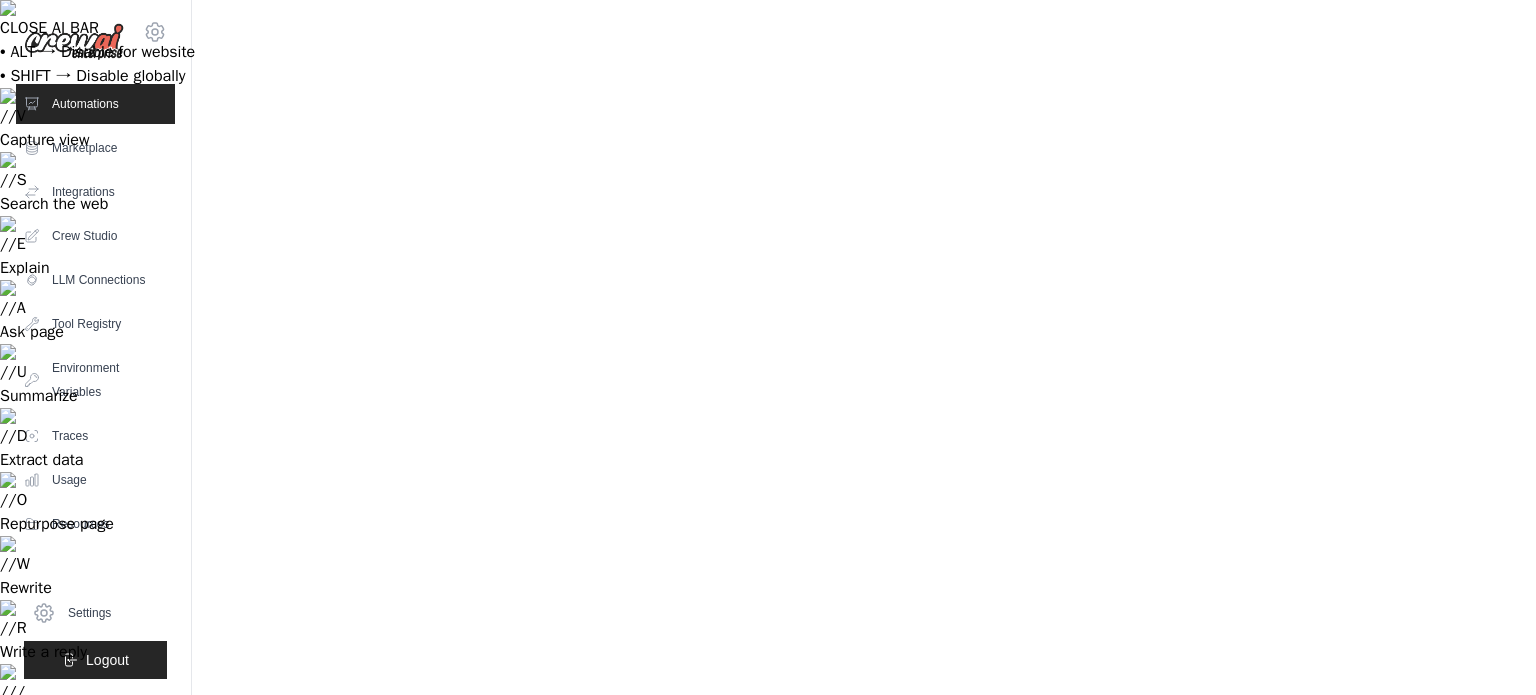 click on "Contract Analysis Template
GH" at bounding box center (376, 1028) 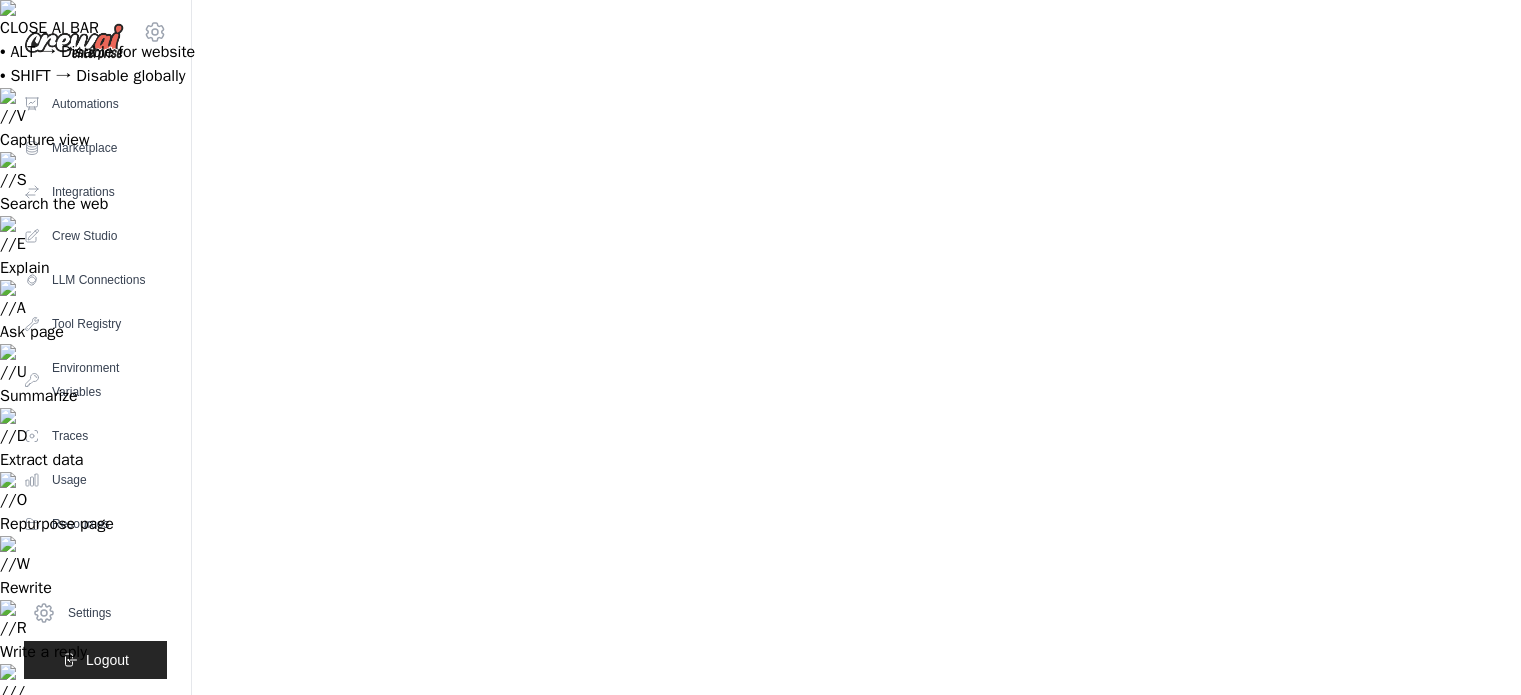 scroll, scrollTop: 0, scrollLeft: 0, axis: both 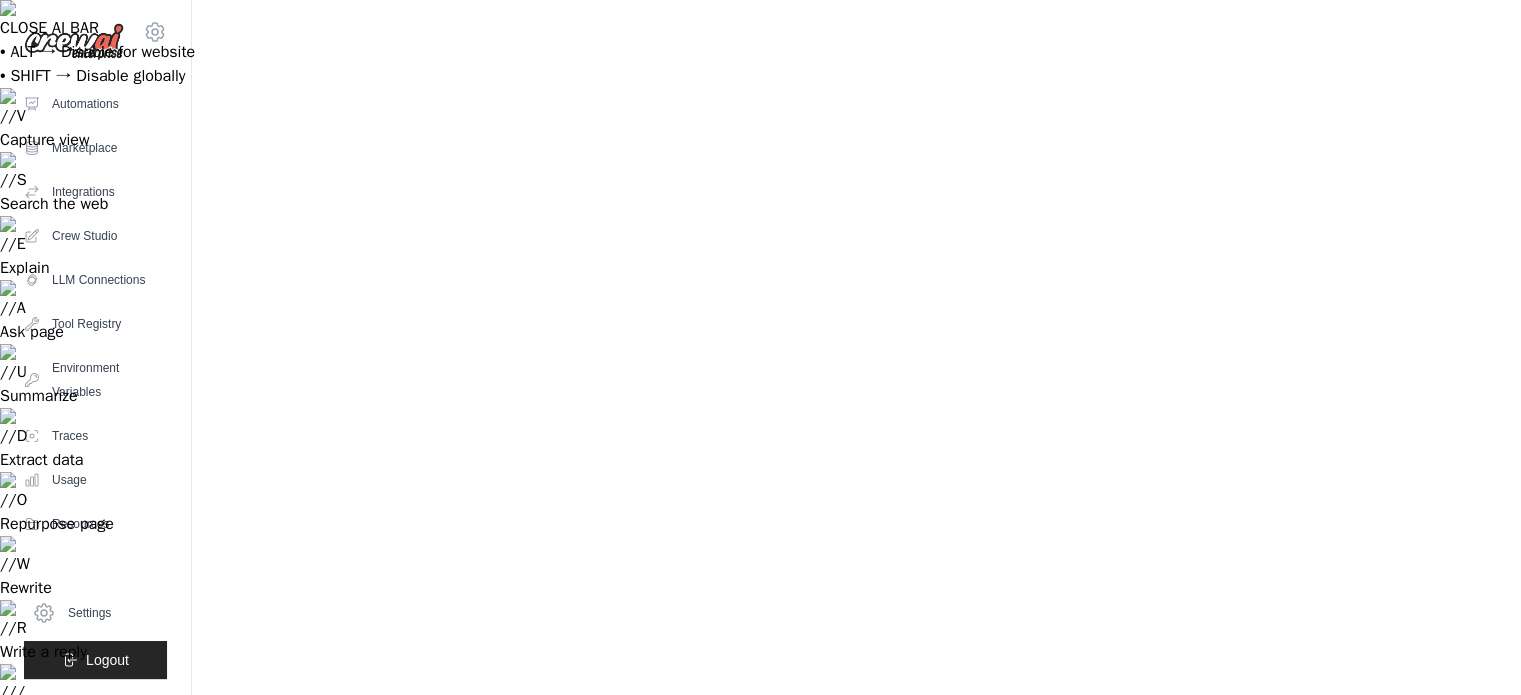 click on "Run" at bounding box center (516, 854) 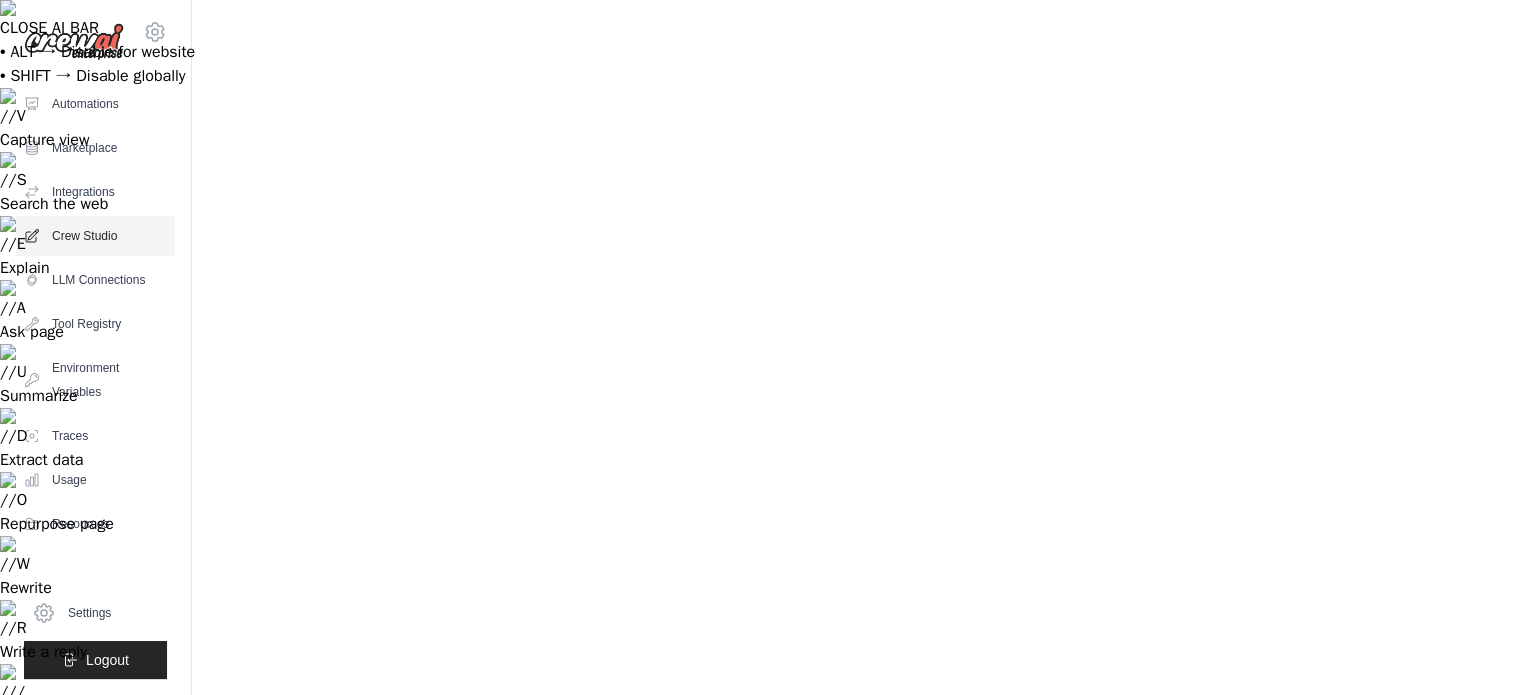 click on "Crew Studio" at bounding box center (95, 236) 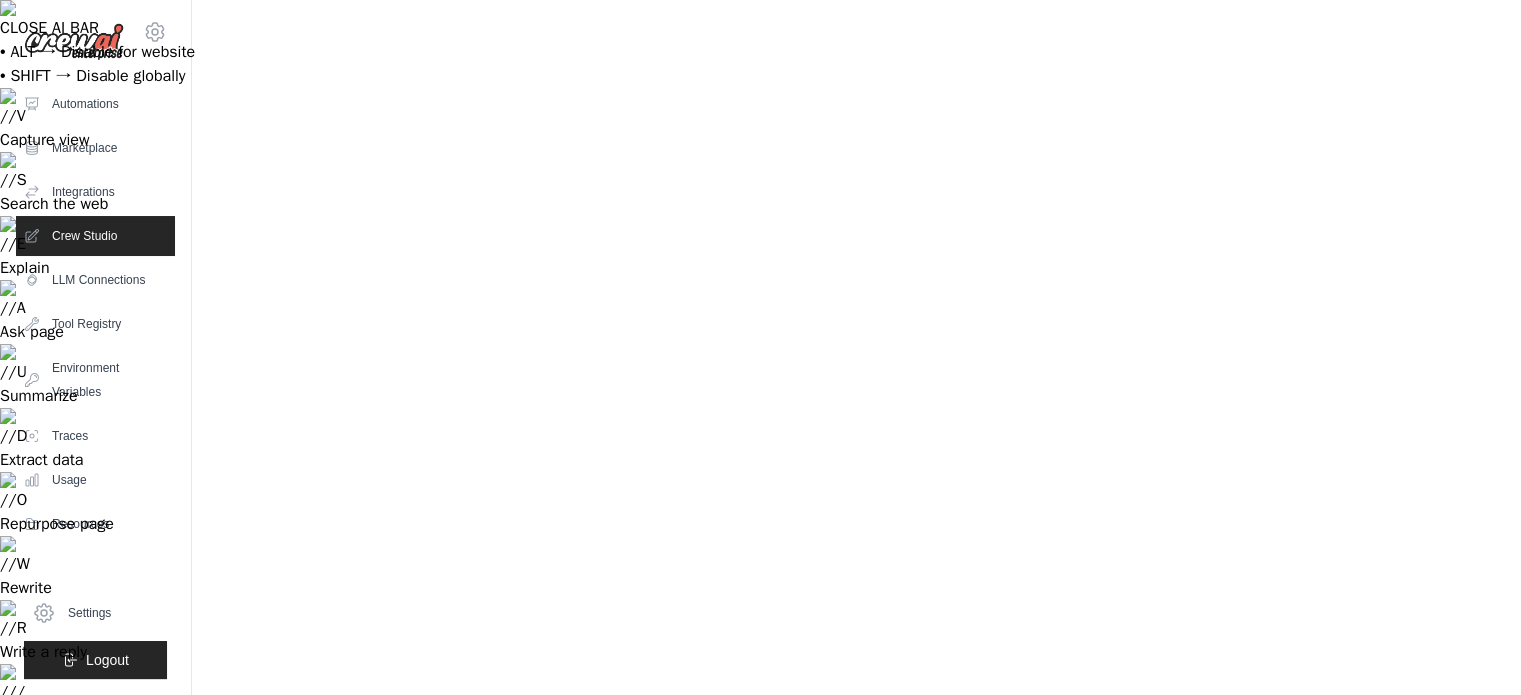 click at bounding box center (349, 859) 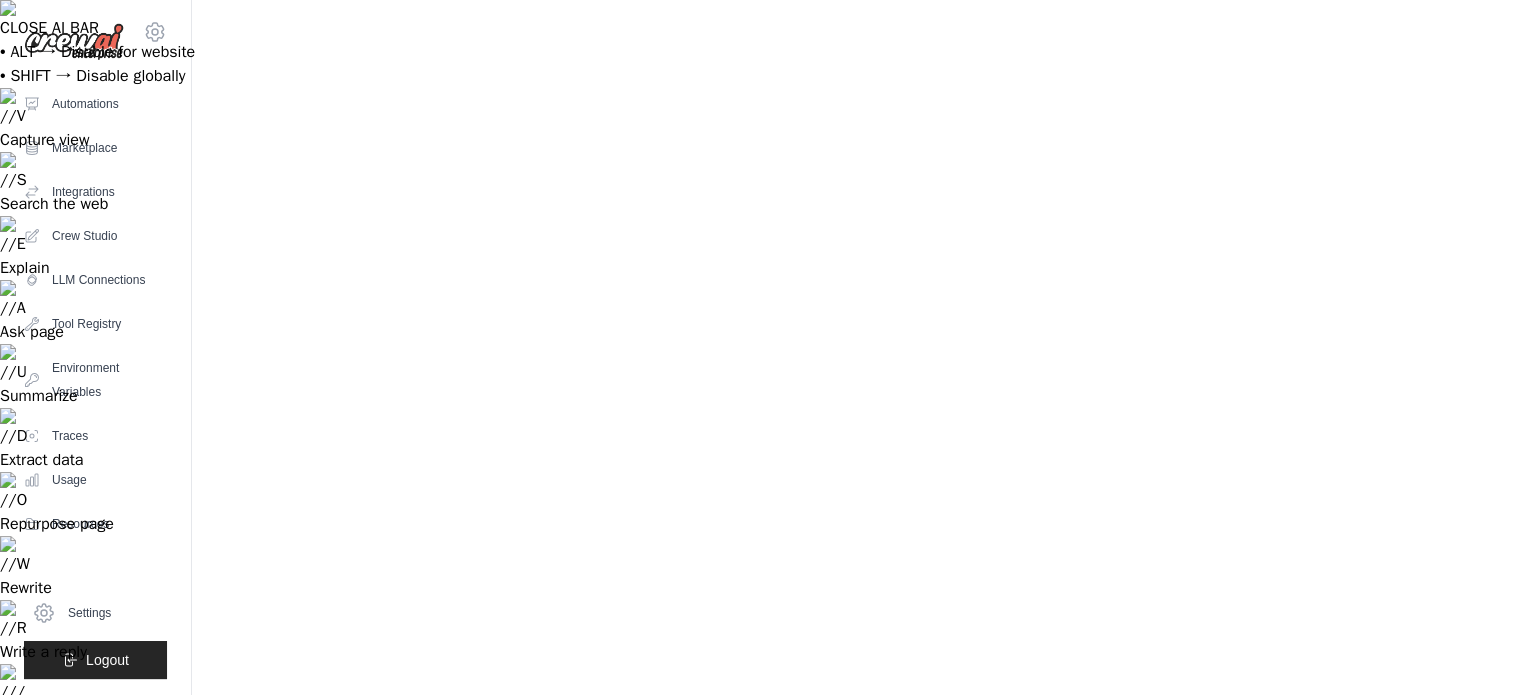 click 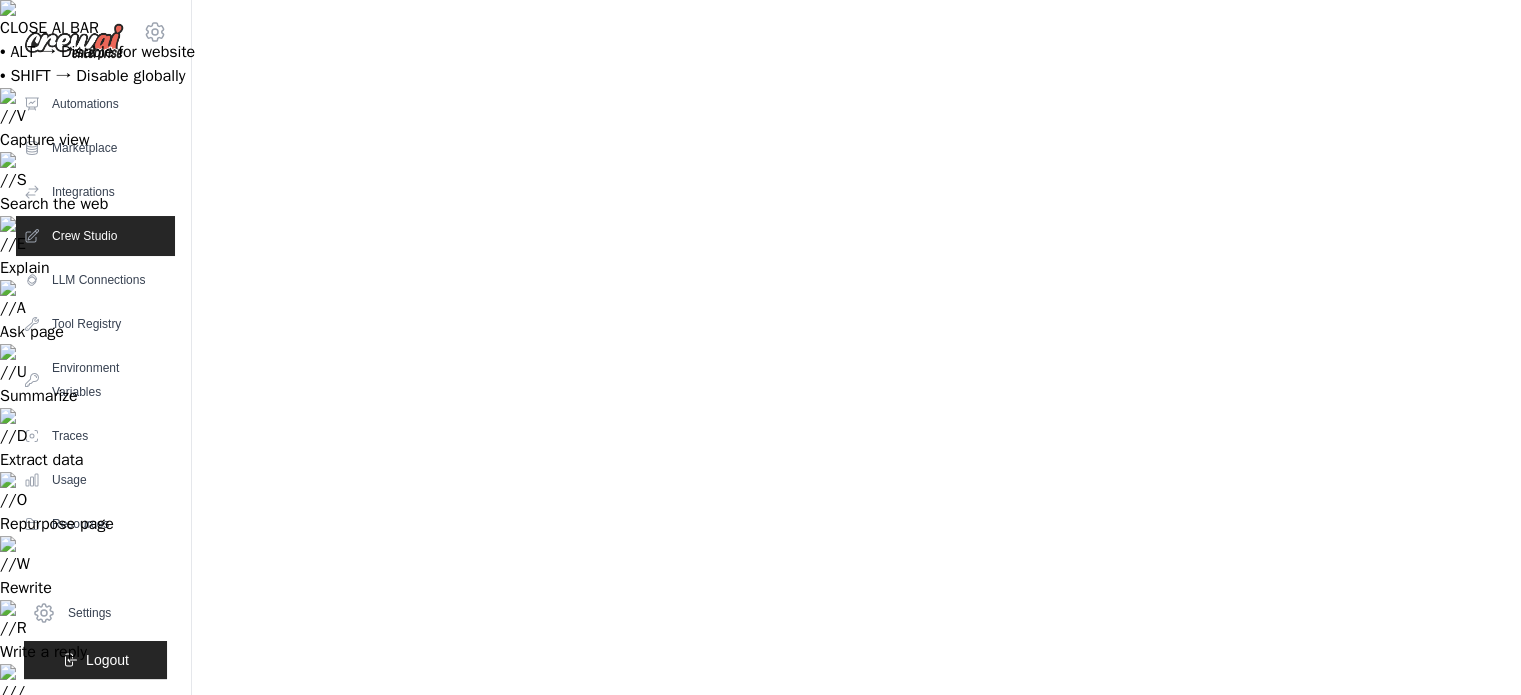 click 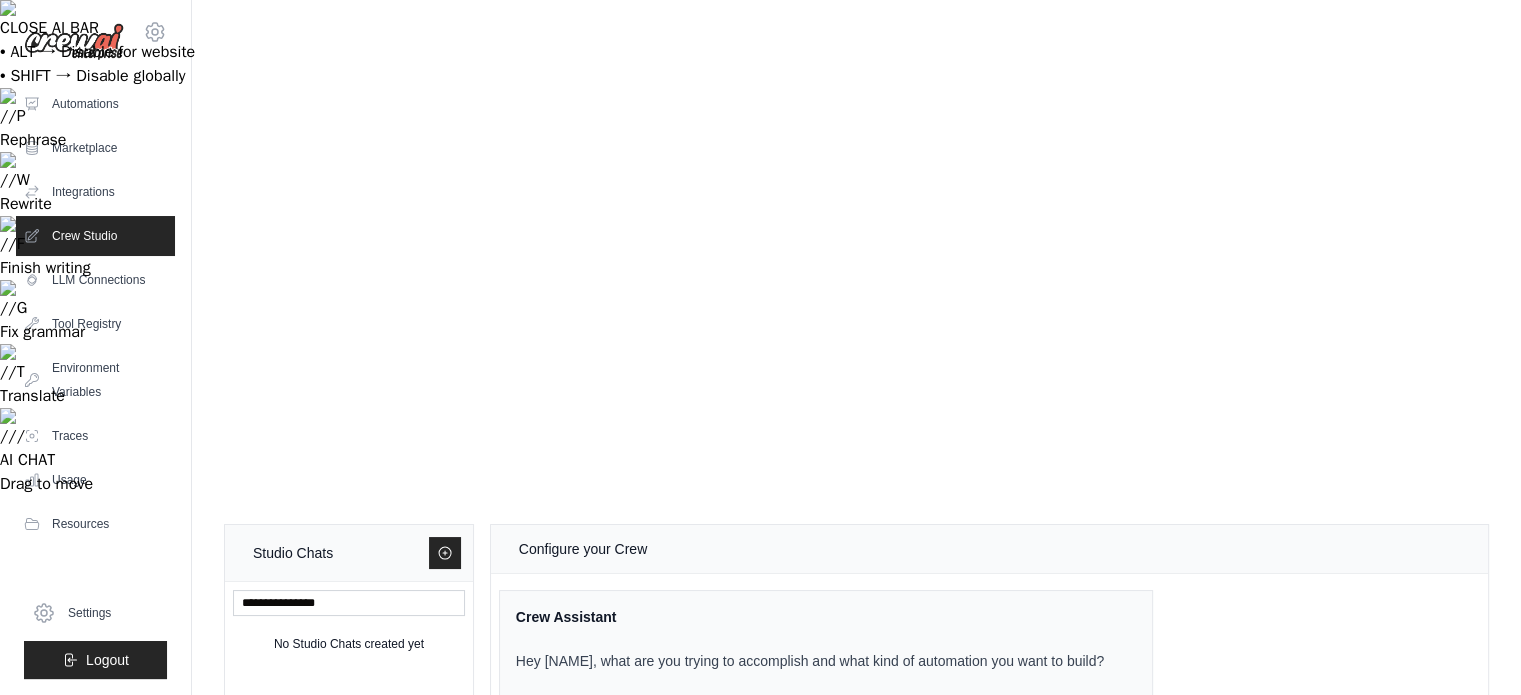 click at bounding box center (885, 1128) 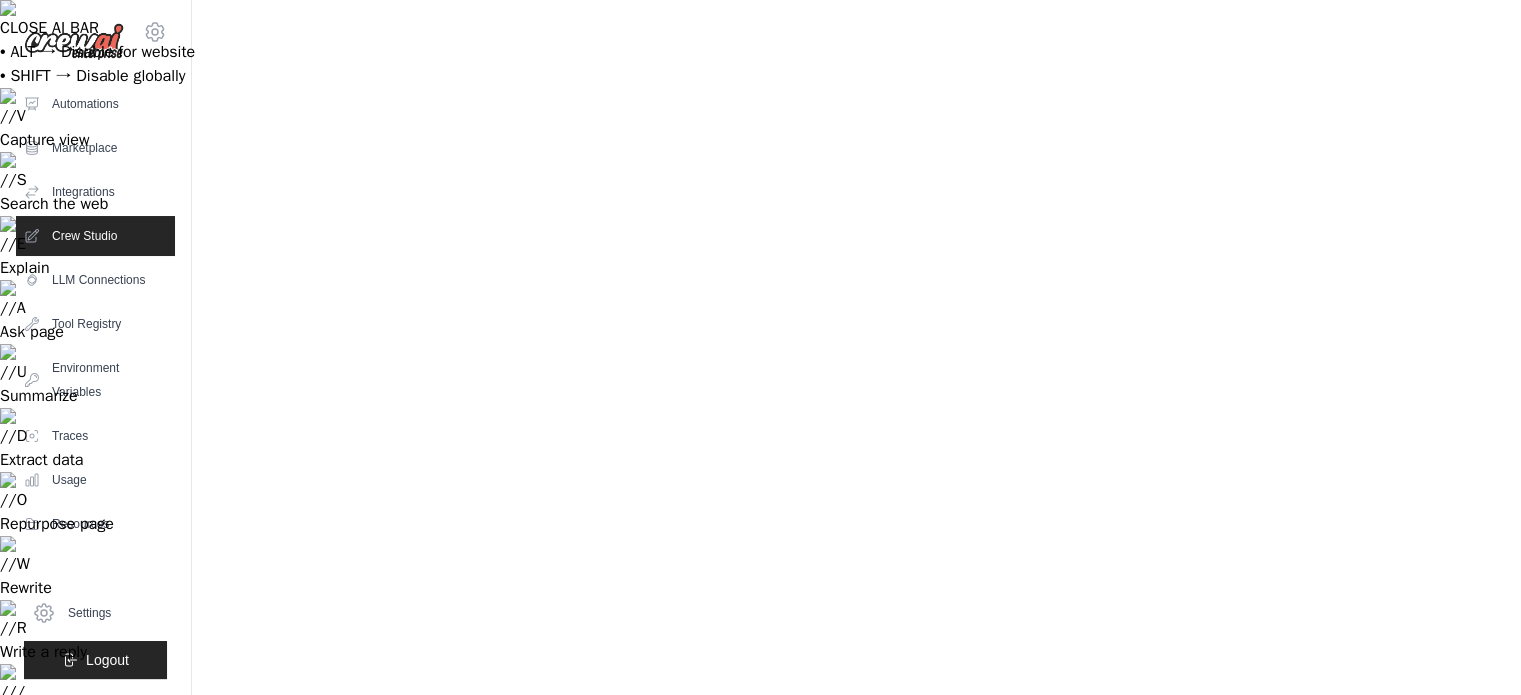click at bounding box center [445, 809] 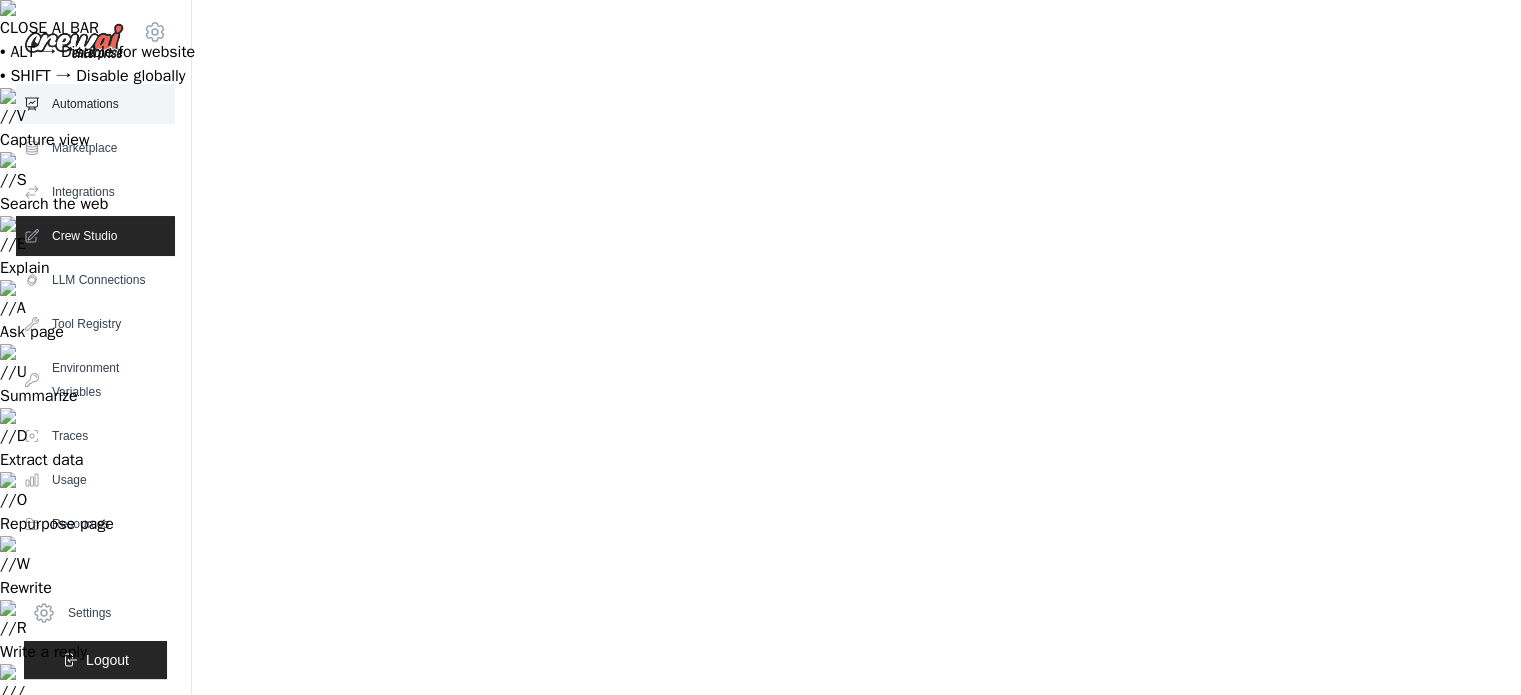 click on "Automations" at bounding box center (95, 104) 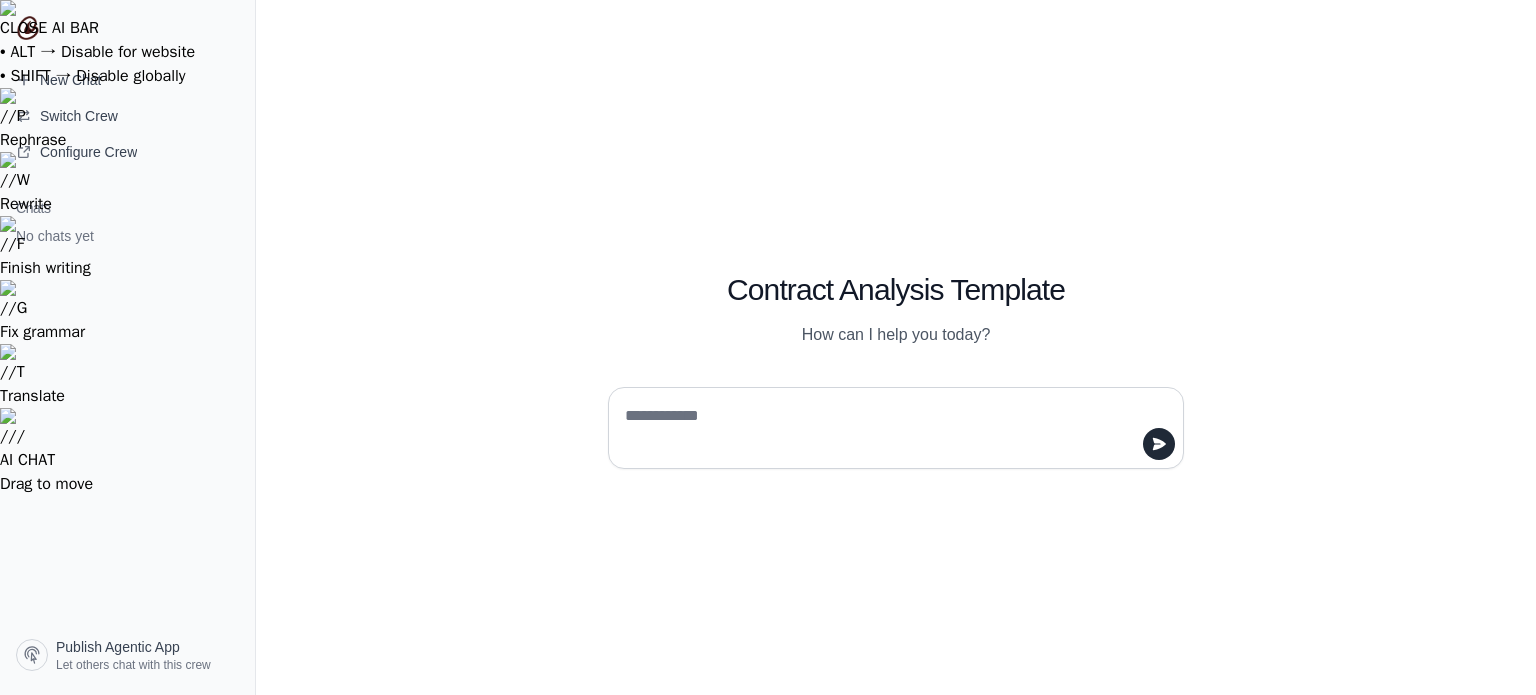 scroll, scrollTop: 0, scrollLeft: 0, axis: both 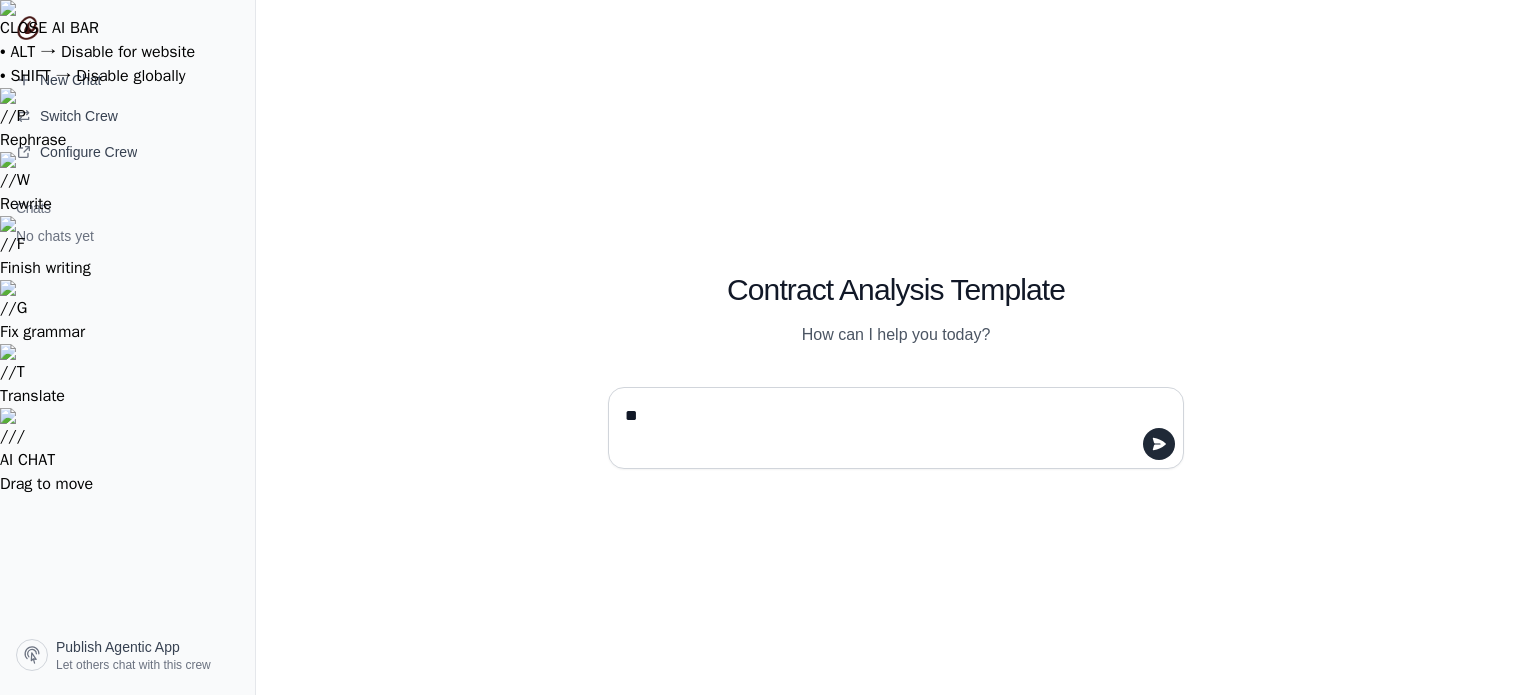 type on "***" 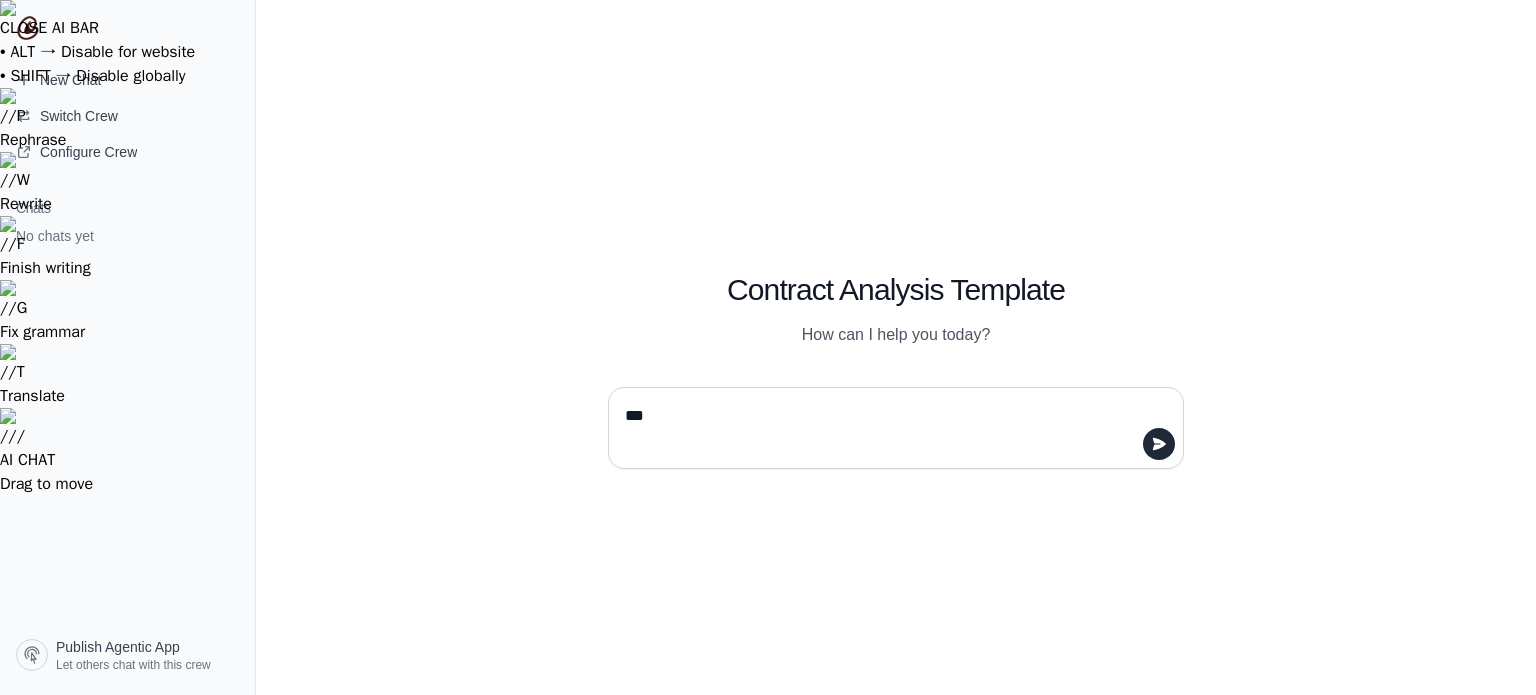 type 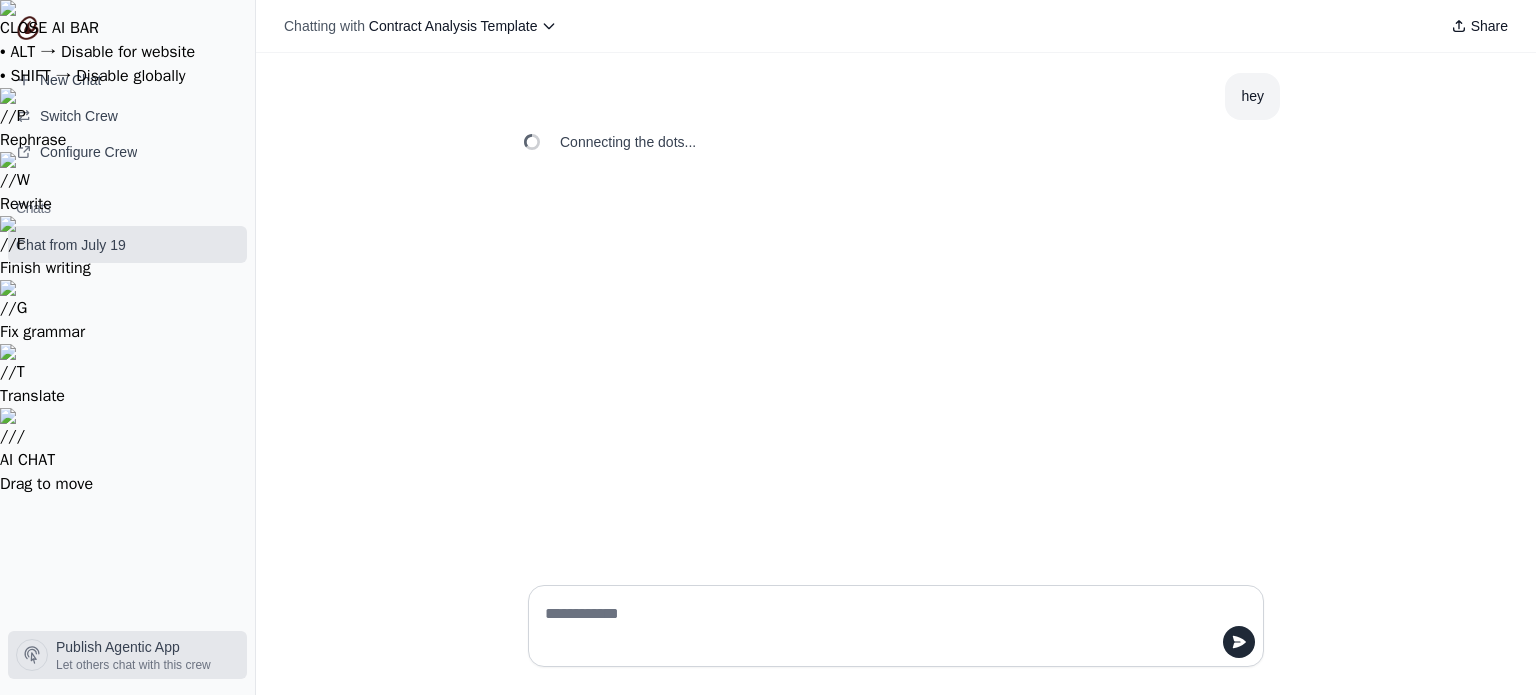 click on "Publish Agentic App" at bounding box center [118, 647] 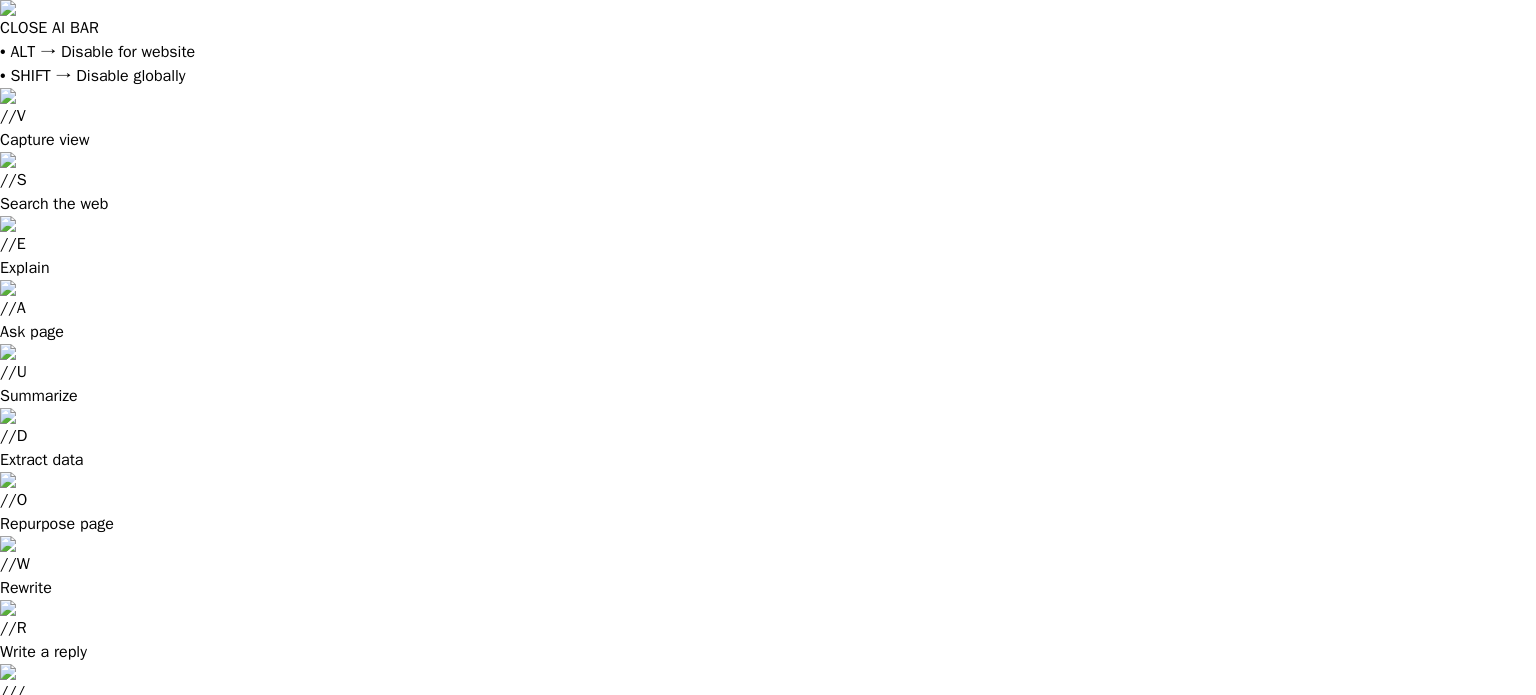click on "Manage Agentic App
Make your agentic app available to others. You can publish or unpublish at
any time.
Your app is
private
and not accessible to others.
Publish
Back to all chats" at bounding box center (768, 1099) 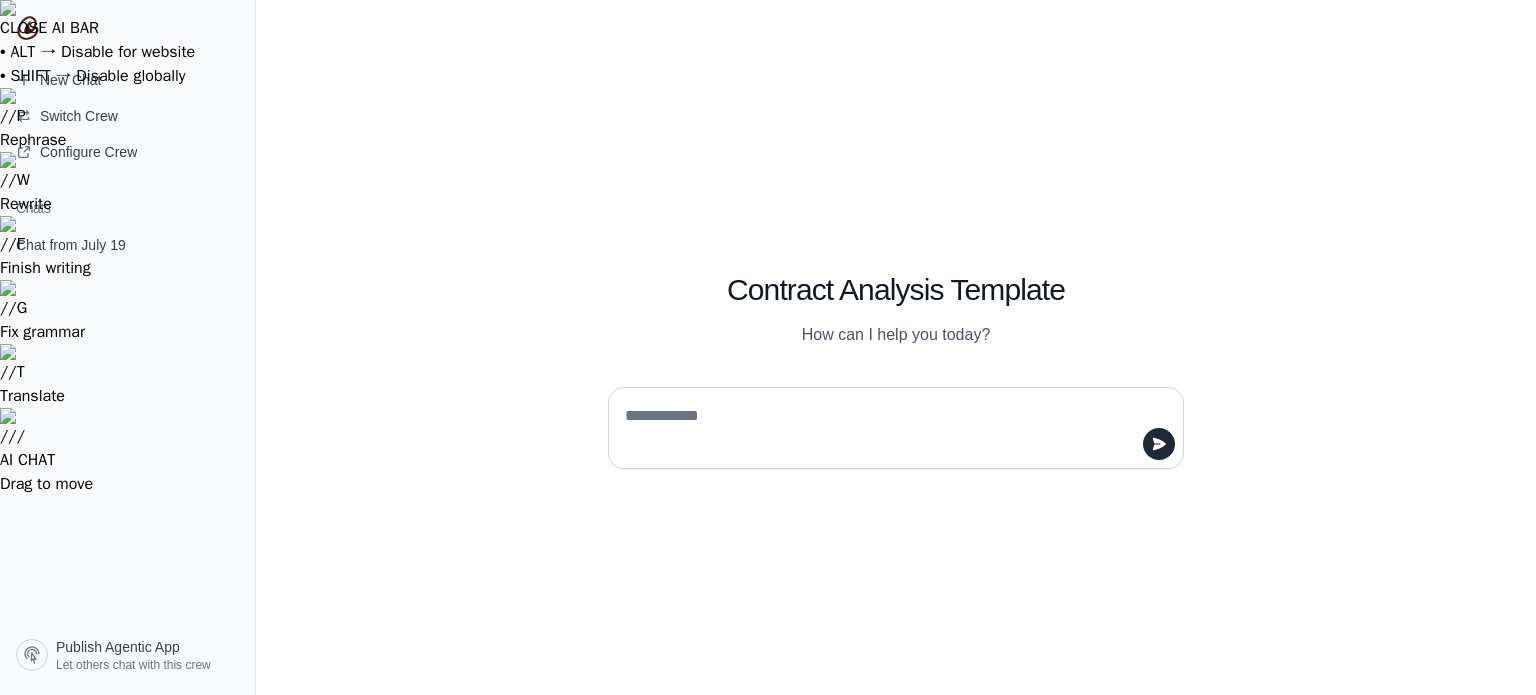 click at bounding box center [890, 428] 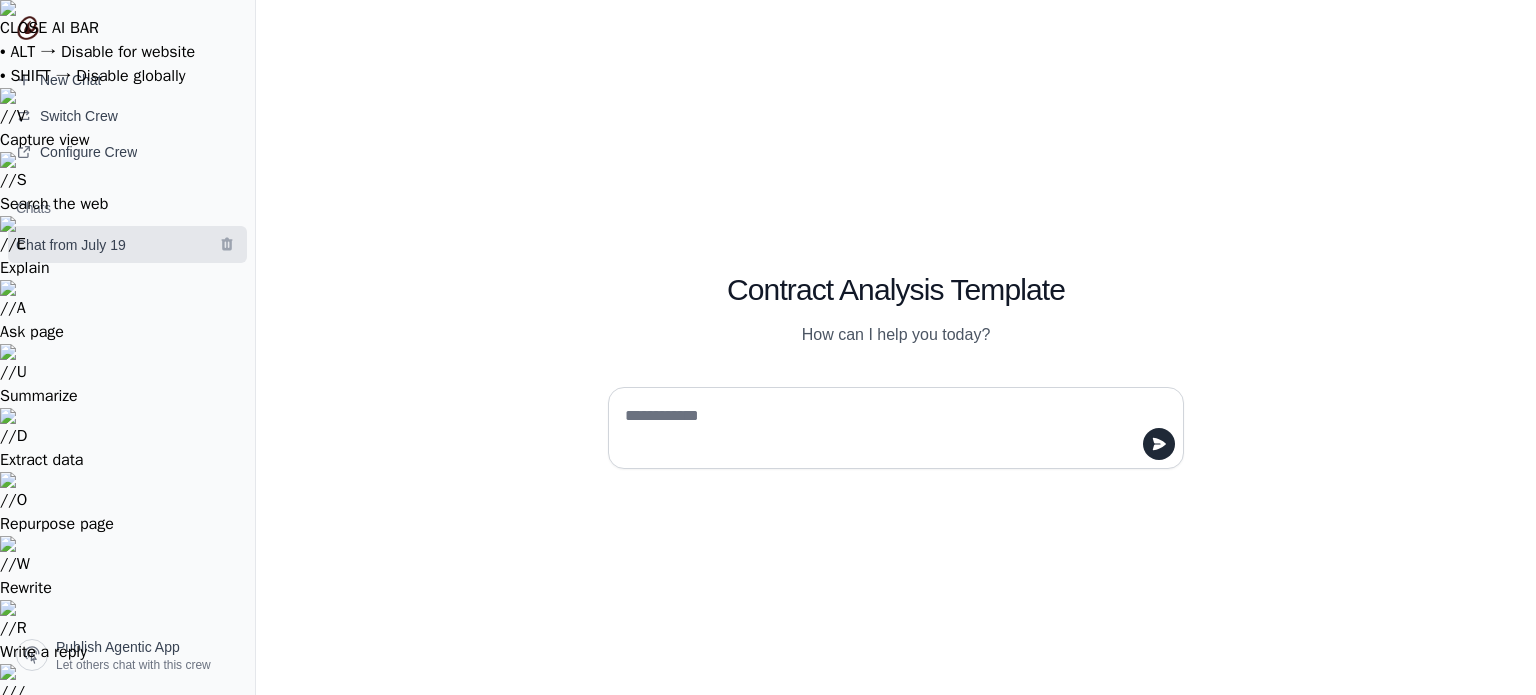 click on "Chat from July 19" at bounding box center [71, 245] 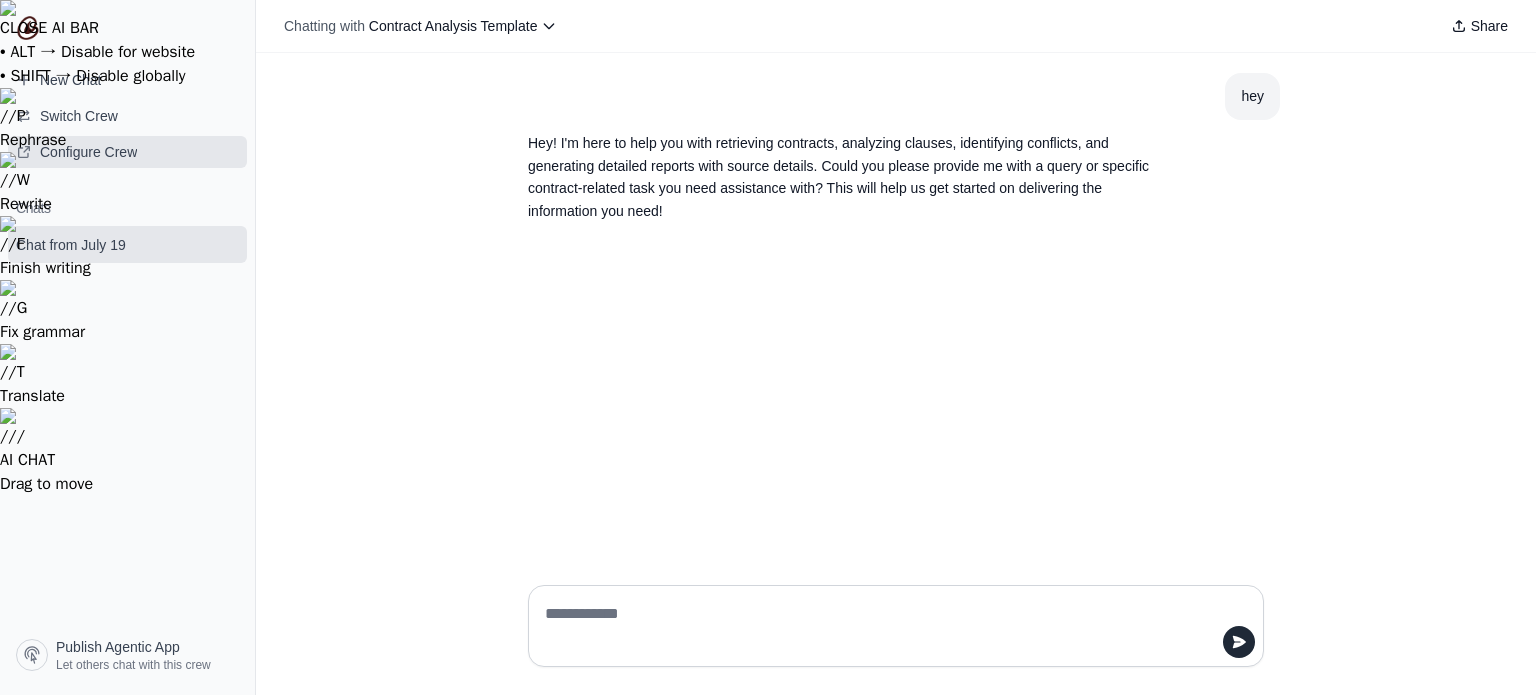 click on "Configure
Crew" at bounding box center [88, 152] 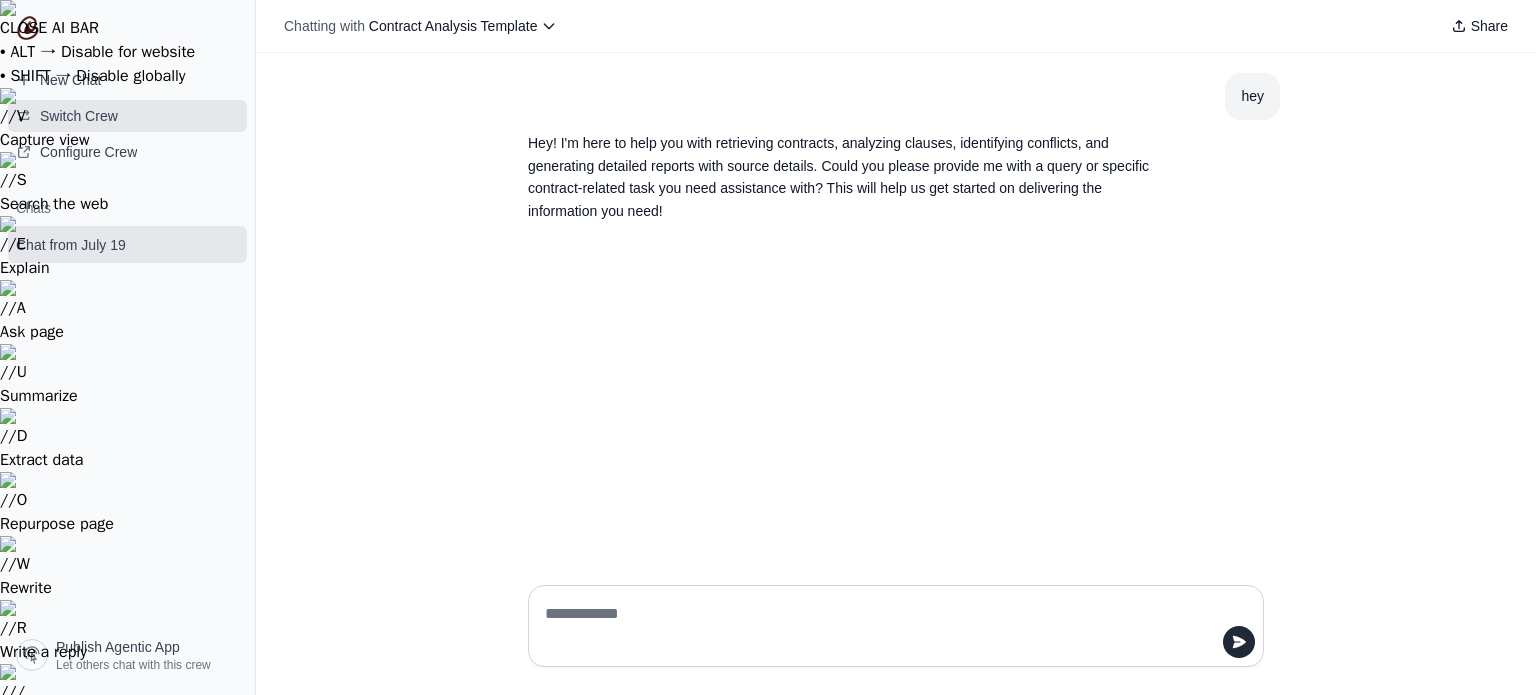 click on "Switch Crew" at bounding box center [79, 116] 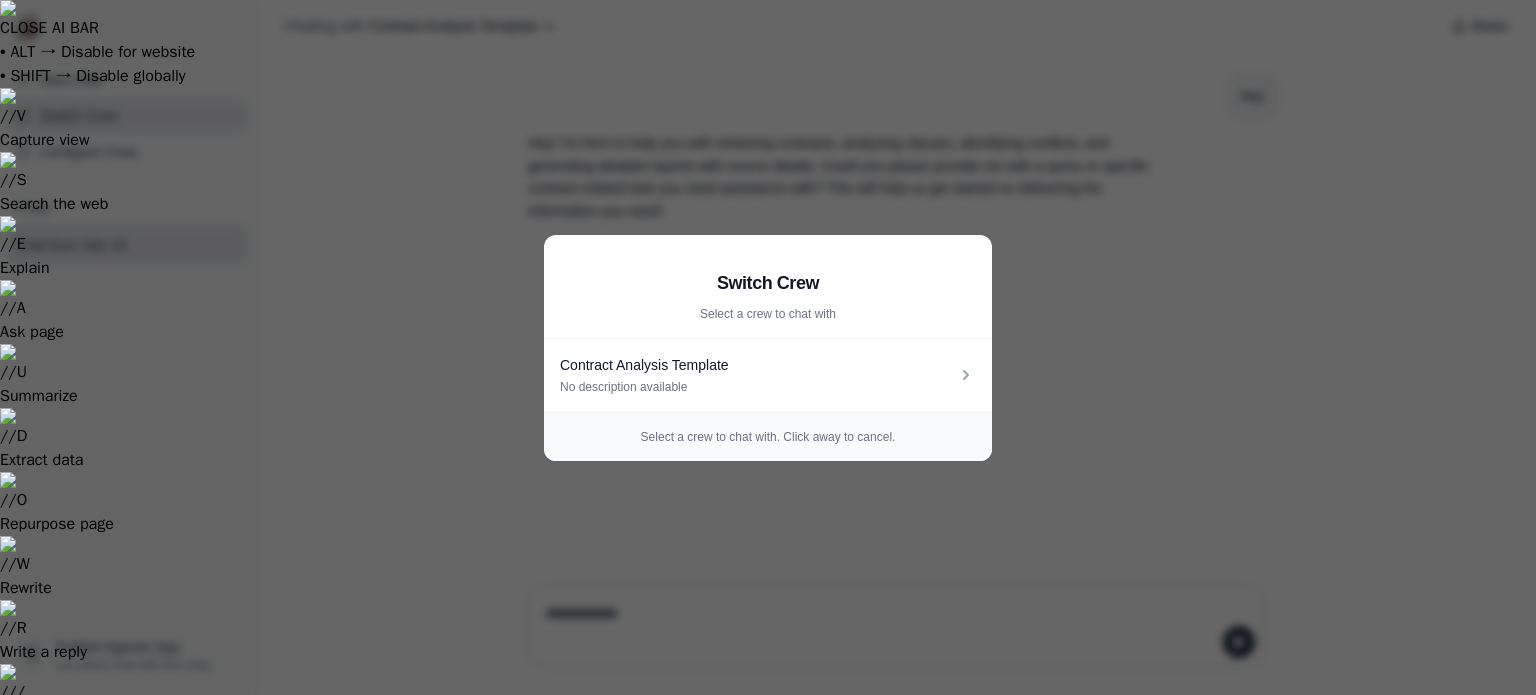 type 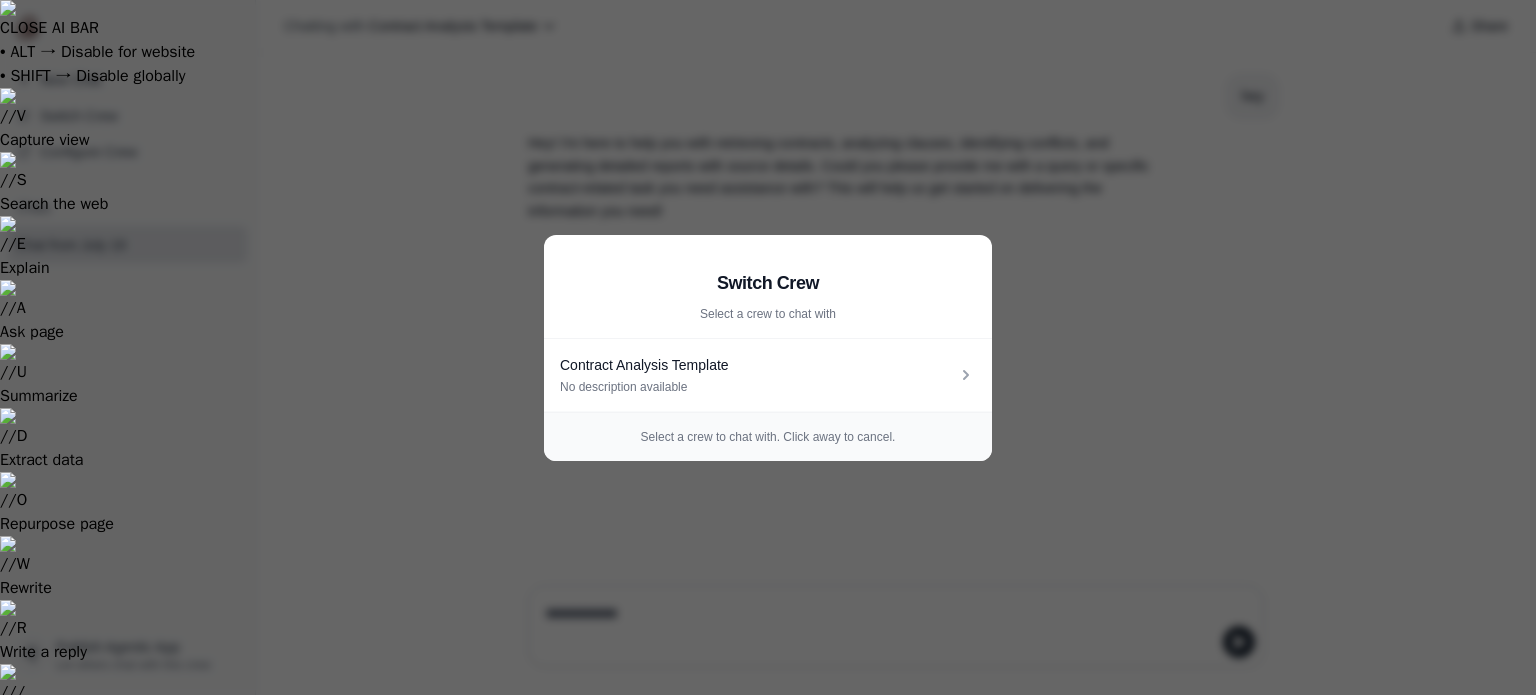 click on "Switch Crew
Select a crew to chat with
Contract Analysis Template
No description available
Select a crew to chat with. Click away to cancel." at bounding box center [768, 347] 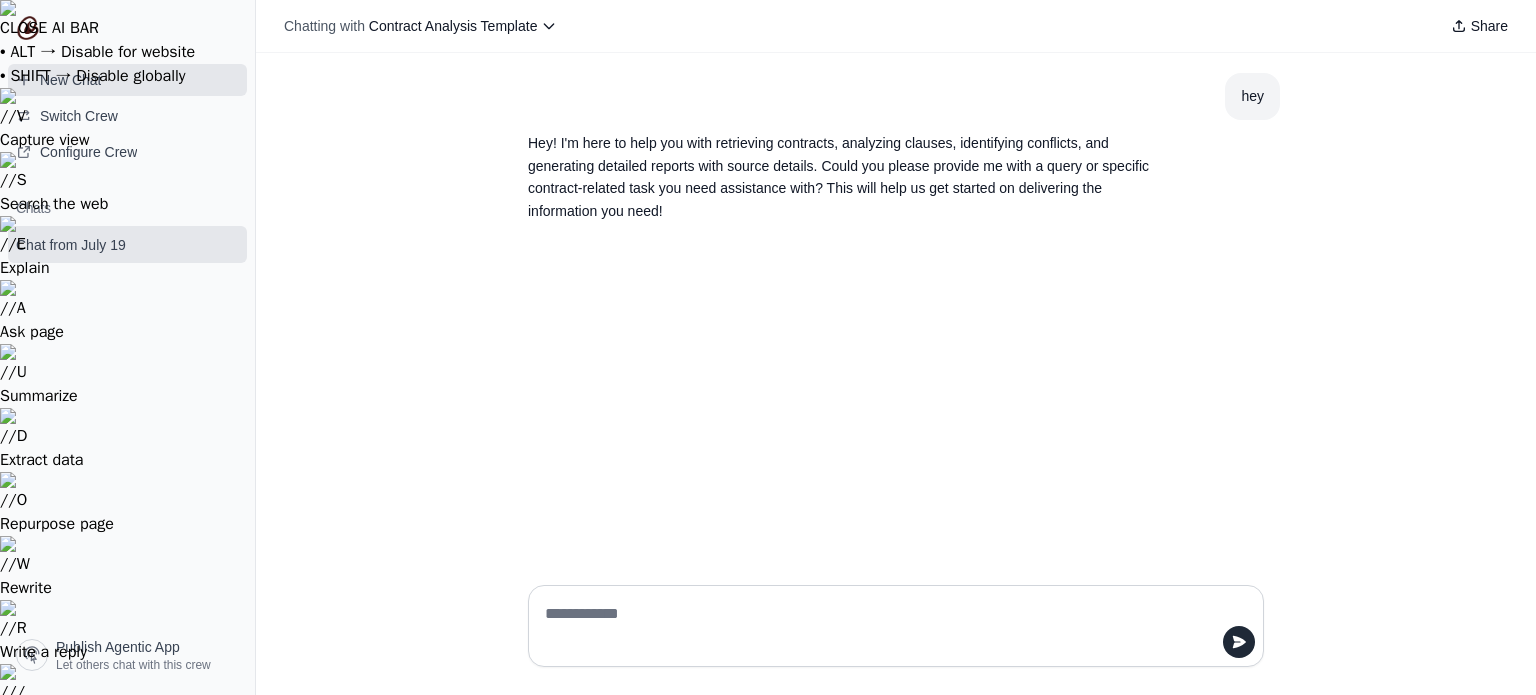 click on "New Chat" at bounding box center [70, 80] 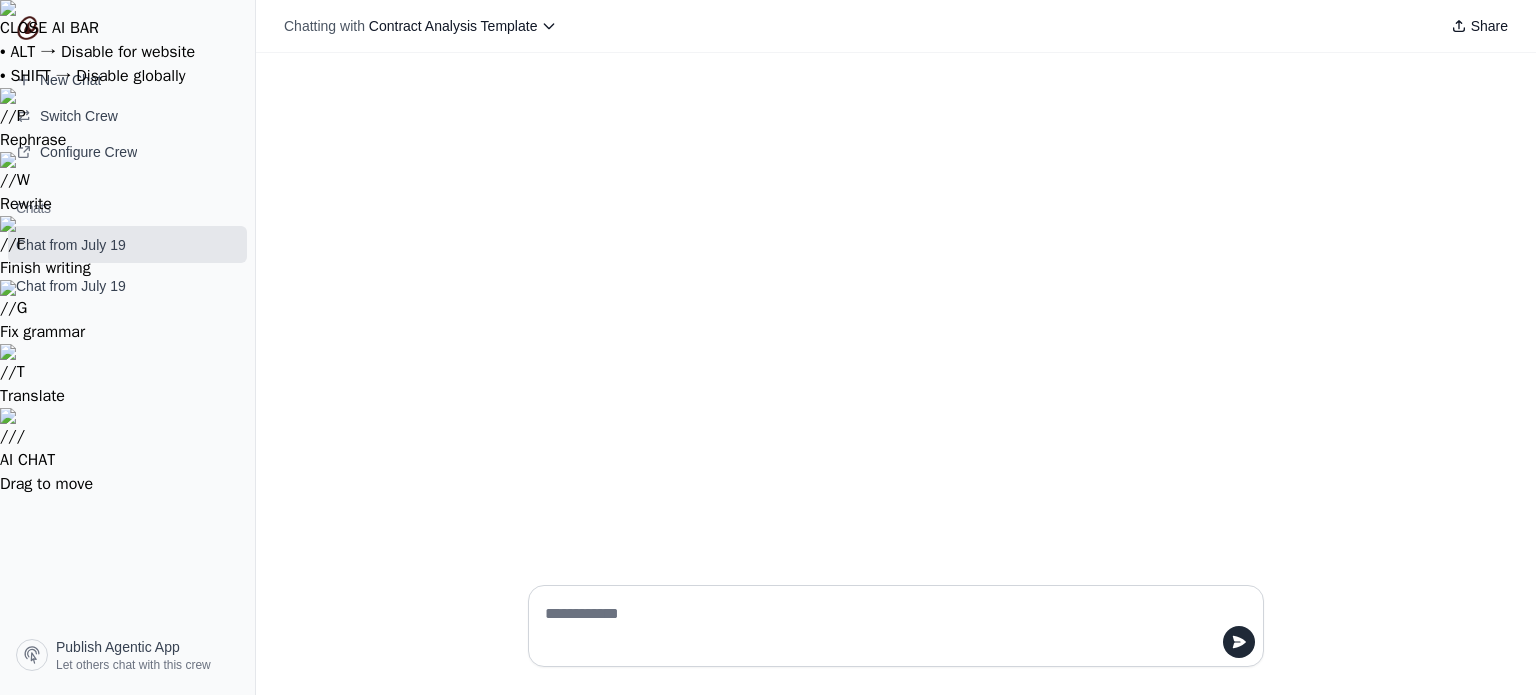 click at bounding box center [28, 28] 